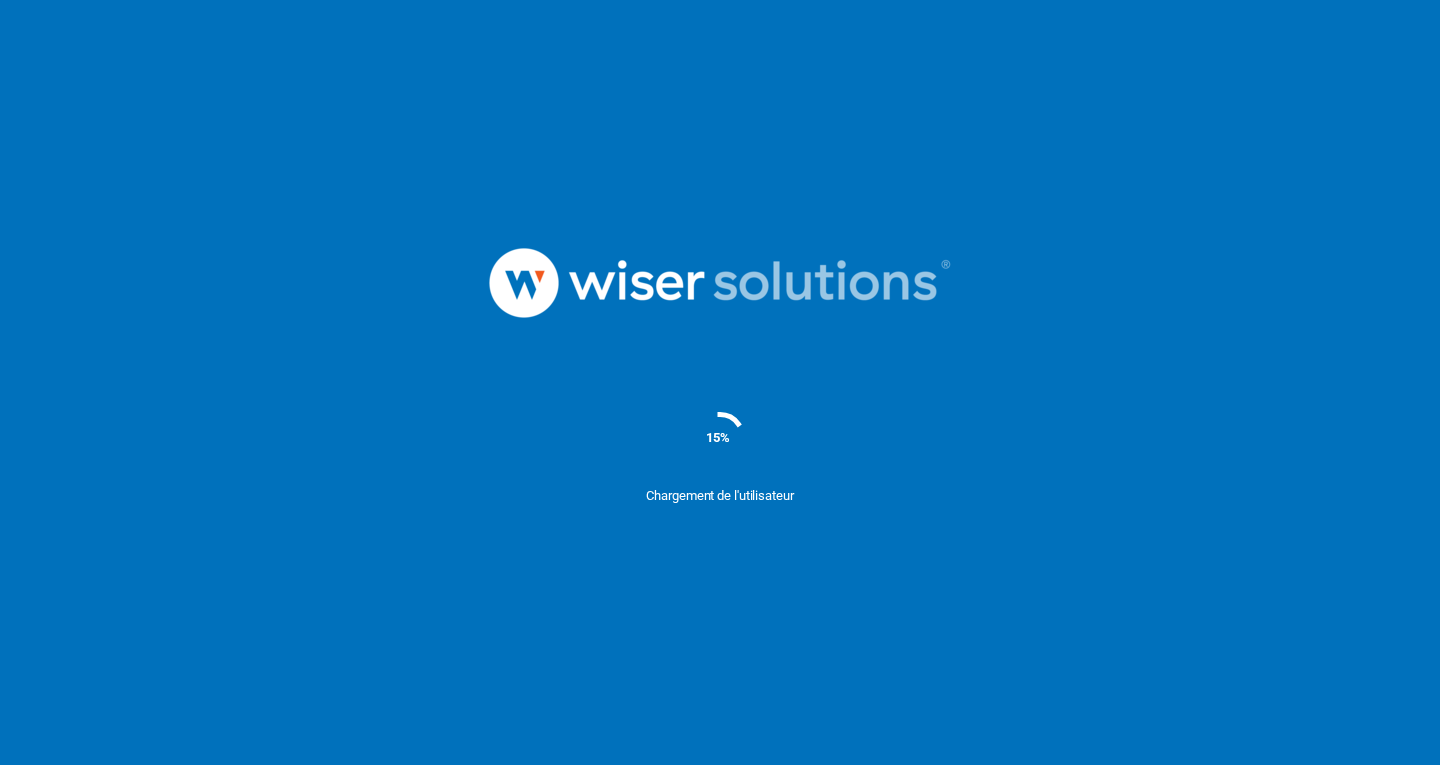 scroll, scrollTop: 0, scrollLeft: 0, axis: both 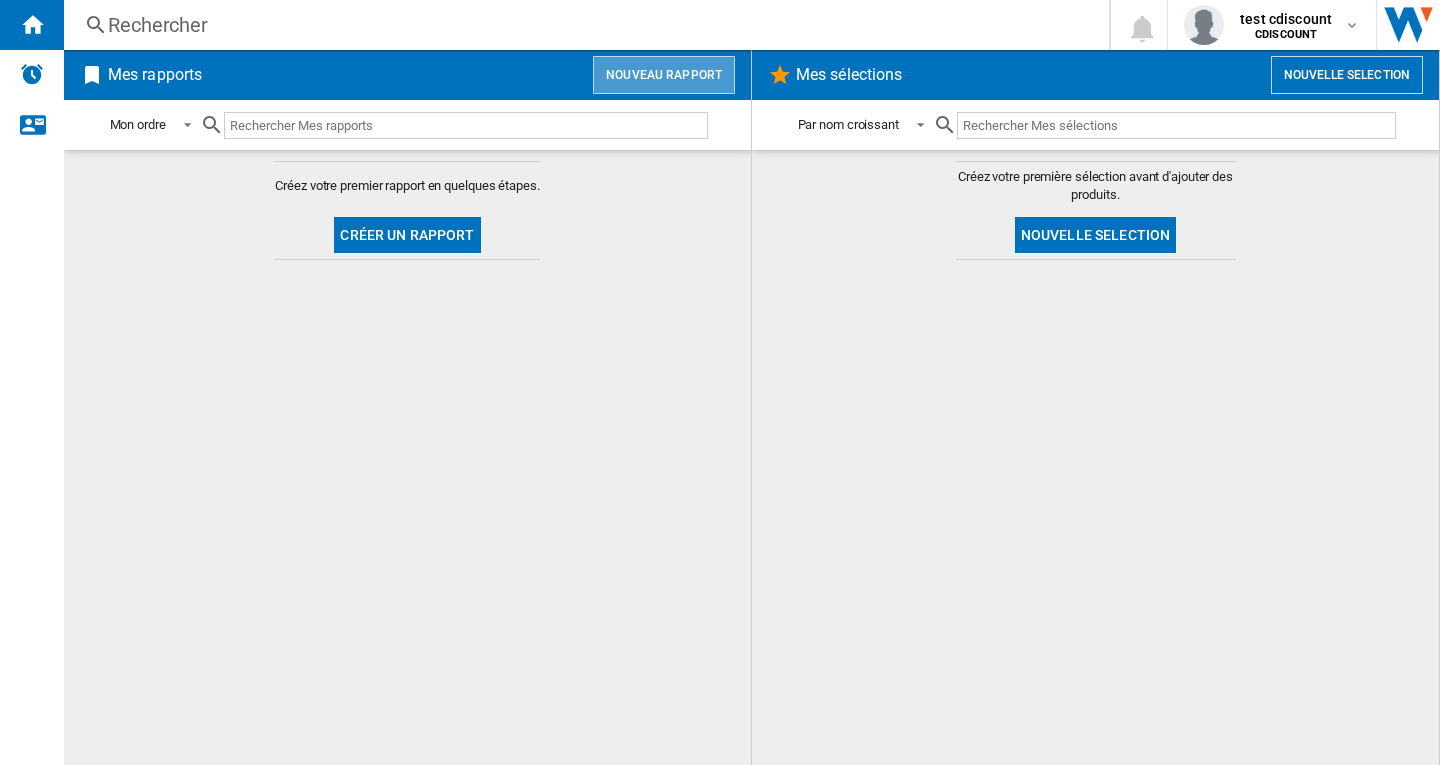 click on "Nouveau rapport" at bounding box center (664, 75) 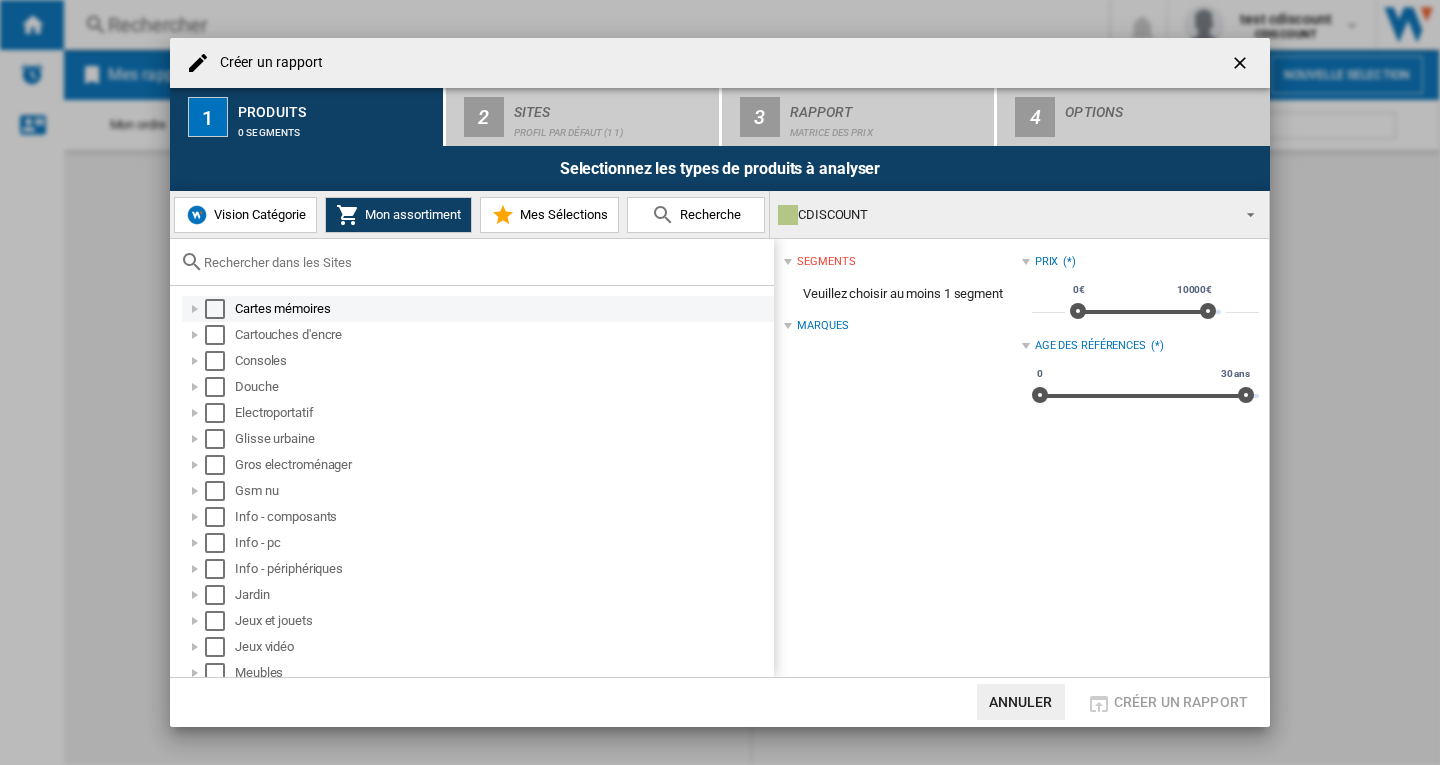 click at bounding box center (215, 309) 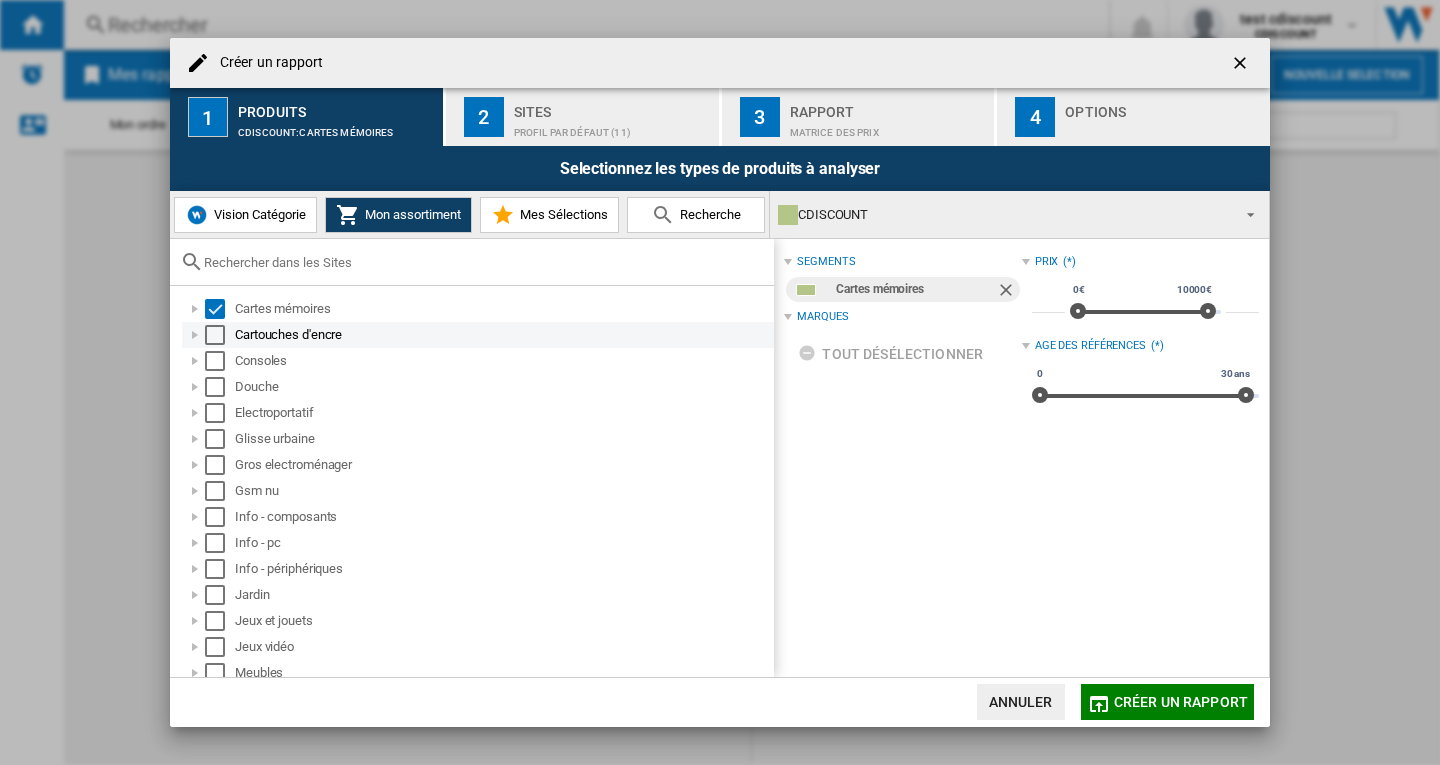 click at bounding box center [215, 335] 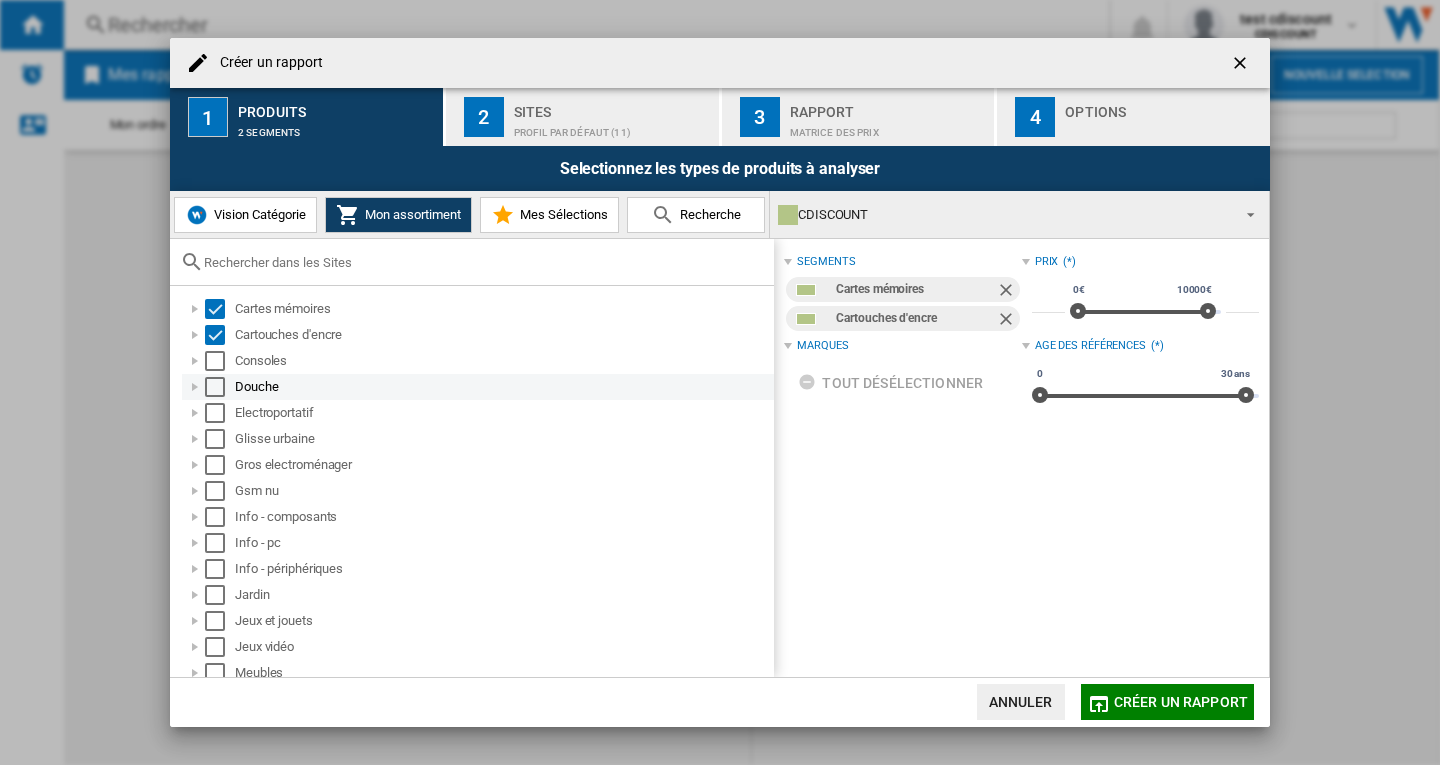 drag, startPoint x: 218, startPoint y: 362, endPoint x: 216, endPoint y: 379, distance: 17.117243 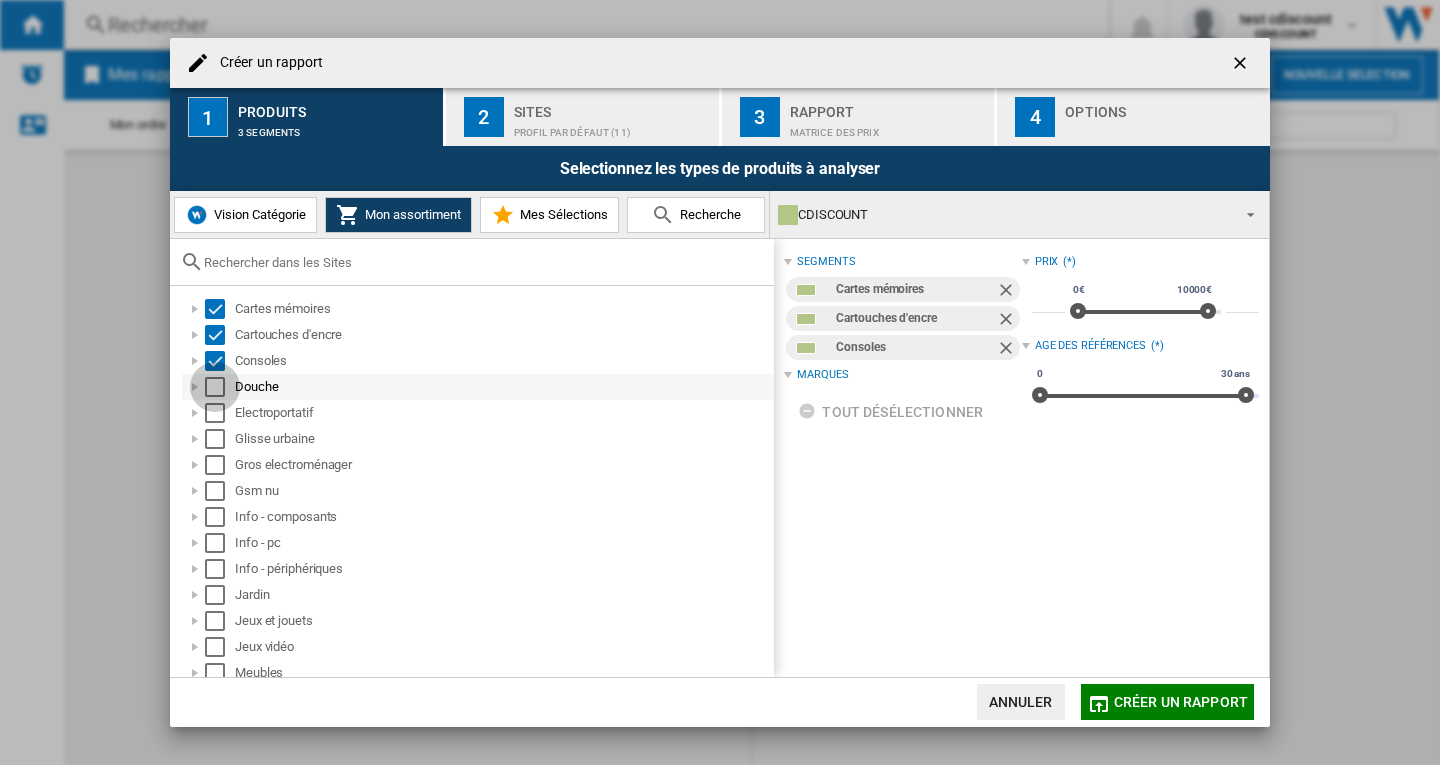 click at bounding box center [215, 387] 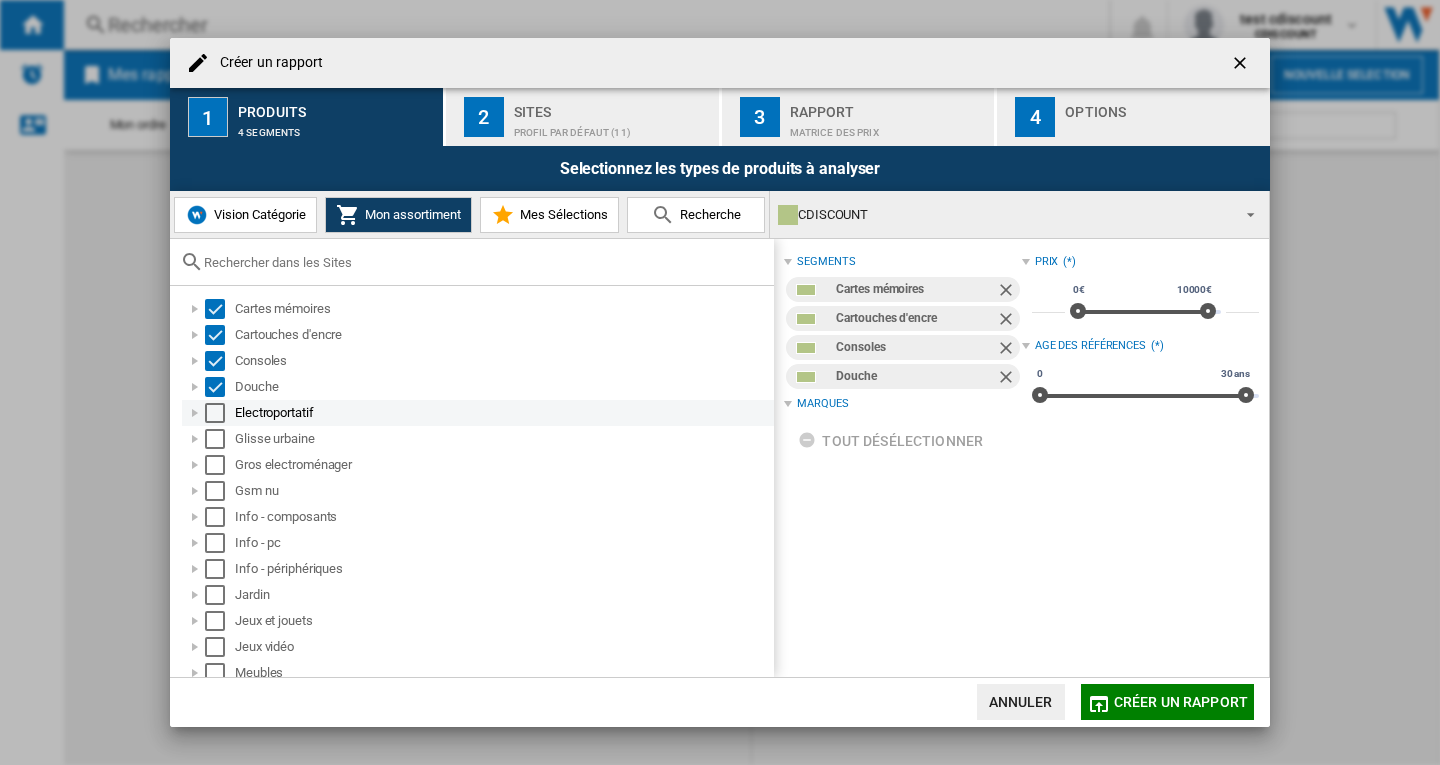 click at bounding box center [215, 413] 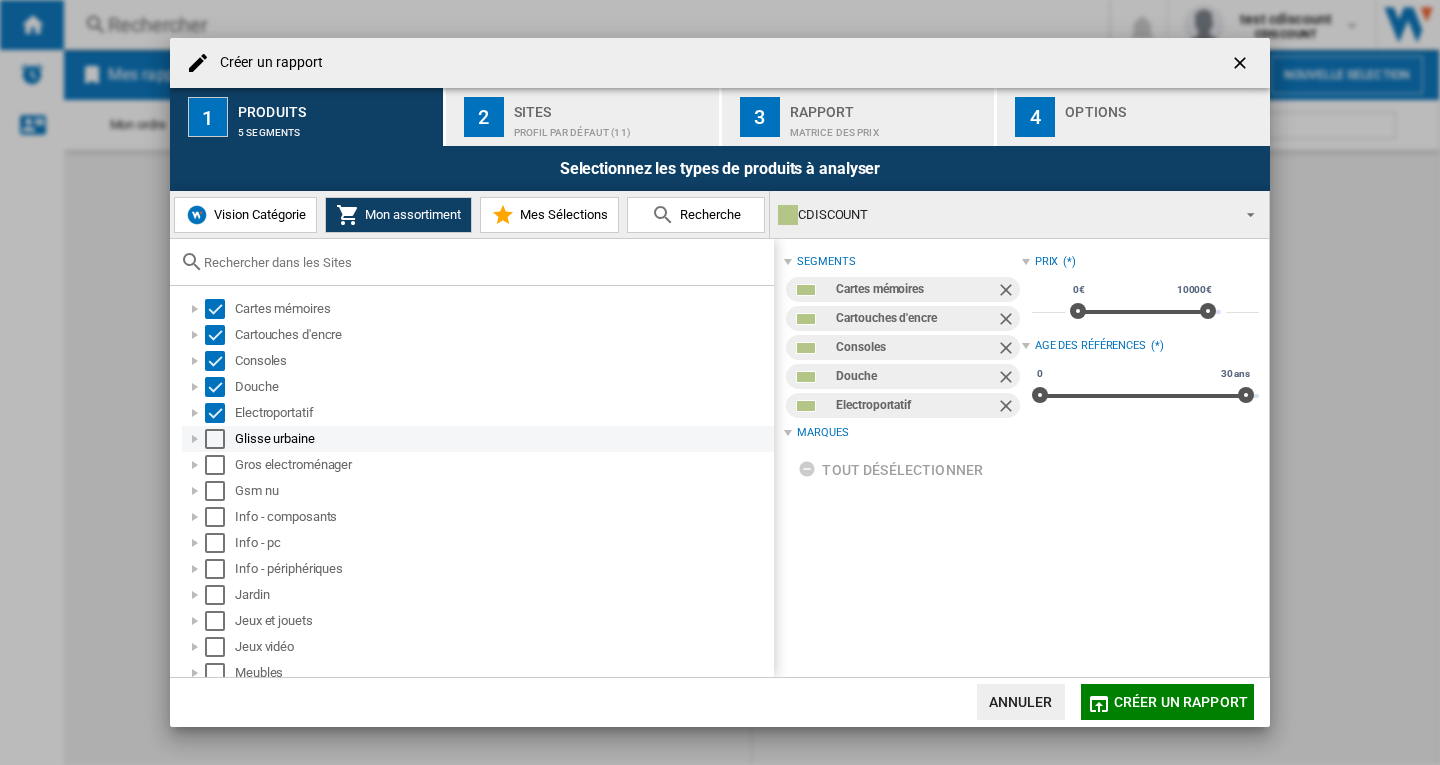 click at bounding box center [215, 439] 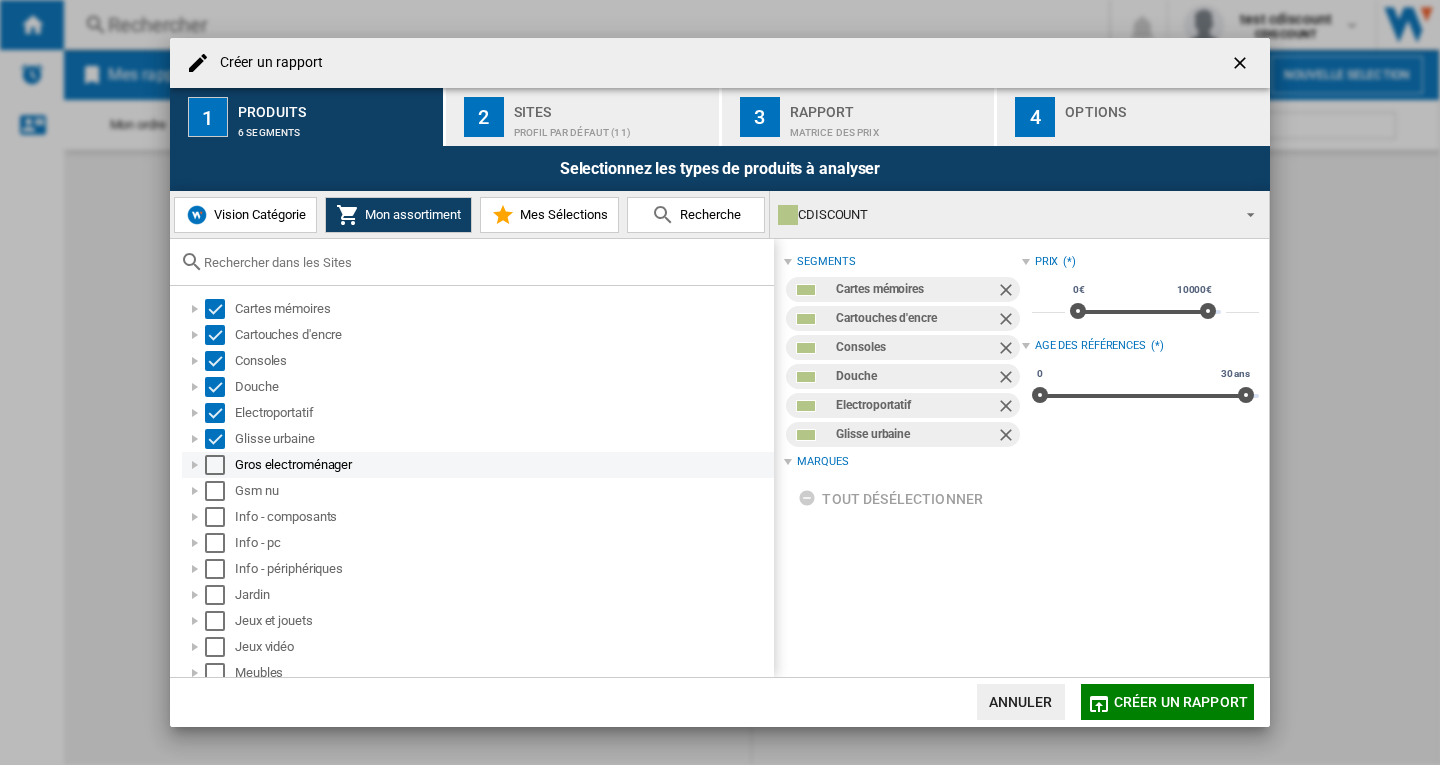 click at bounding box center (215, 465) 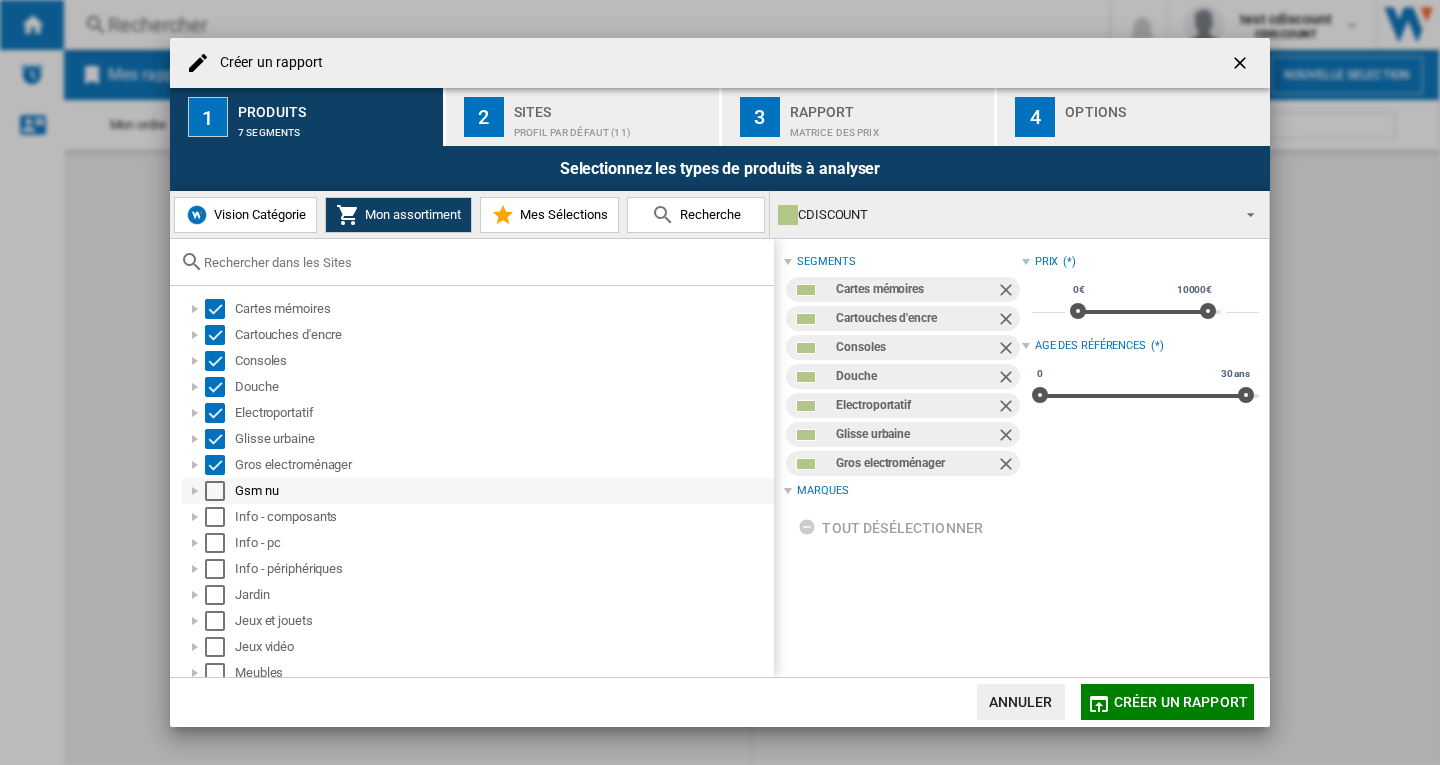 click at bounding box center [215, 491] 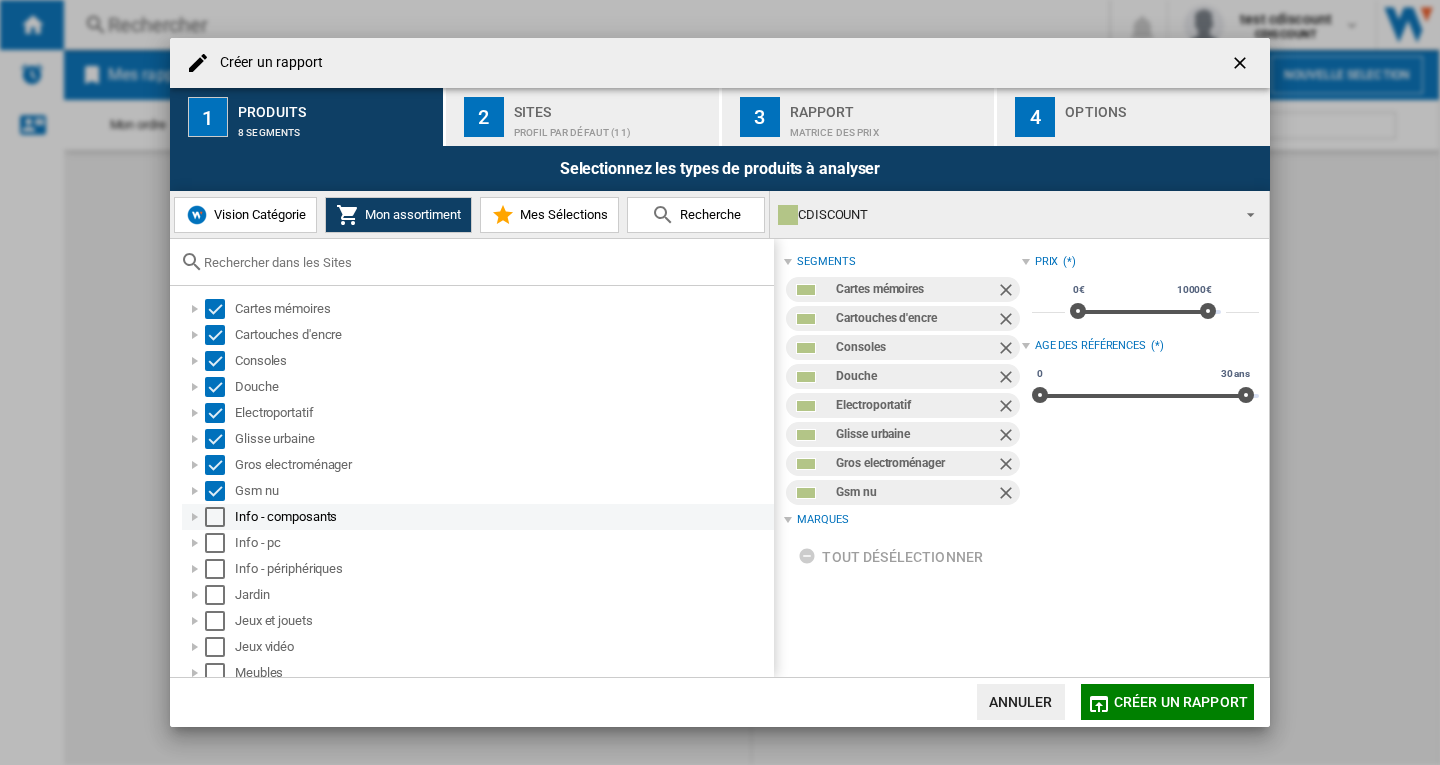 click at bounding box center [215, 517] 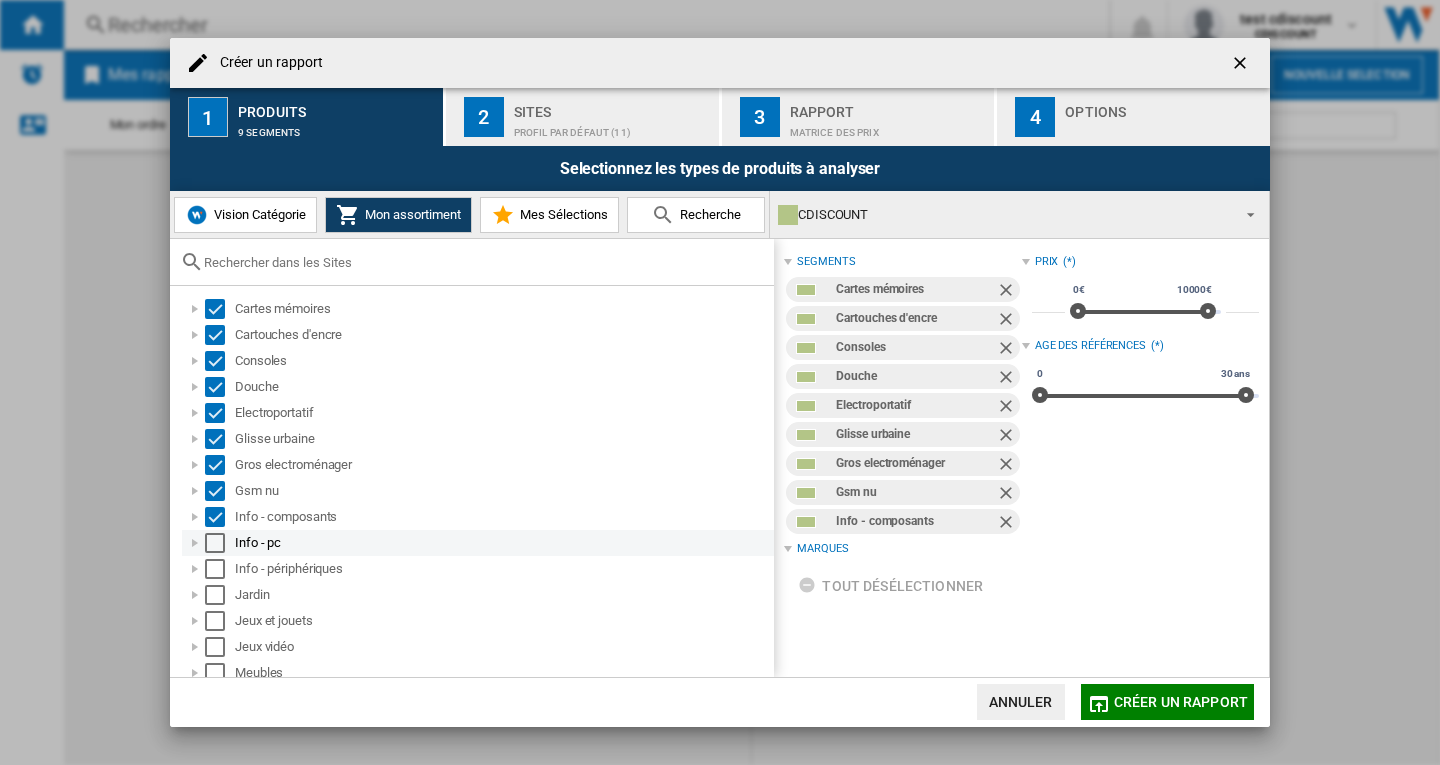 click at bounding box center (215, 543) 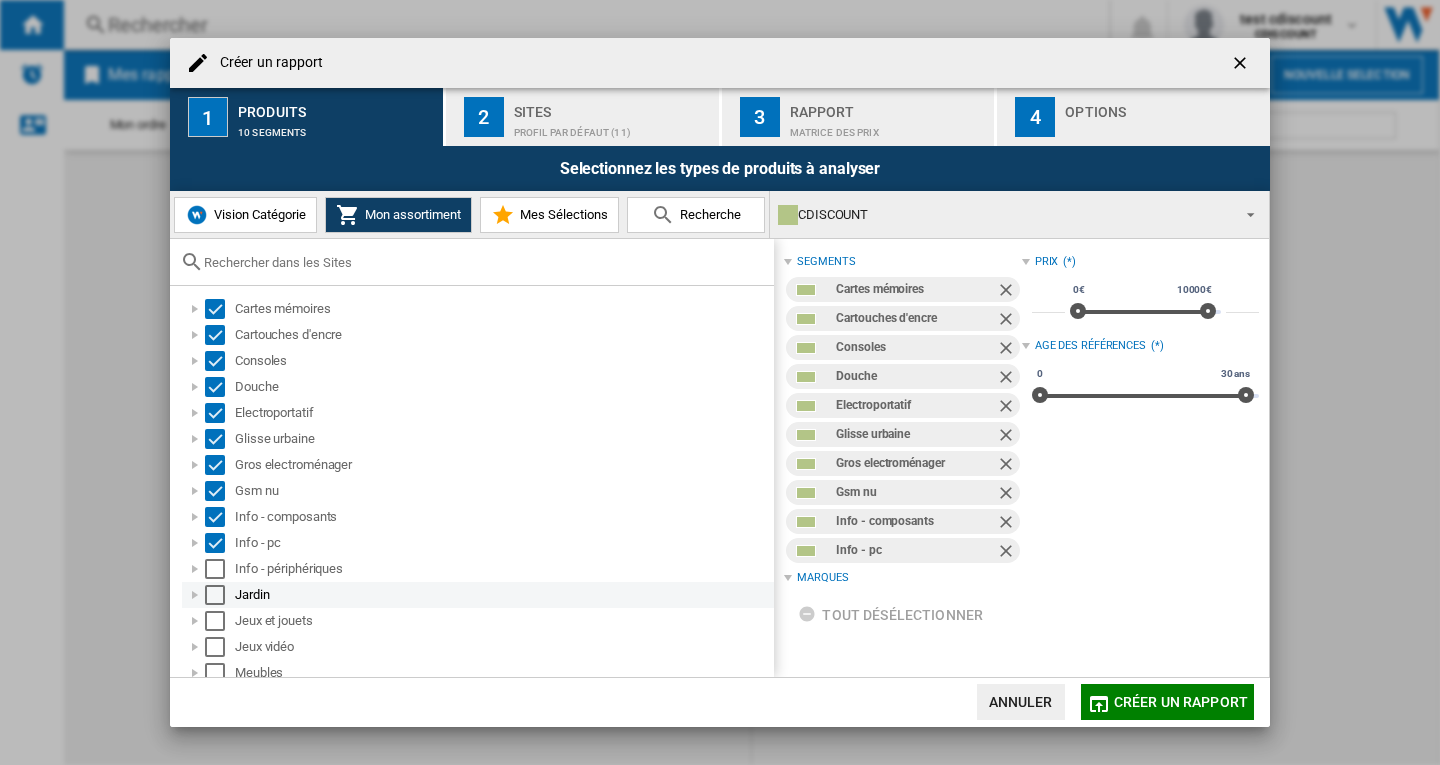 drag, startPoint x: 209, startPoint y: 563, endPoint x: 214, endPoint y: 583, distance: 20.615528 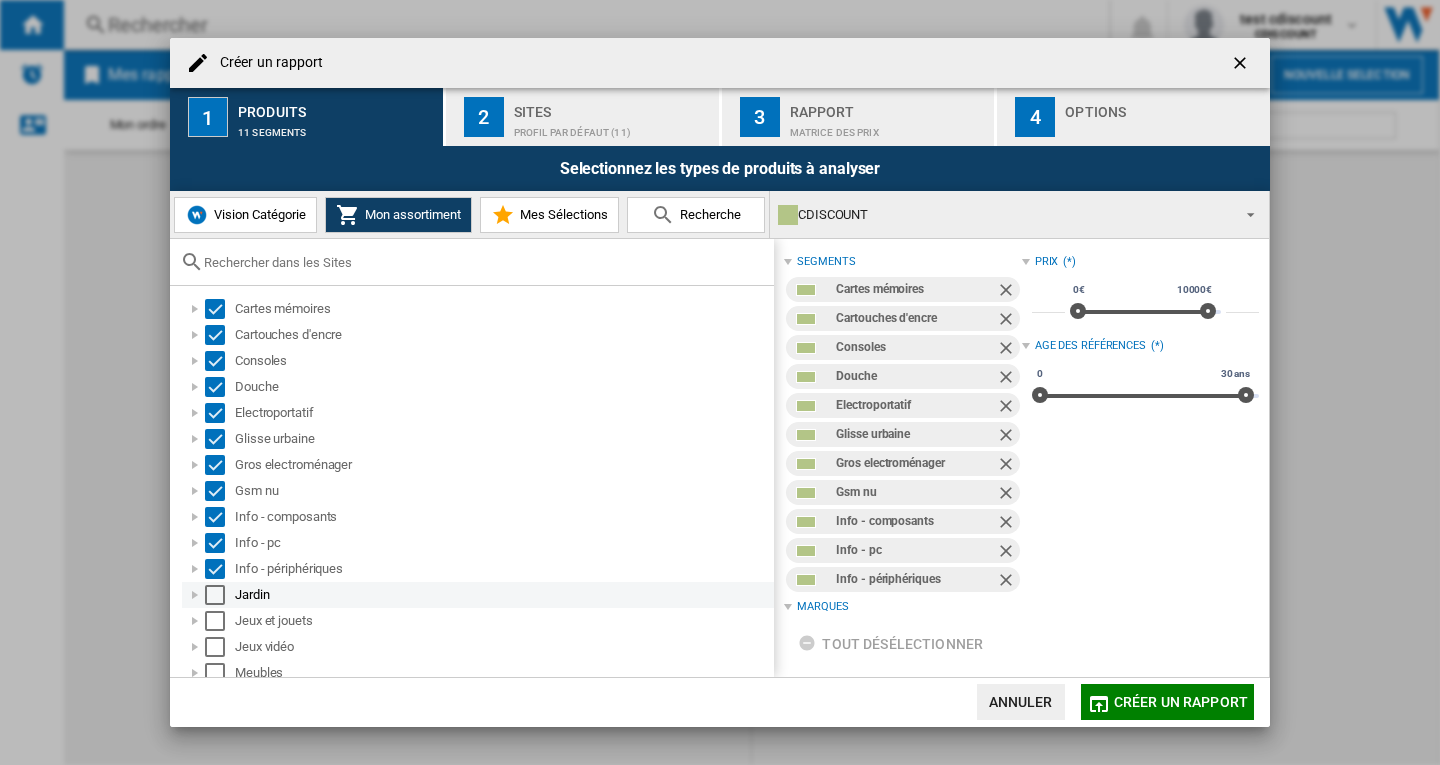 click at bounding box center [215, 595] 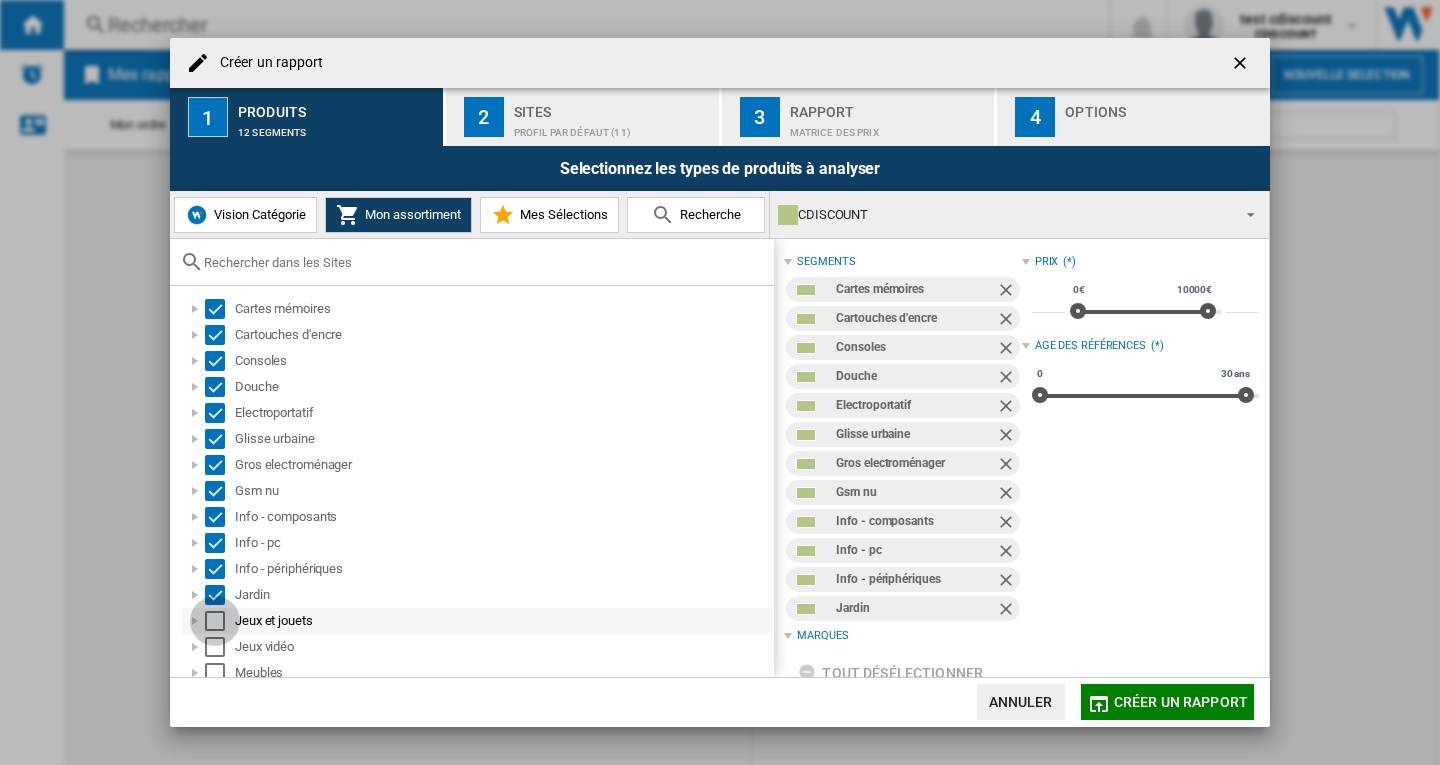 drag, startPoint x: 213, startPoint y: 615, endPoint x: 213, endPoint y: 639, distance: 24 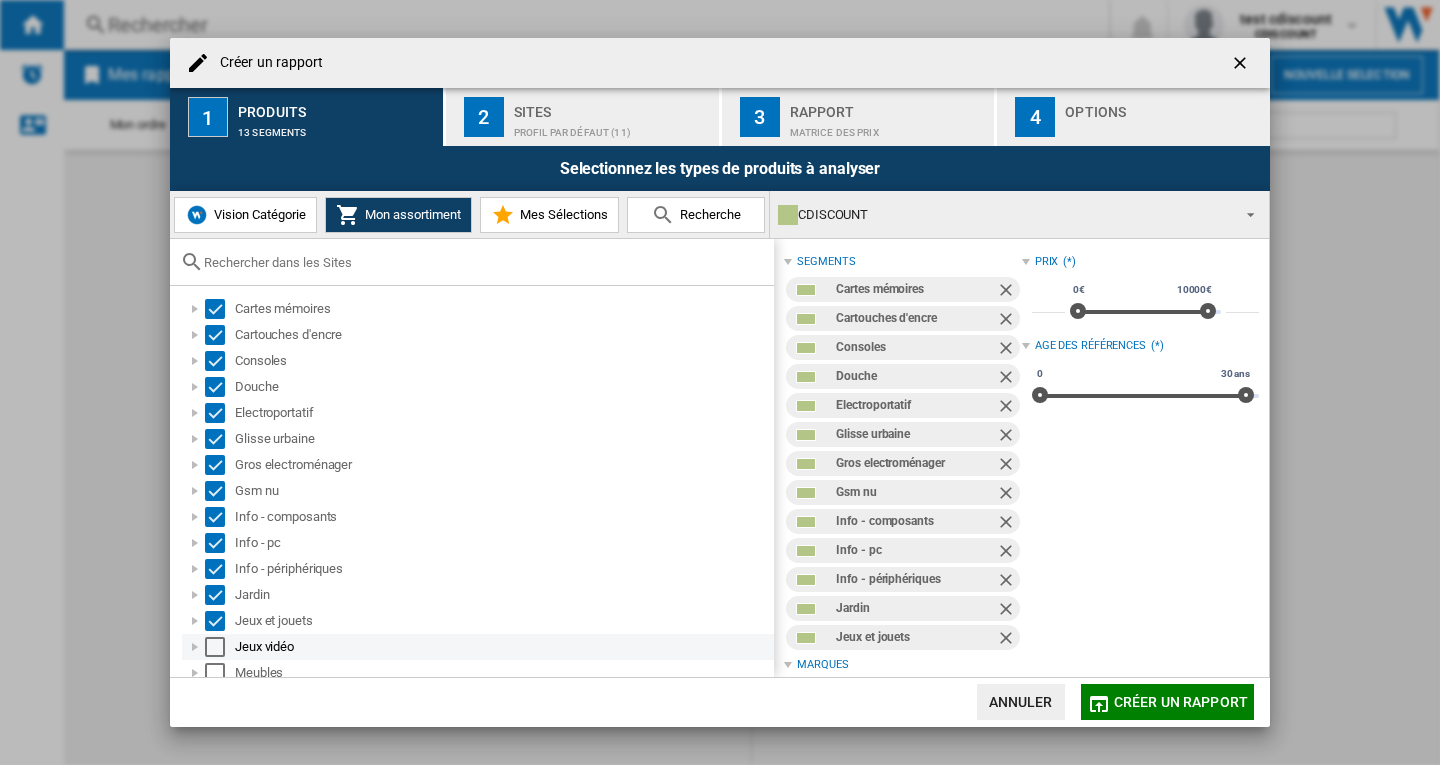 drag, startPoint x: 212, startPoint y: 643, endPoint x: 228, endPoint y: 622, distance: 26.400757 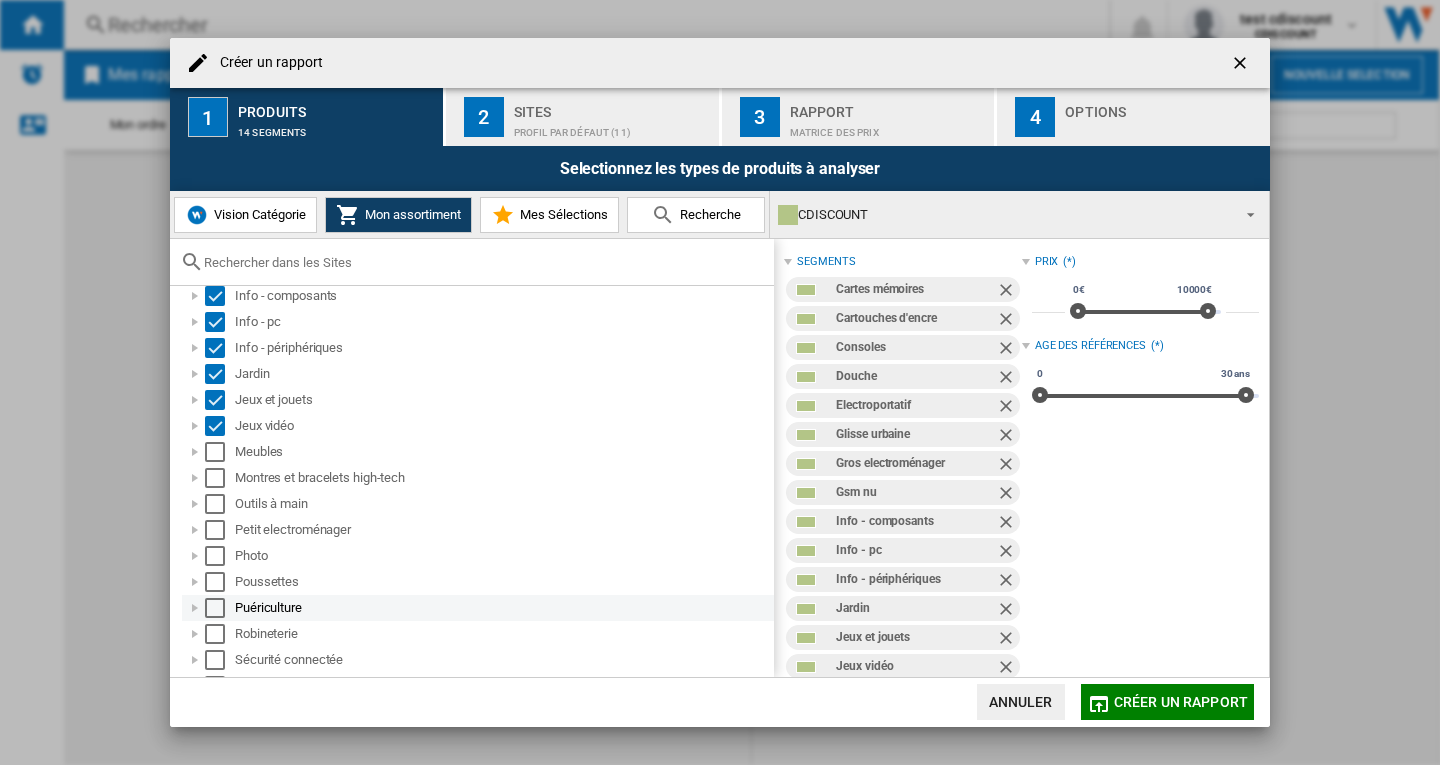 scroll, scrollTop: 239, scrollLeft: 0, axis: vertical 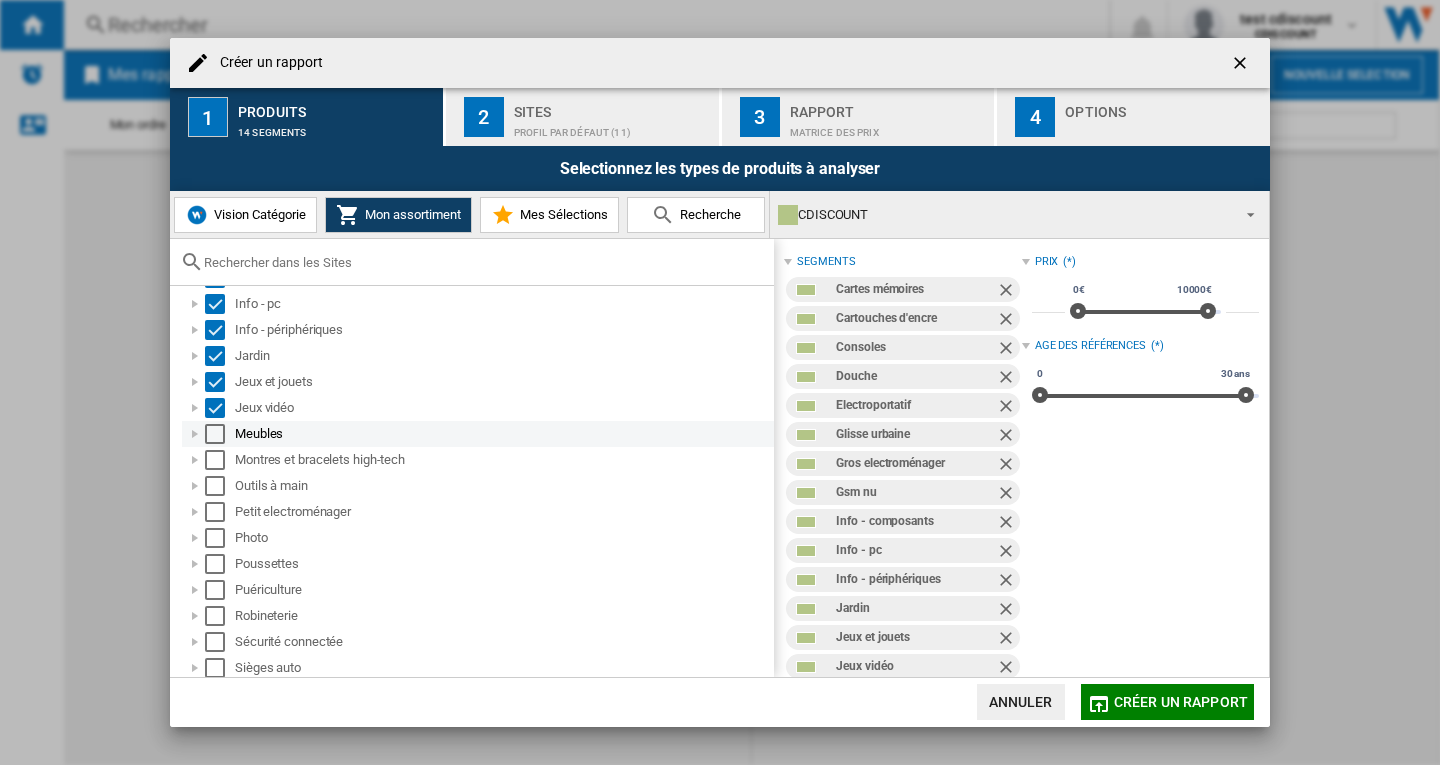 click at bounding box center [215, 434] 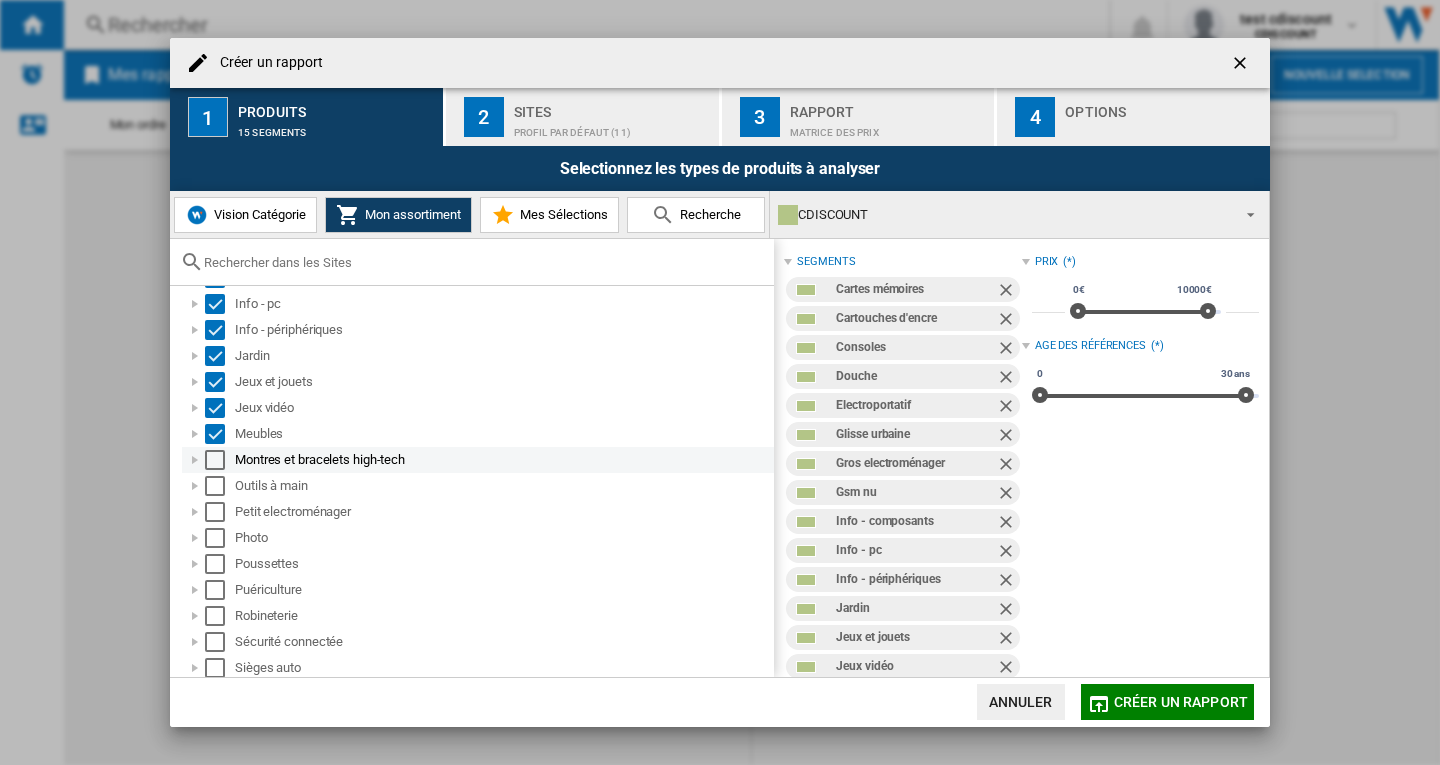click at bounding box center (215, 460) 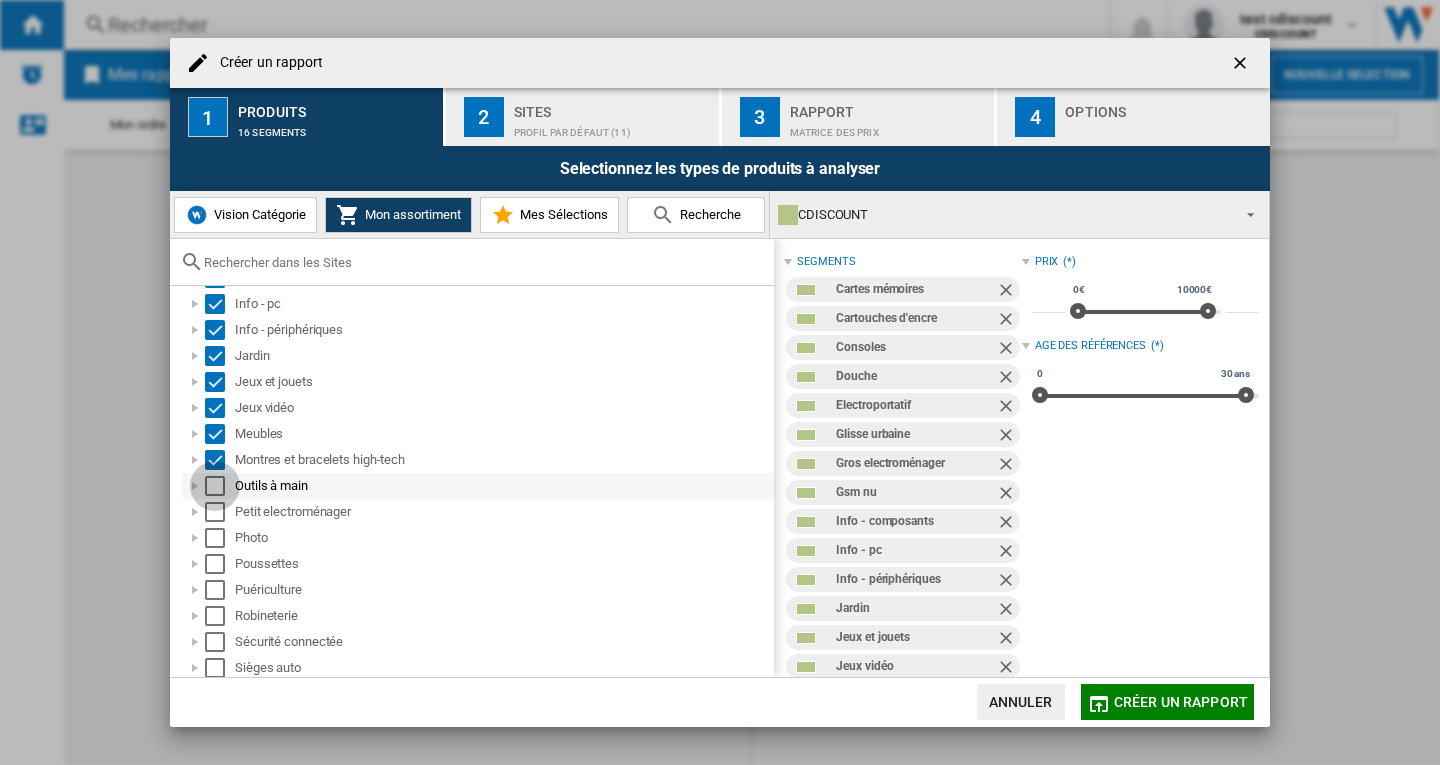click at bounding box center (215, 486) 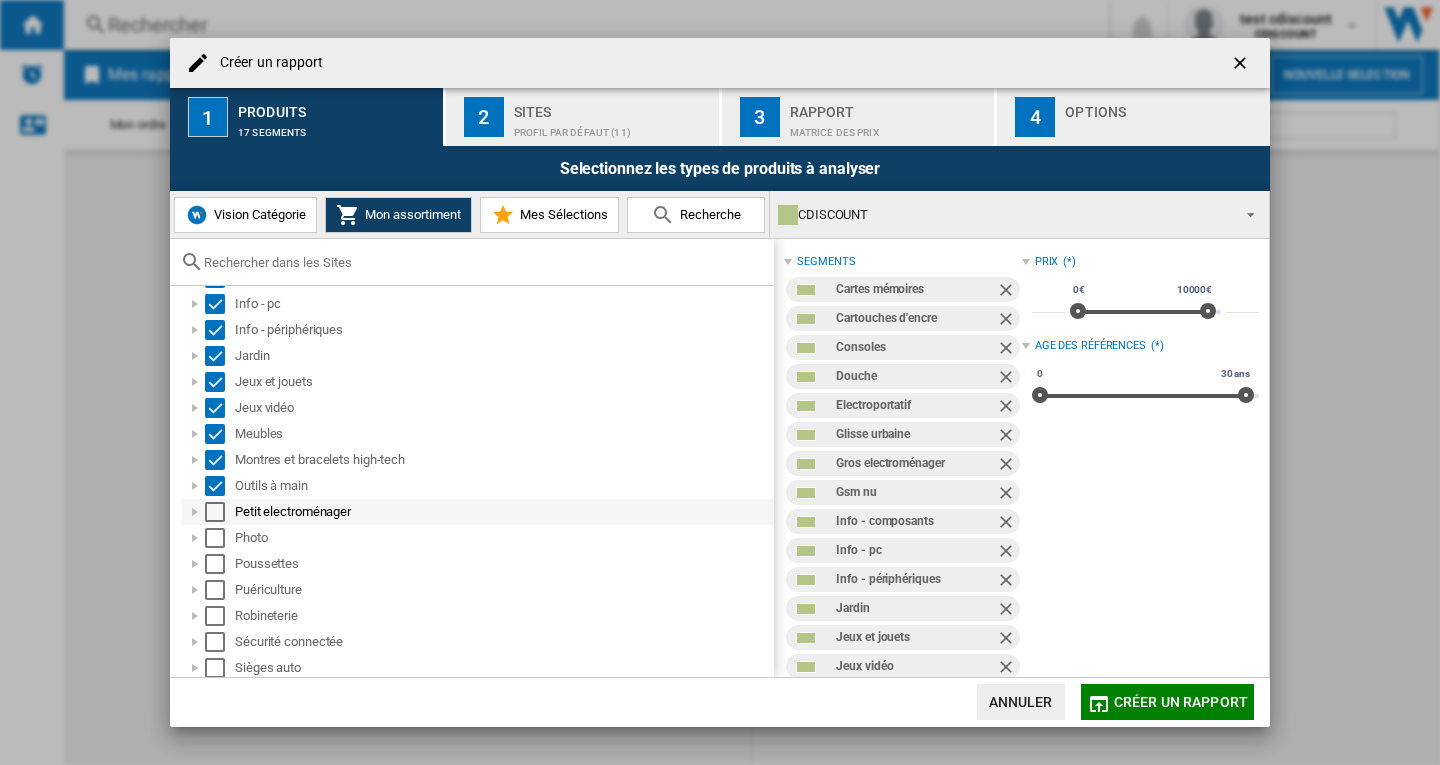click at bounding box center [215, 512] 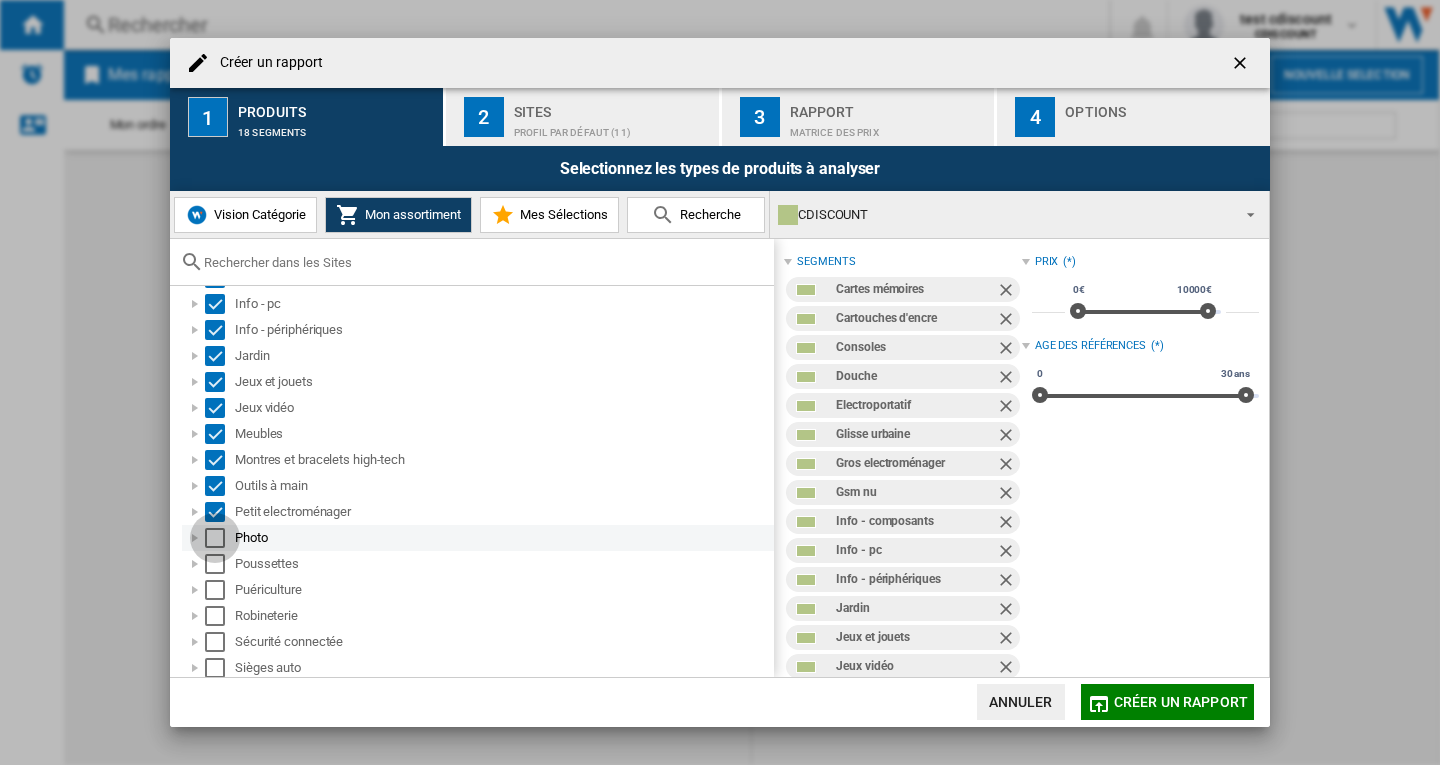 click at bounding box center [215, 538] 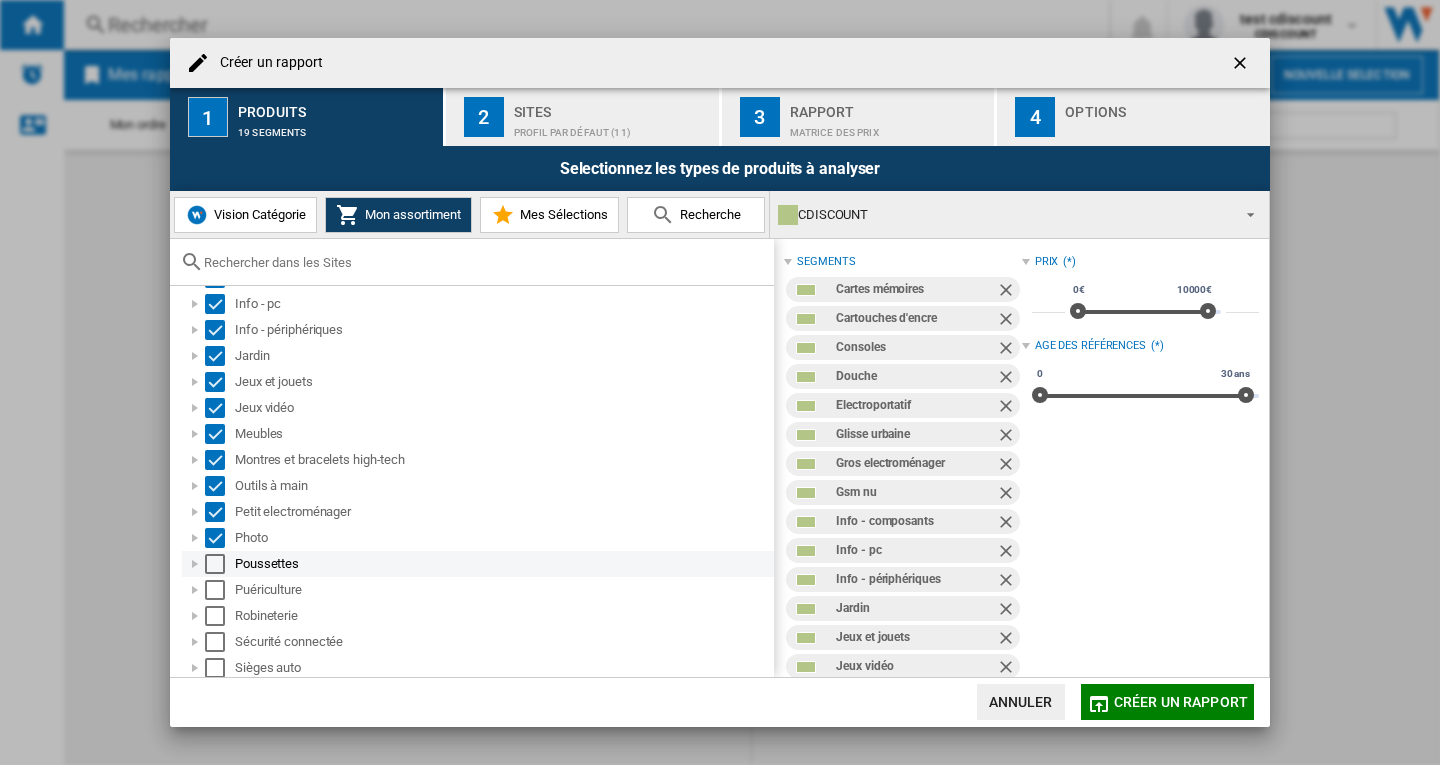 click at bounding box center (215, 564) 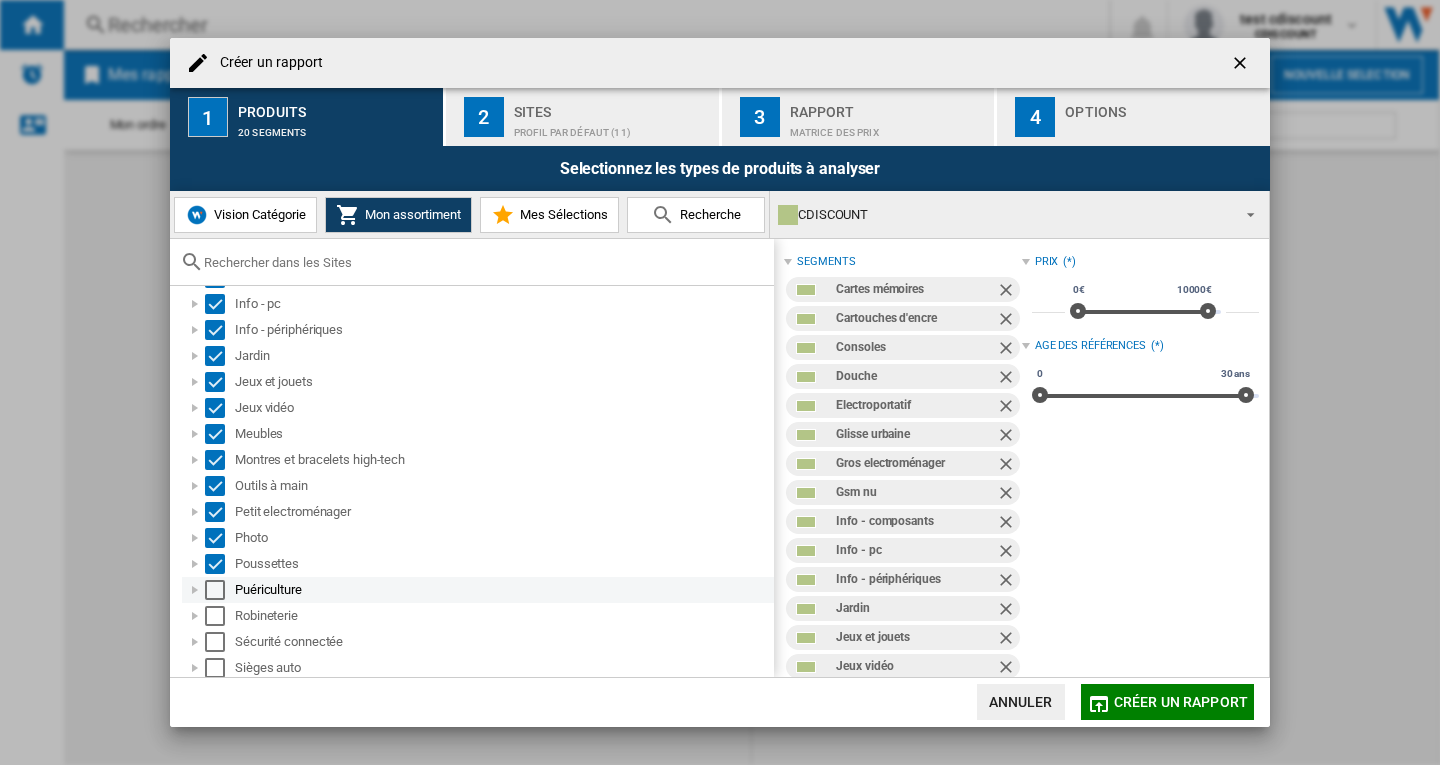 click at bounding box center (215, 590) 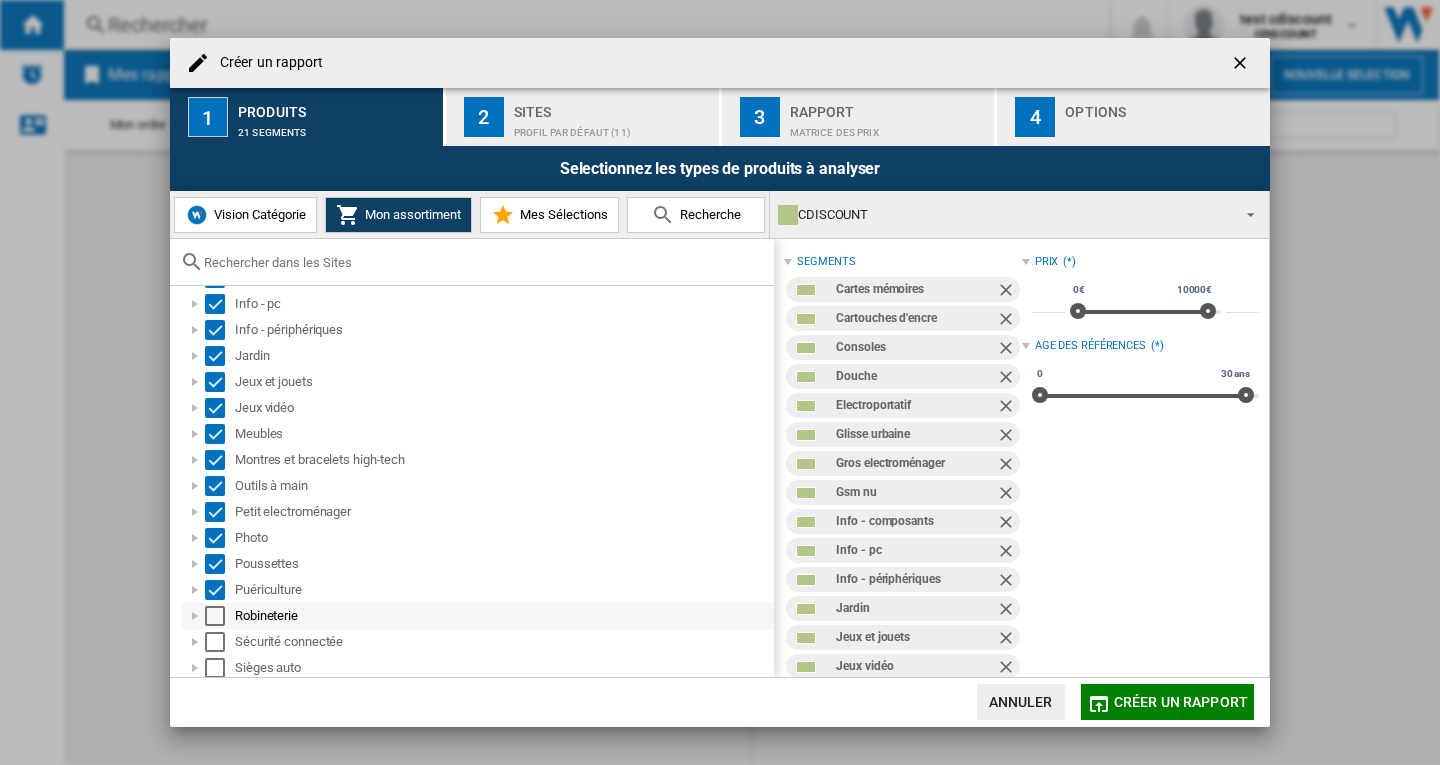 click at bounding box center (215, 616) 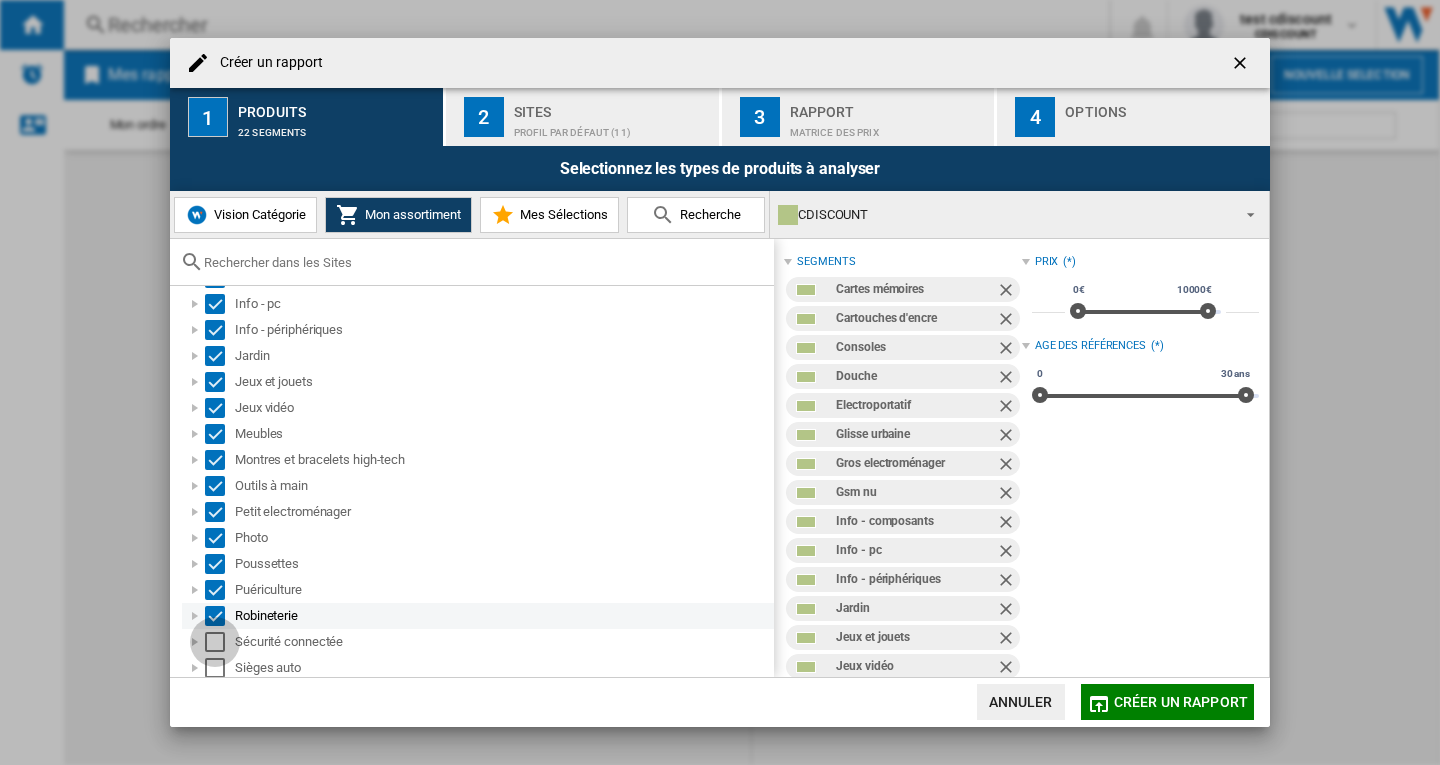 drag, startPoint x: 205, startPoint y: 643, endPoint x: 546, endPoint y: 604, distance: 343.22296 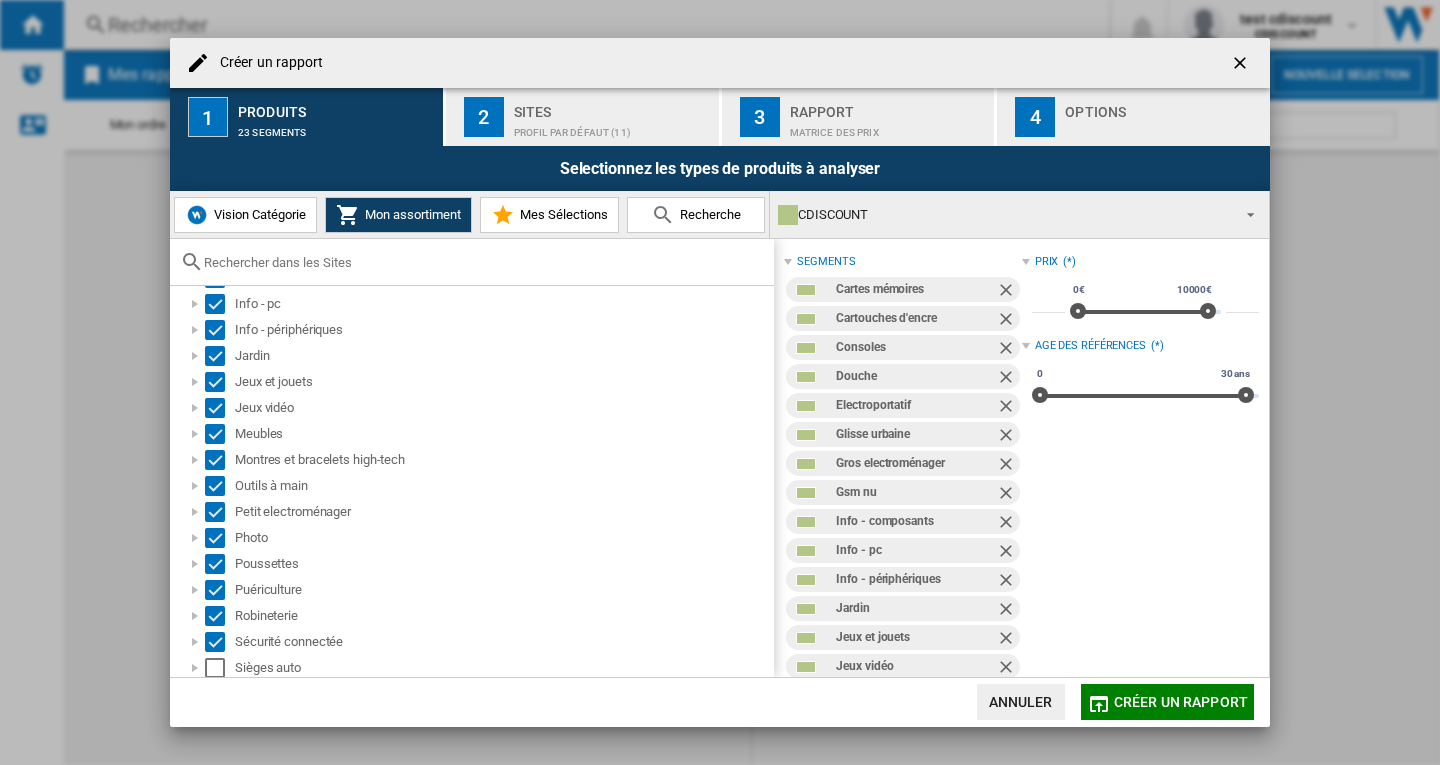 scroll, scrollTop: 321, scrollLeft: 0, axis: vertical 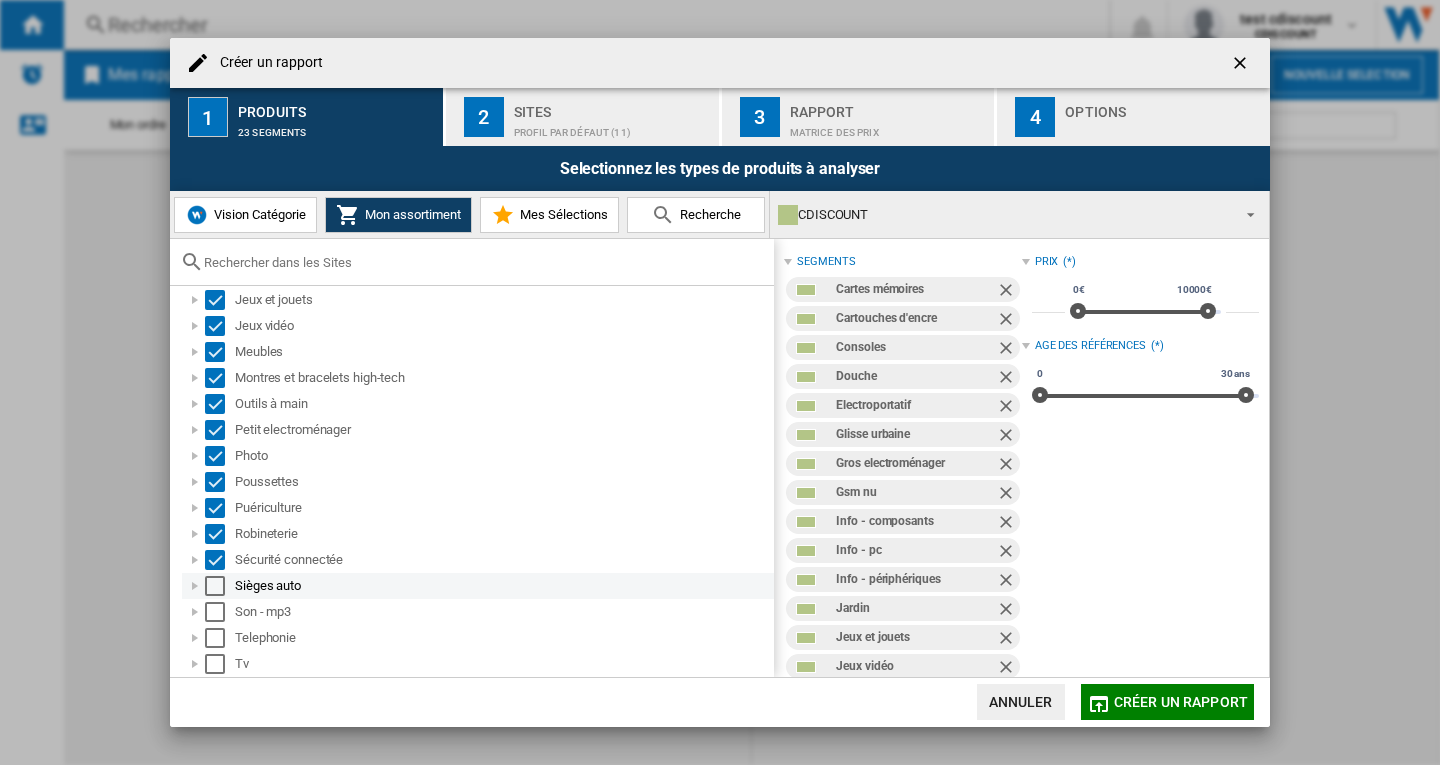 drag, startPoint x: 213, startPoint y: 584, endPoint x: 214, endPoint y: 596, distance: 12.0415945 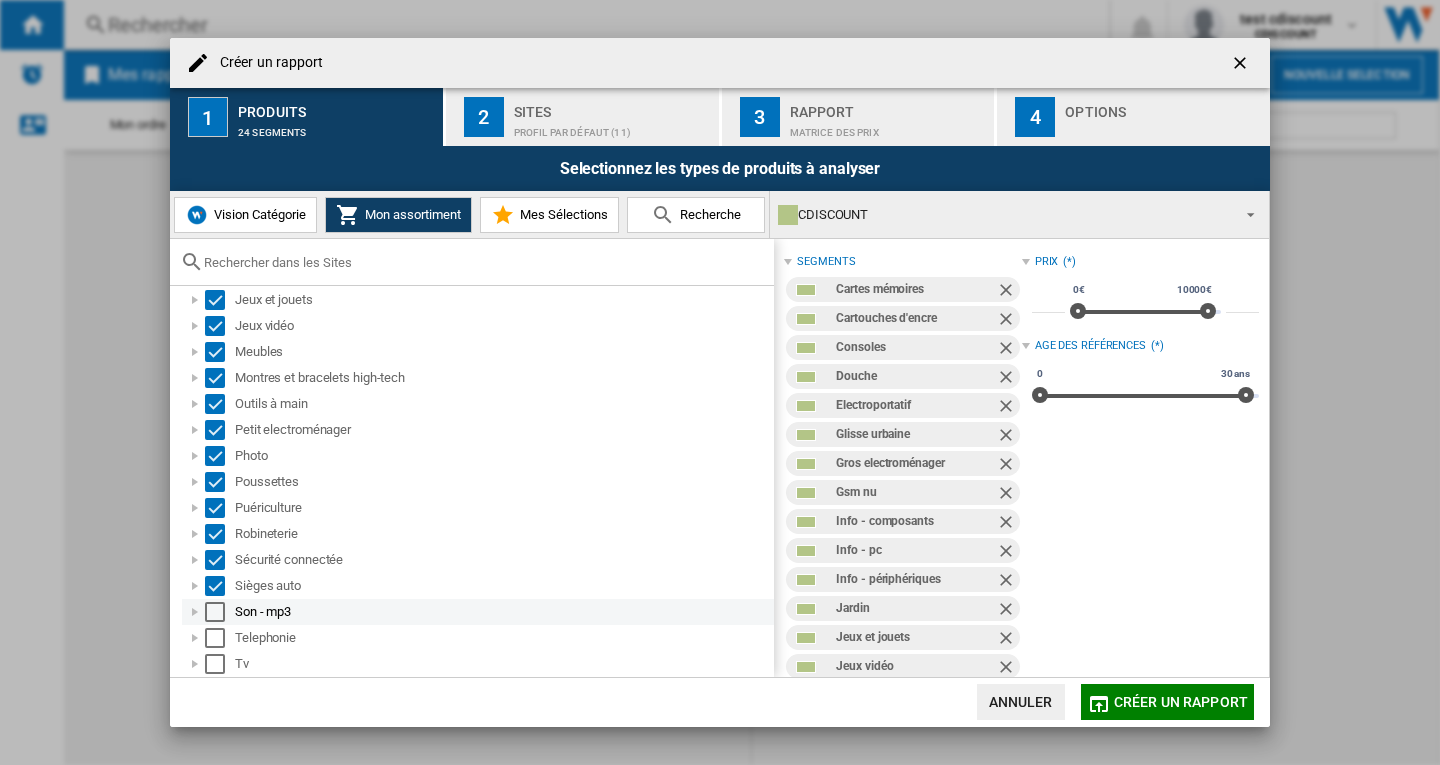 click at bounding box center (215, 612) 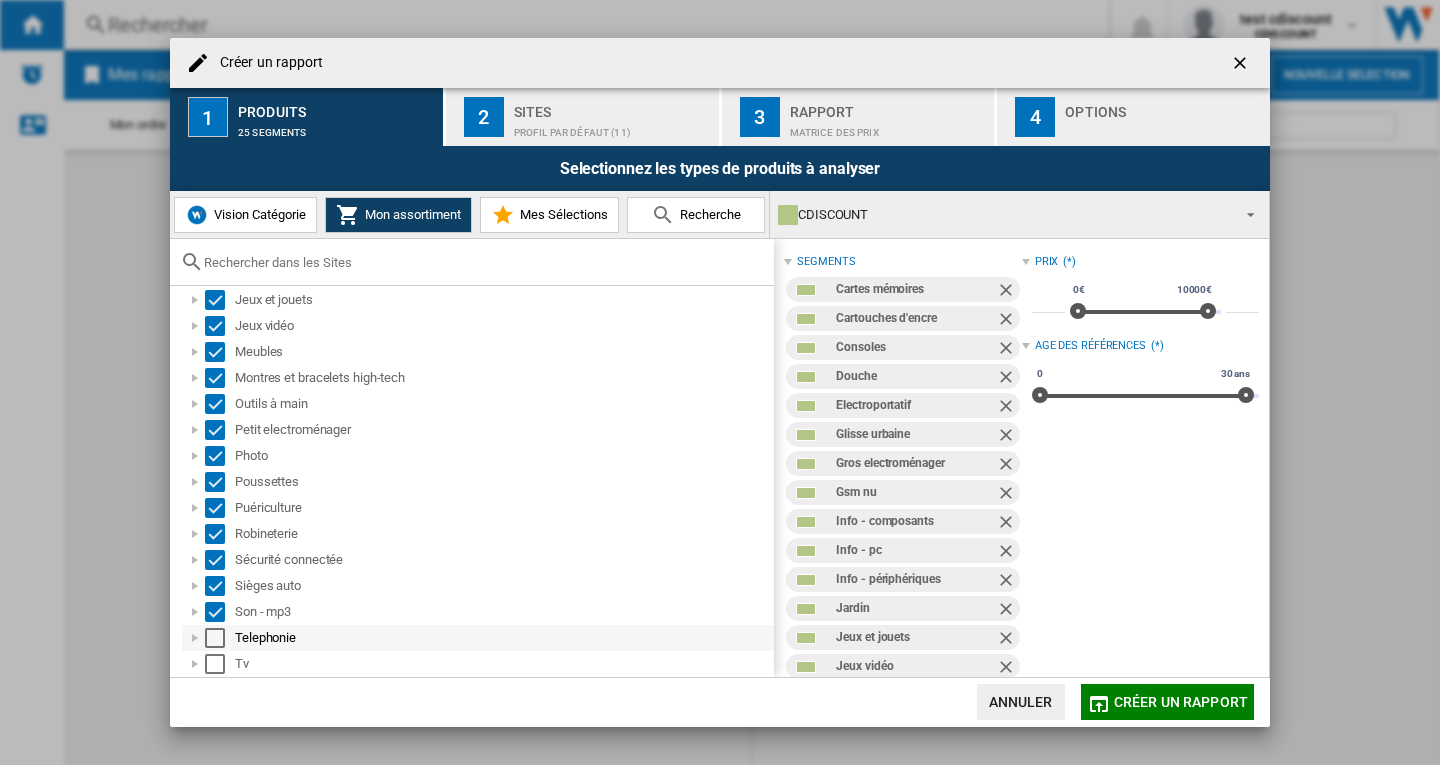 click at bounding box center (215, 638) 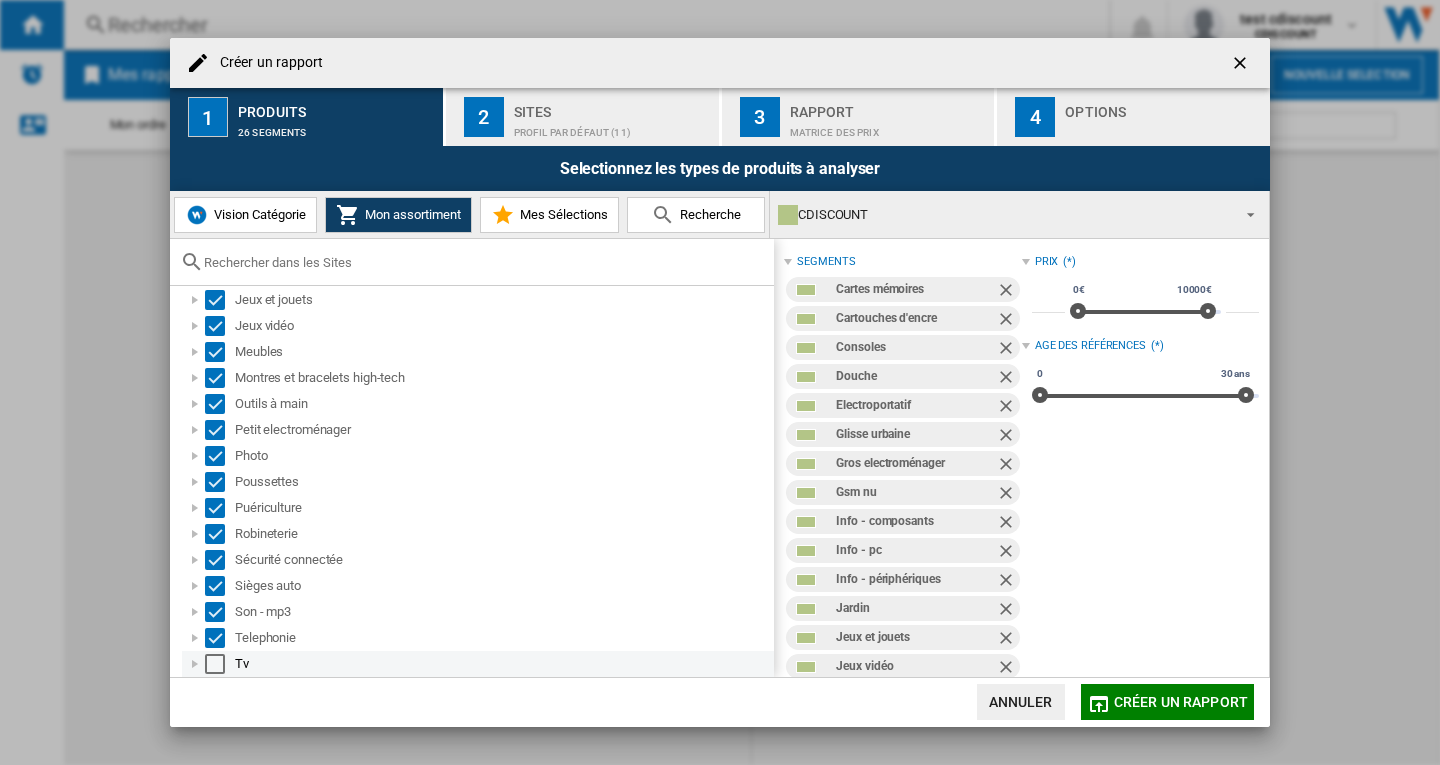 click at bounding box center [215, 664] 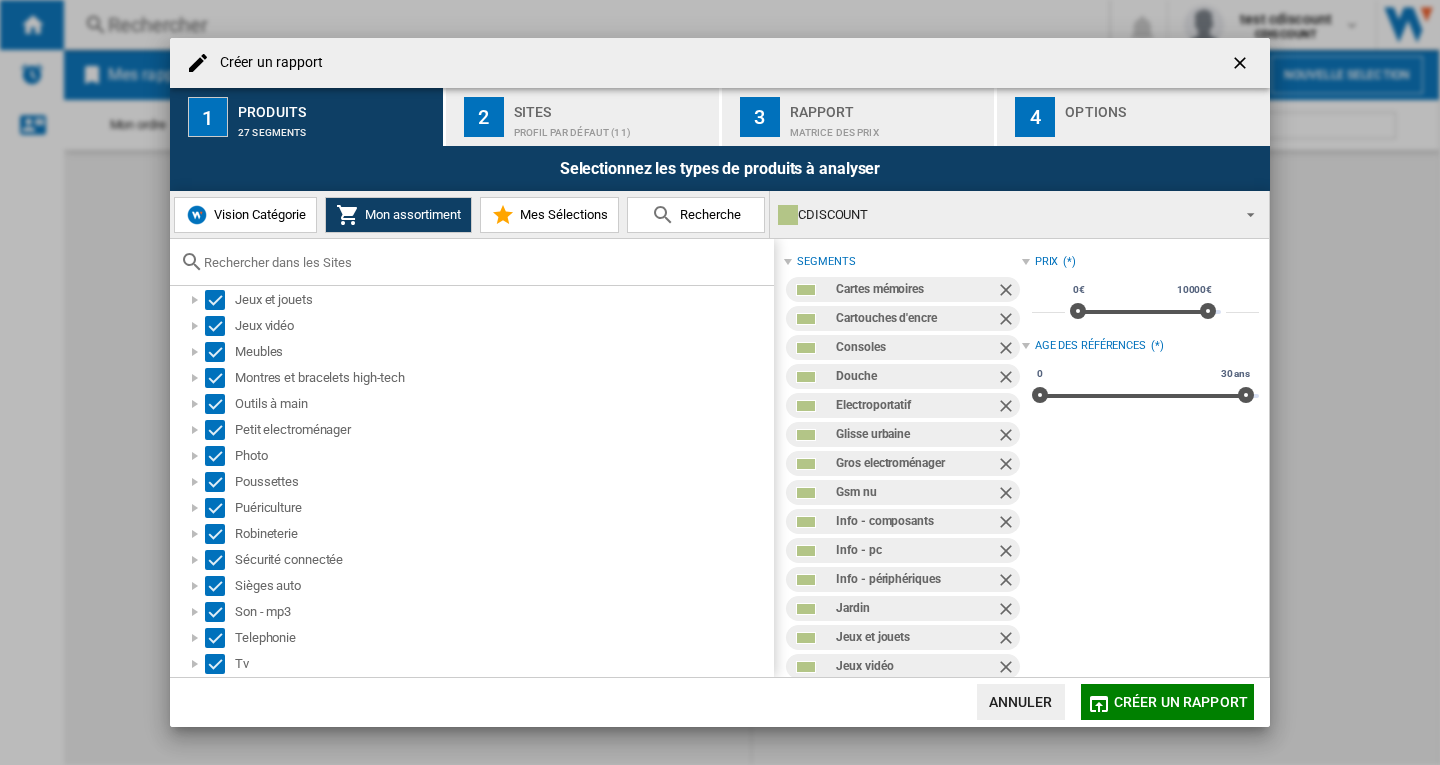 click on "Profil par défaut (11)" at bounding box center [612, 127] 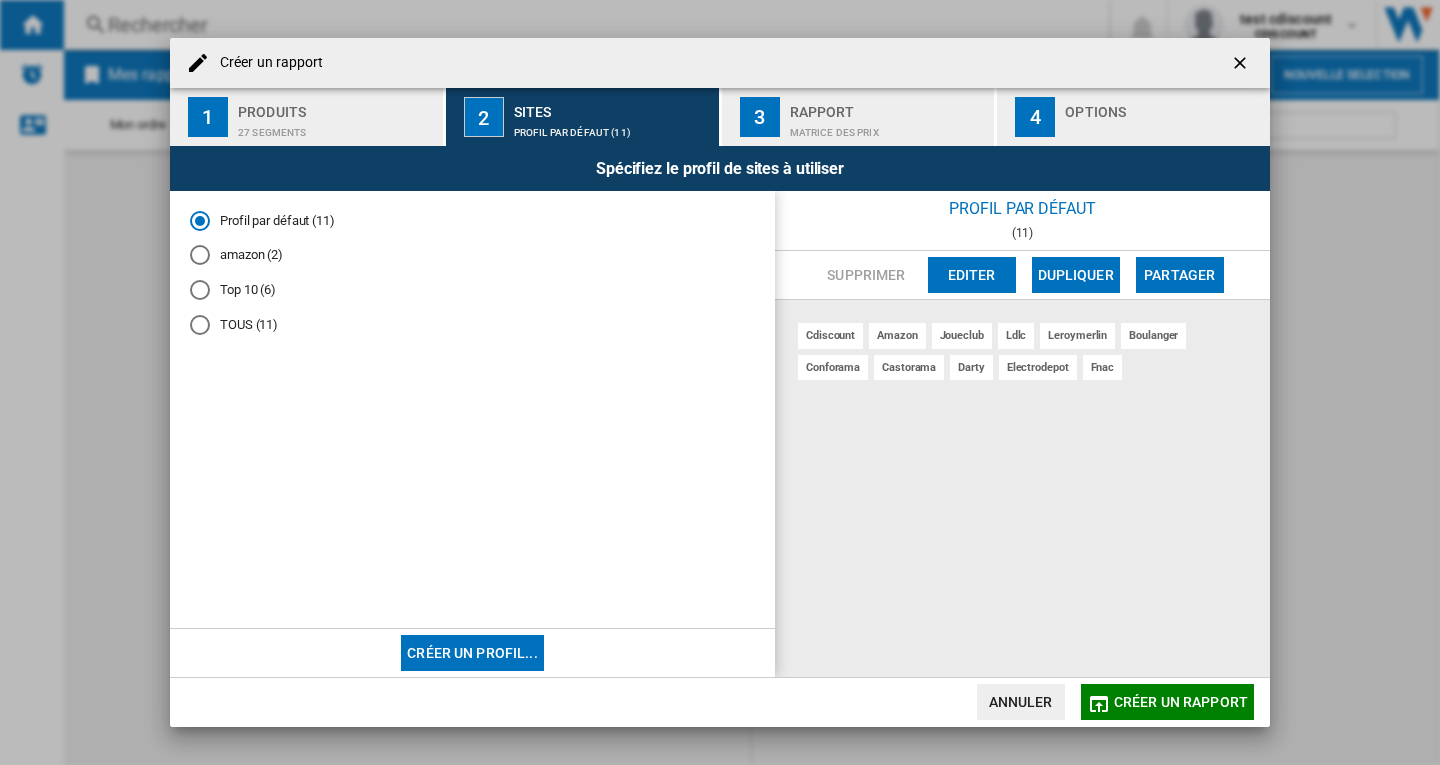 click on "TOUS (11)" at bounding box center [472, 324] 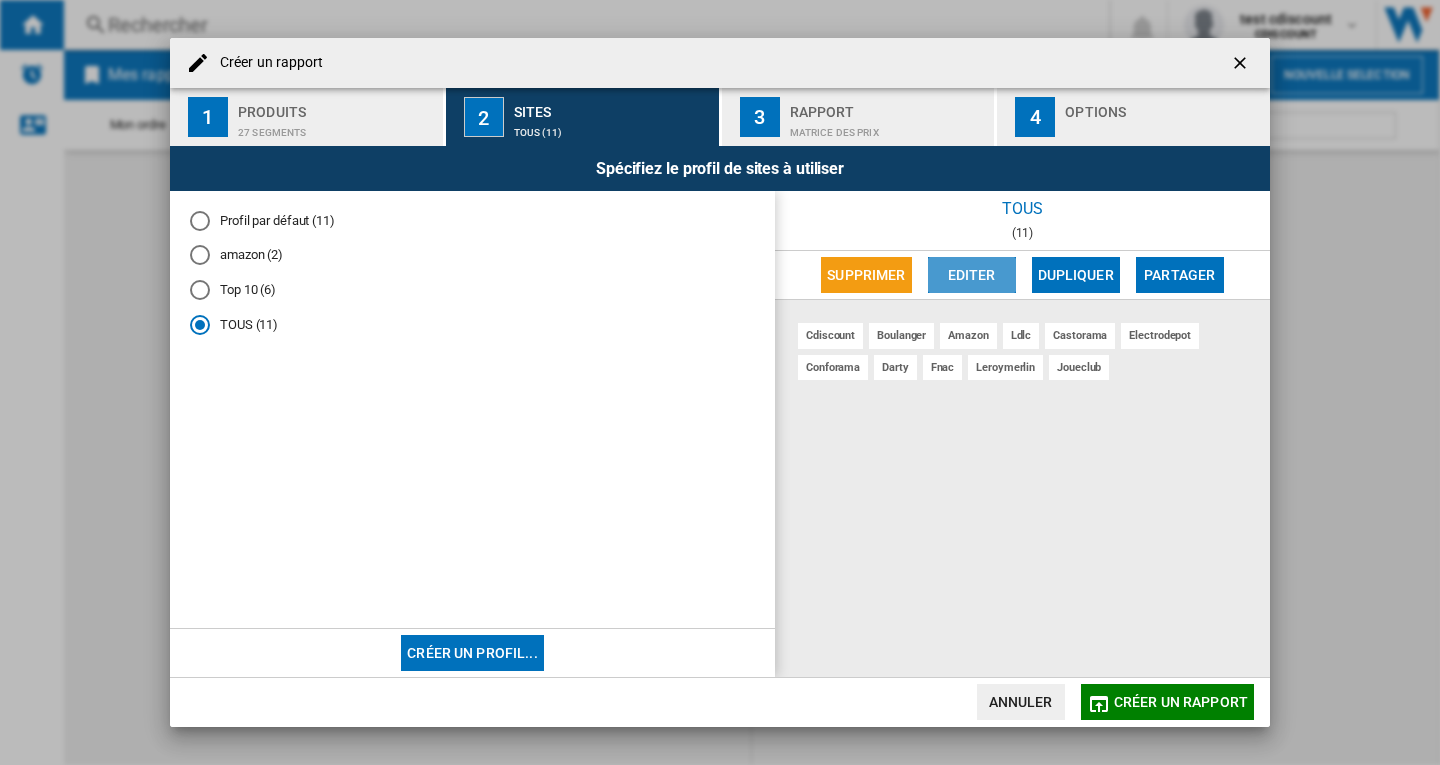 click on "Editer" at bounding box center [972, 275] 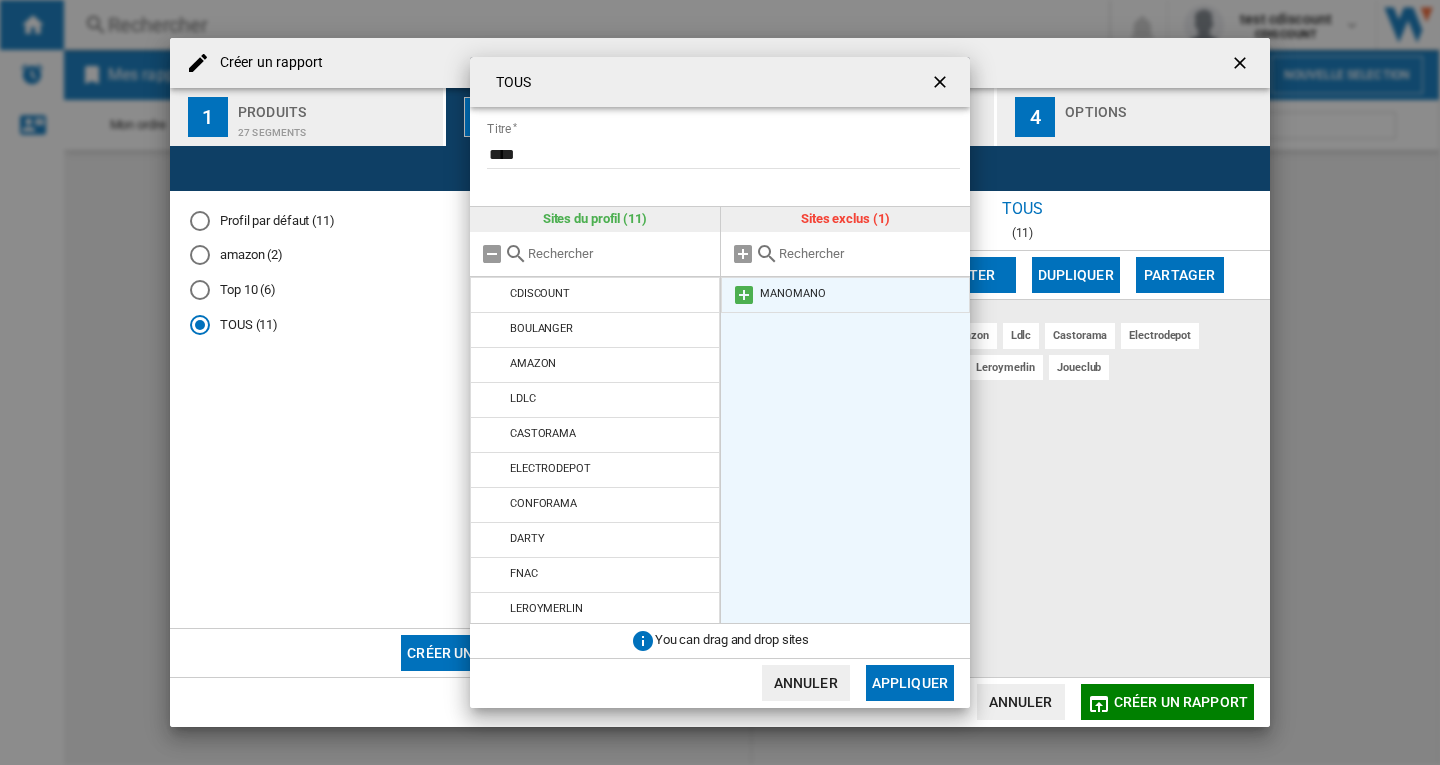 click at bounding box center (744, 295) 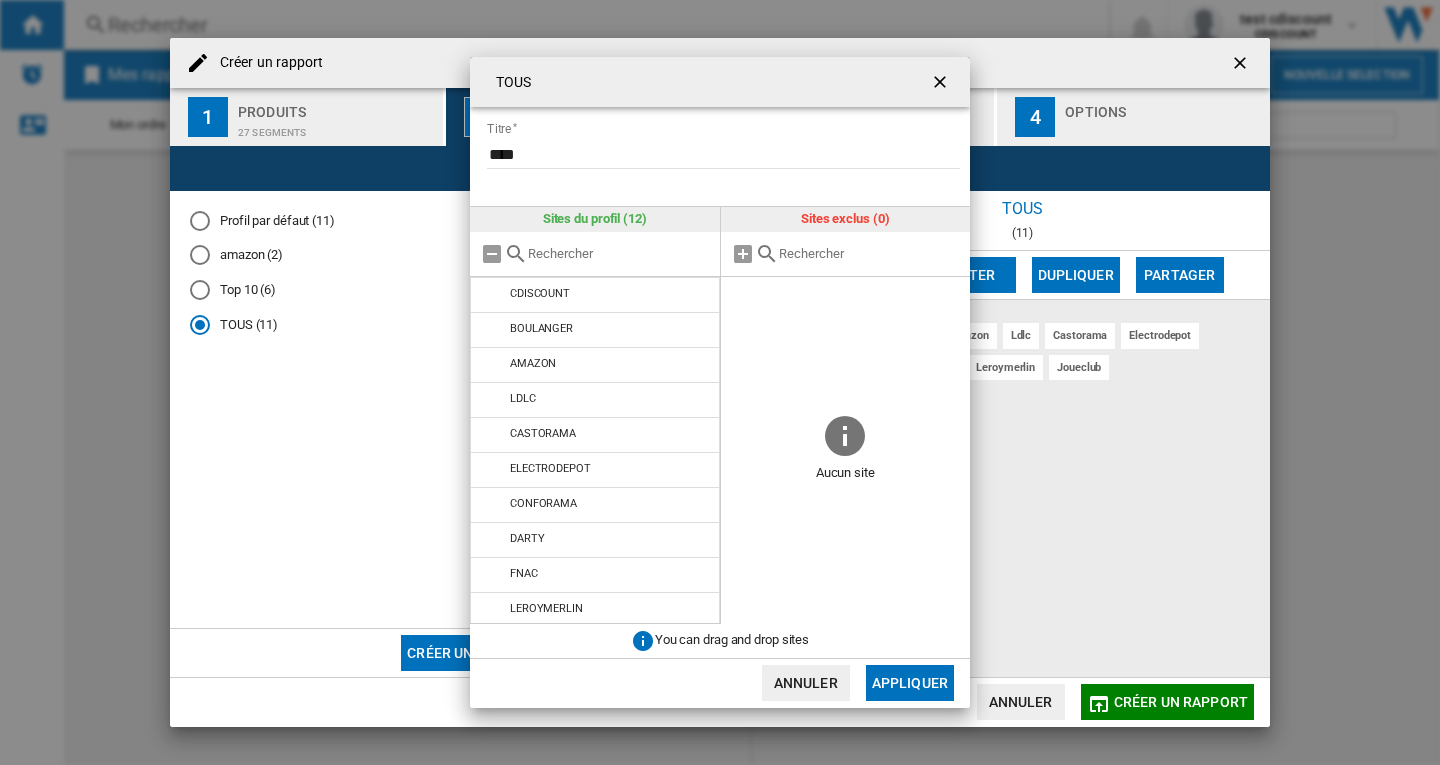 click on "Appliquer" 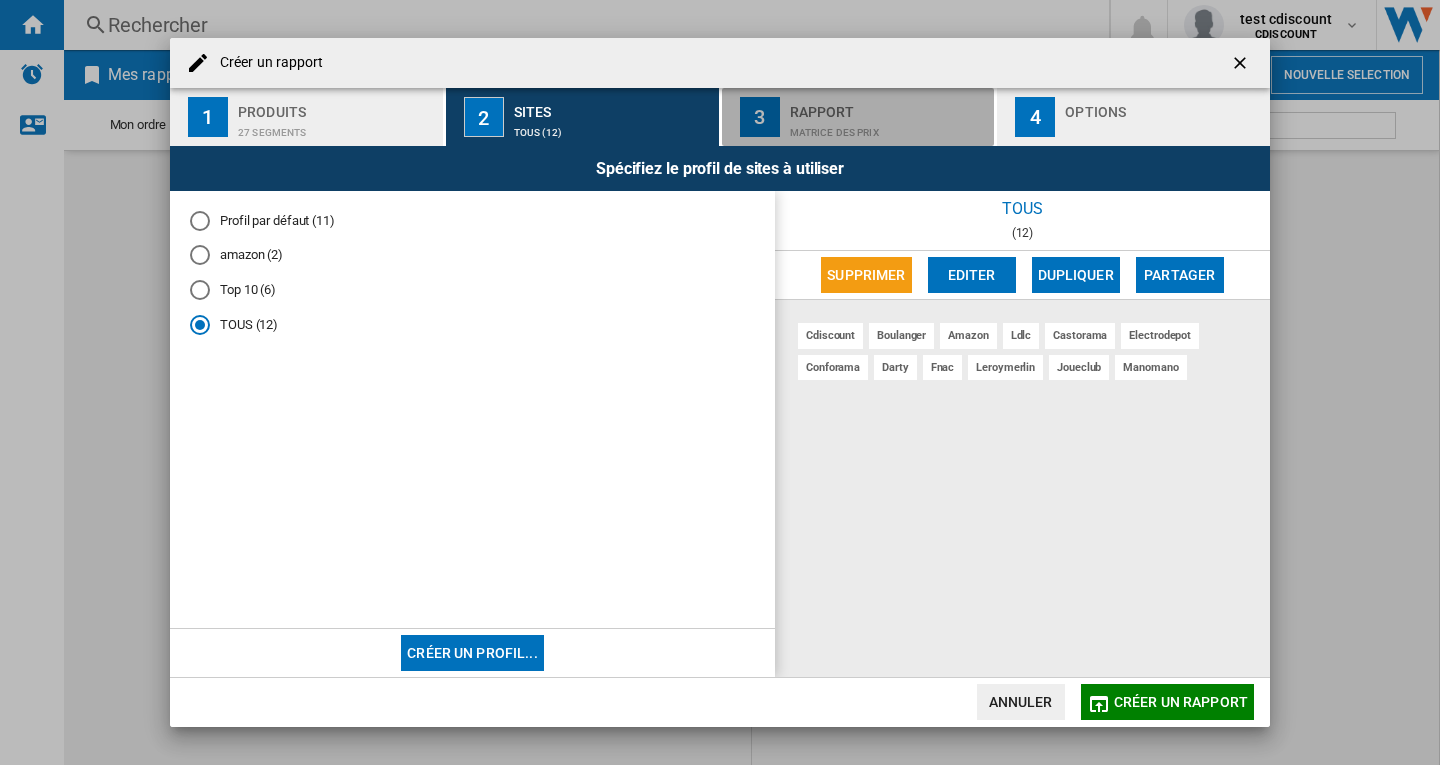 click on "Matrice des prix" at bounding box center [888, 127] 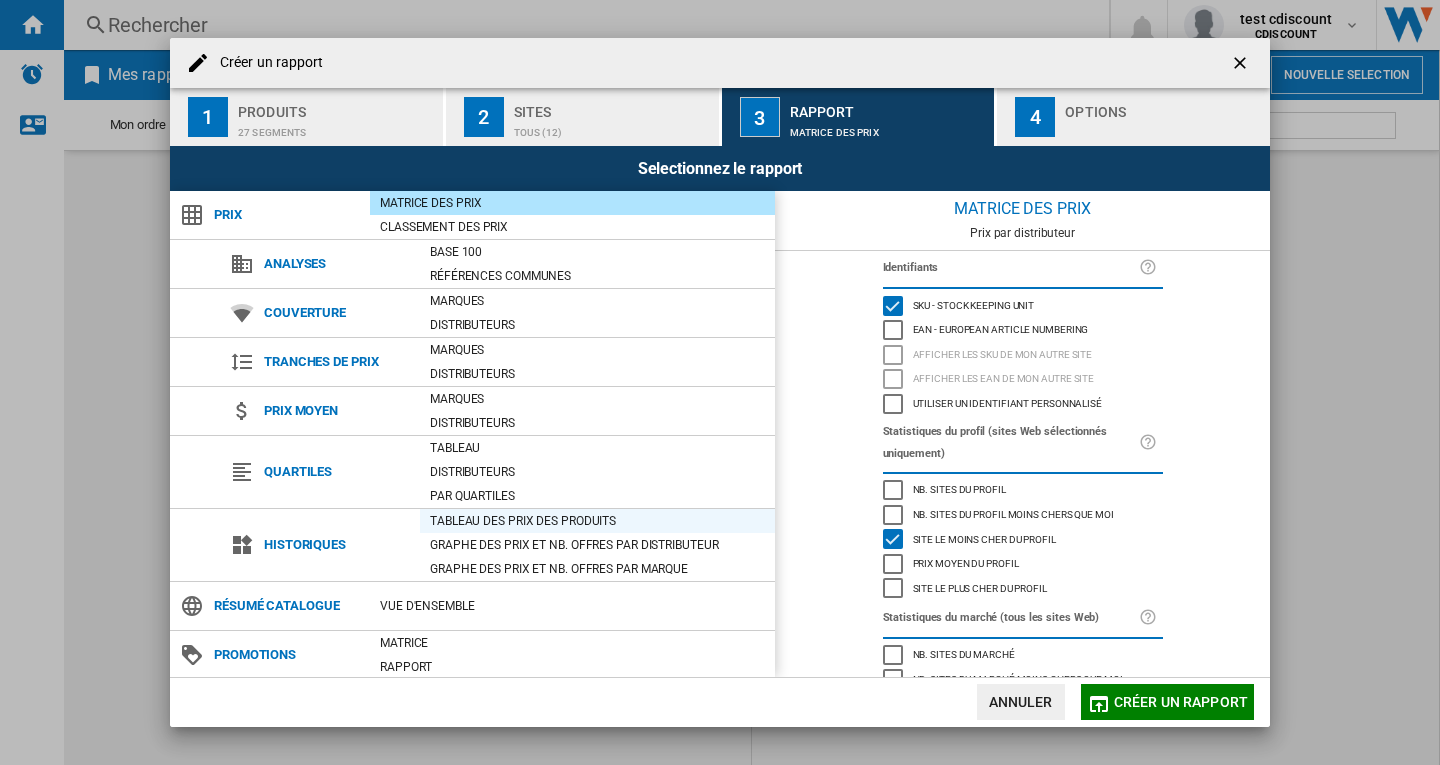 click on "Tableau des prix des produits" at bounding box center (597, 521) 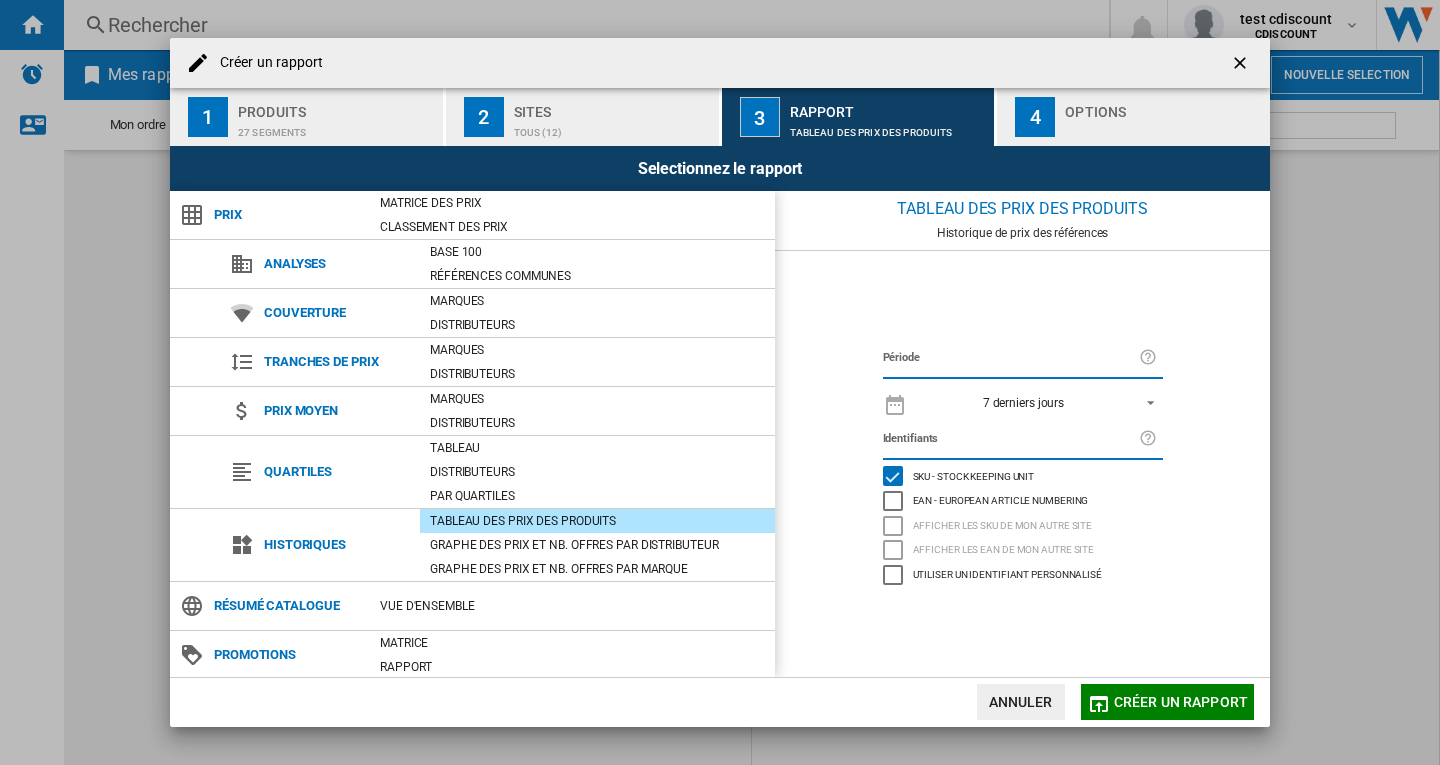 click 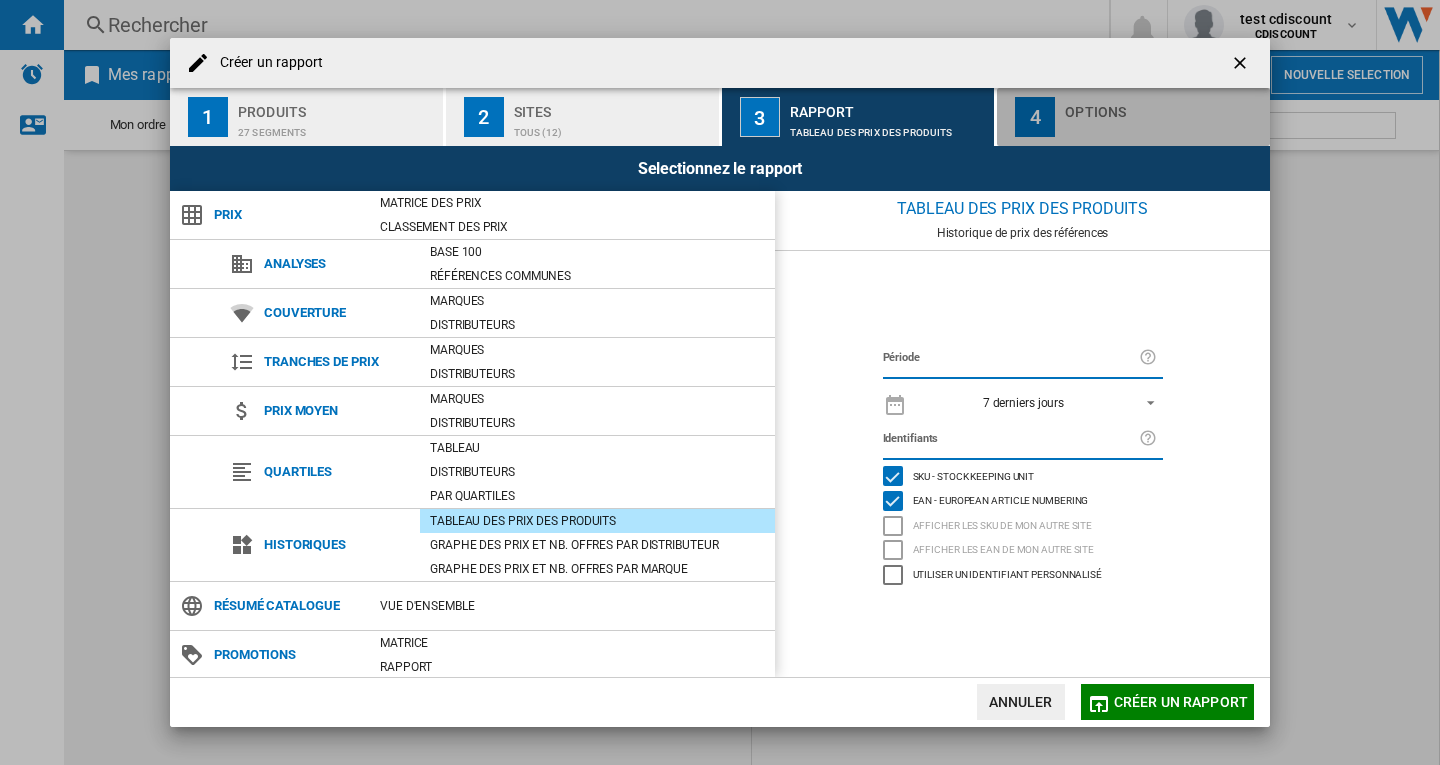 click at bounding box center [1163, 127] 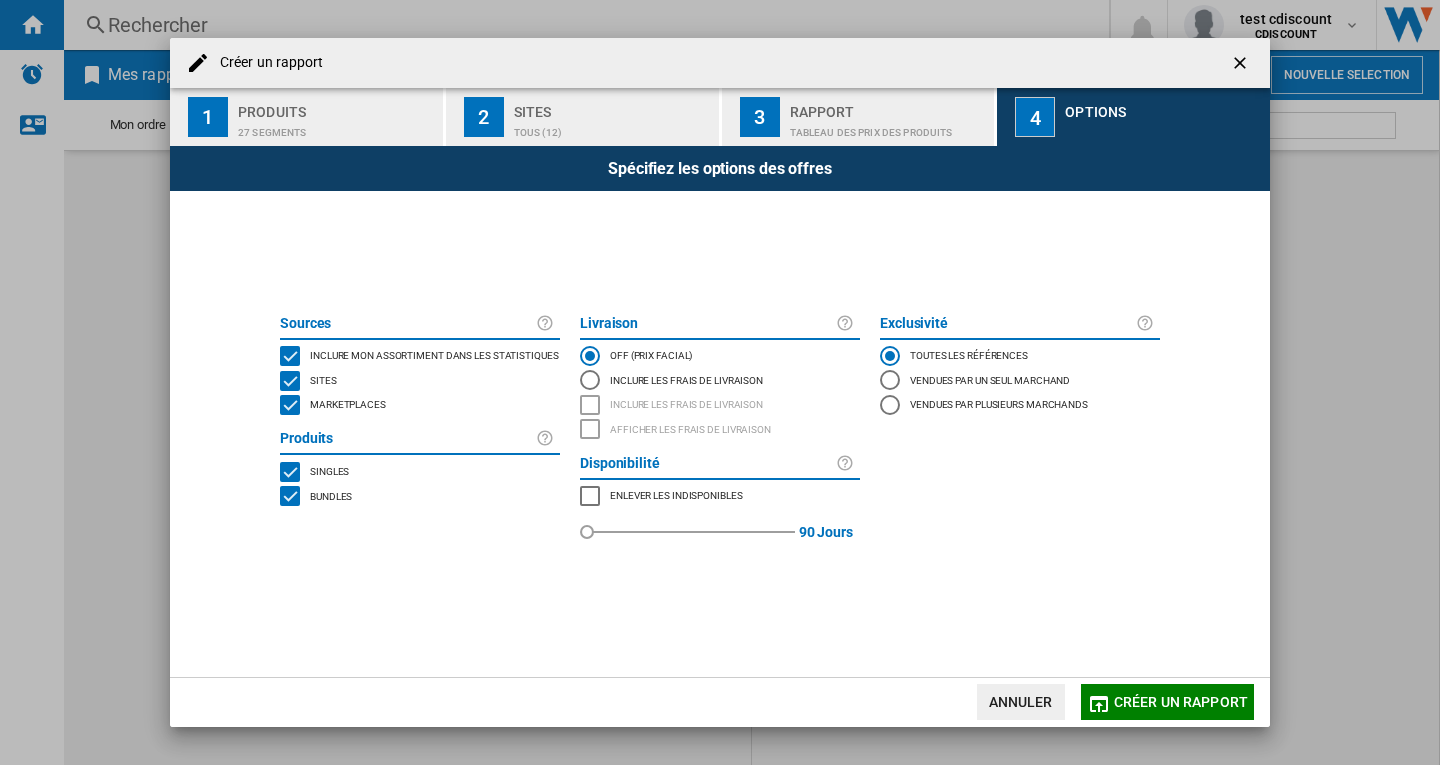 click on "Créer un rapport" 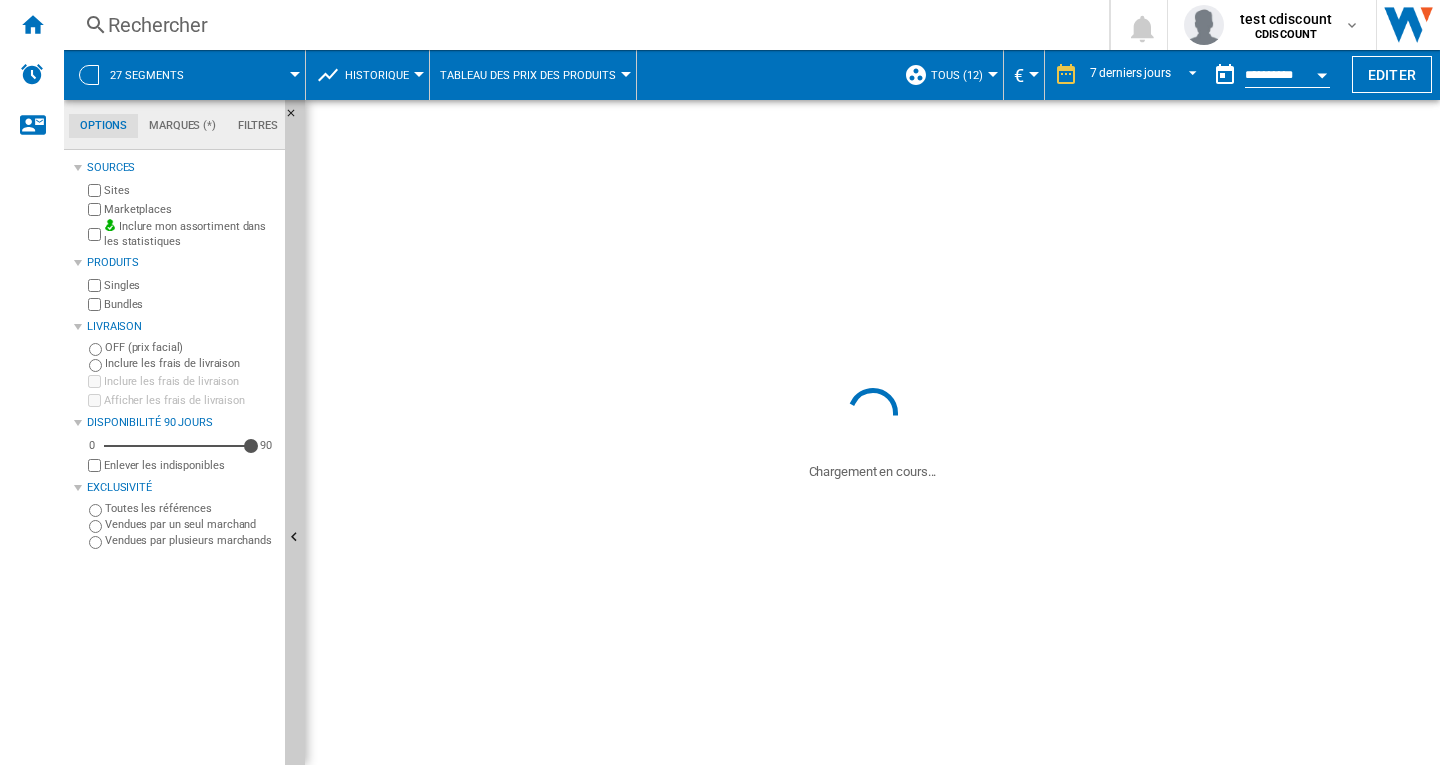 click at bounding box center [253, 75] 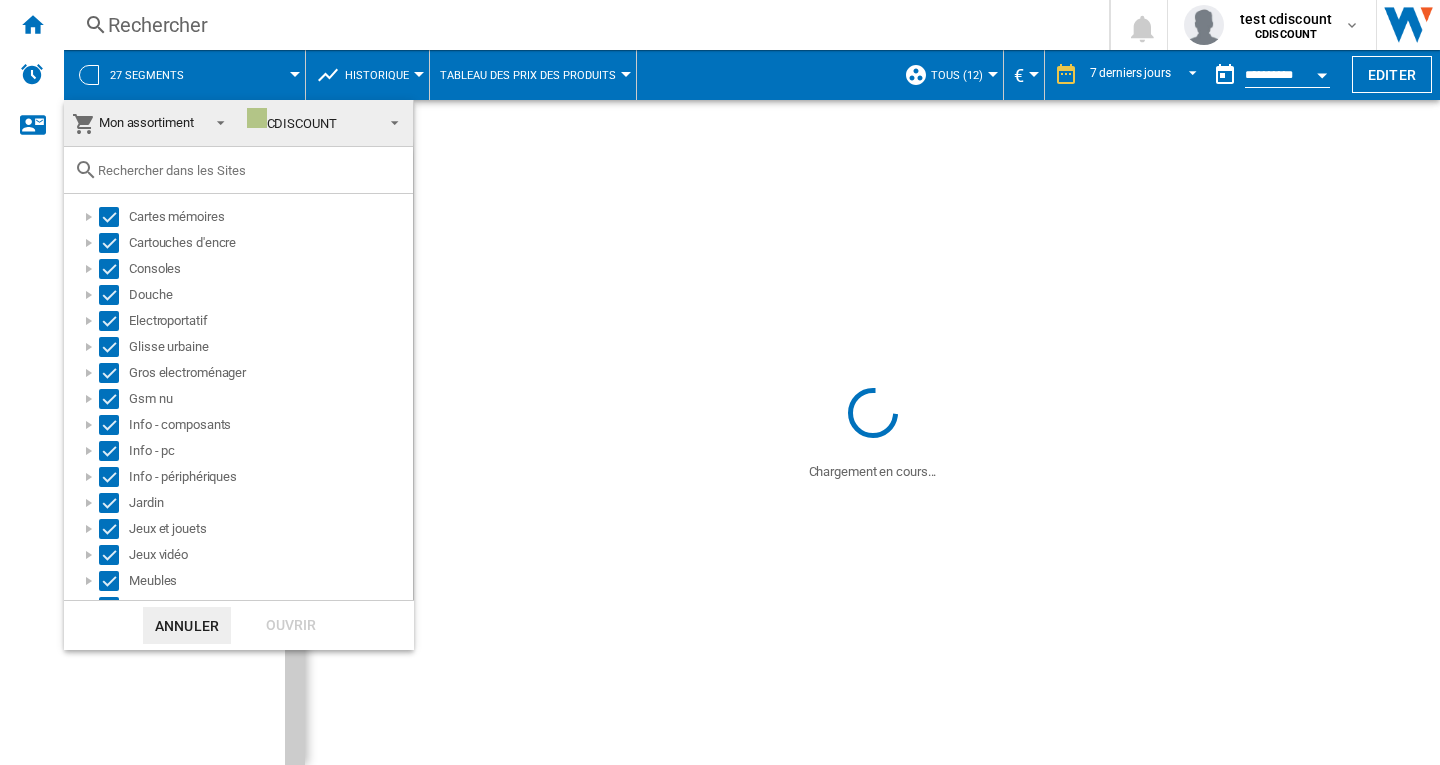 click at bounding box center (215, 121) 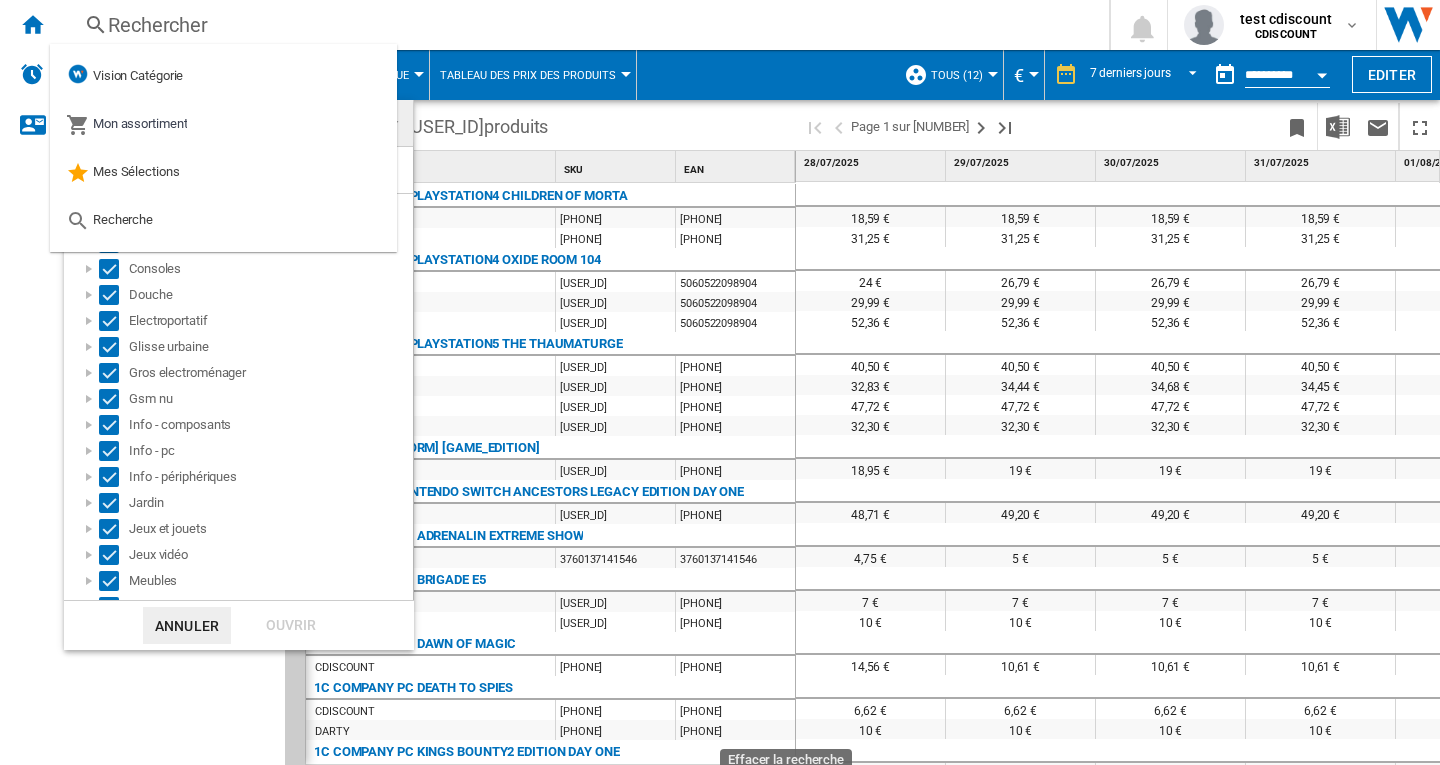 drag, startPoint x: 1089, startPoint y: 759, endPoint x: 1060, endPoint y: 763, distance: 29.274563 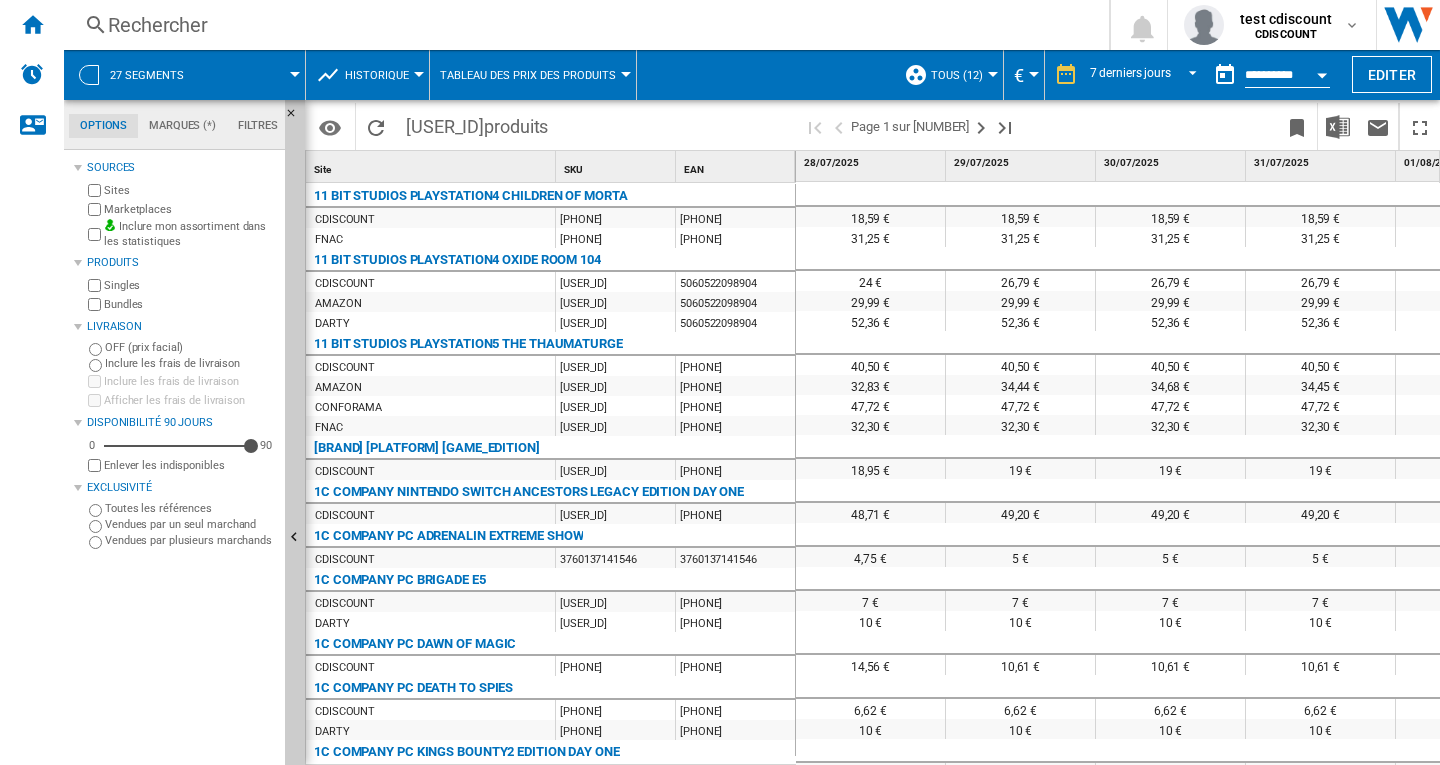 click at bounding box center (253, 75) 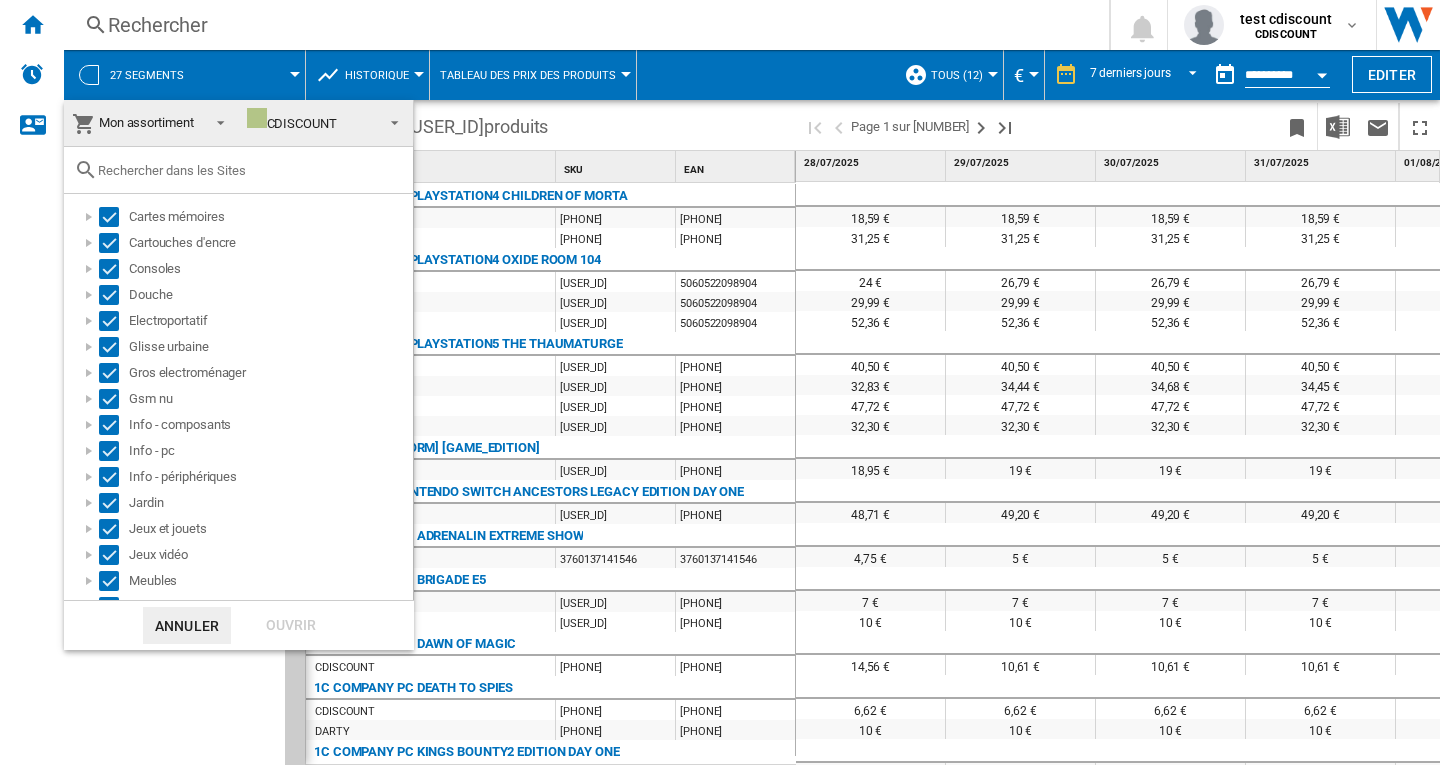 click at bounding box center (215, 121) 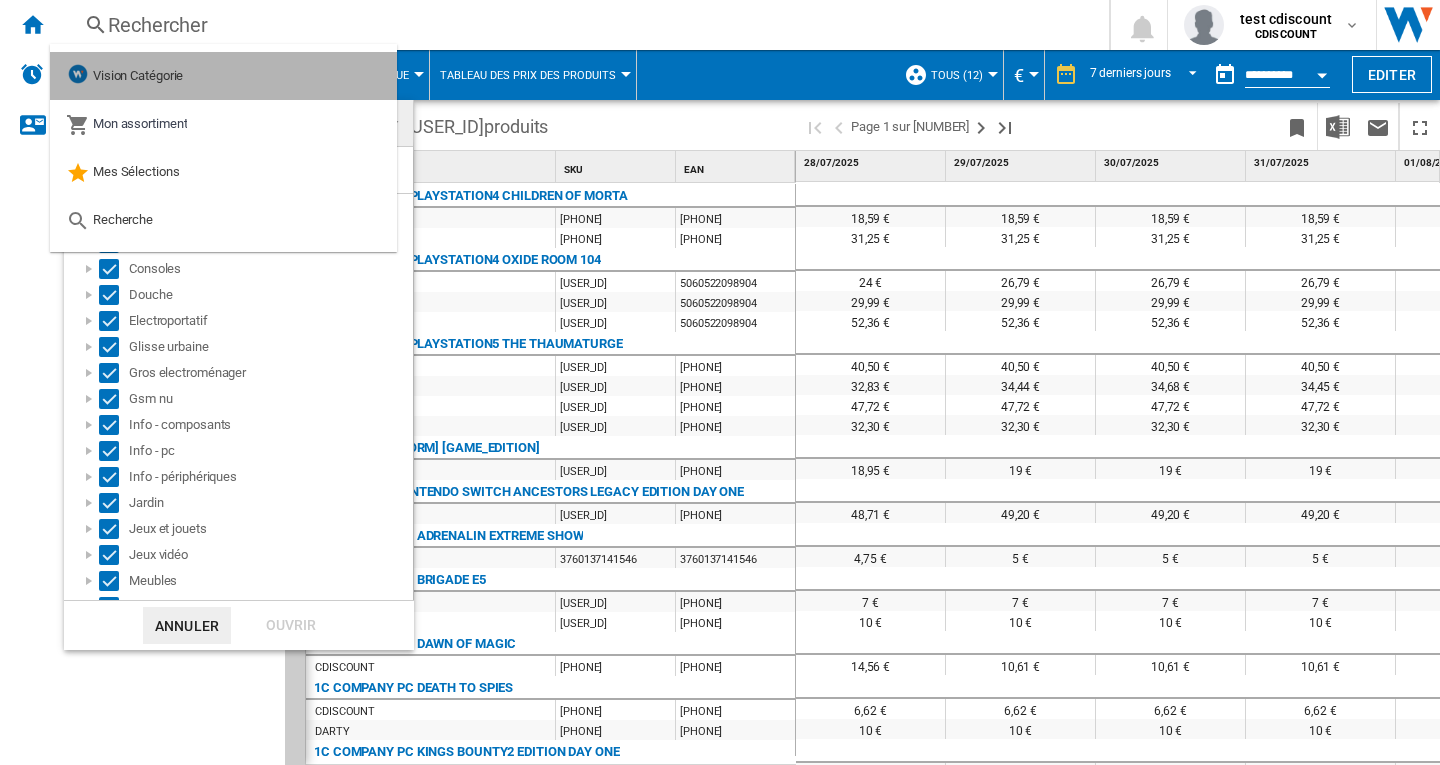click on "Vision Catégorie" at bounding box center (138, 75) 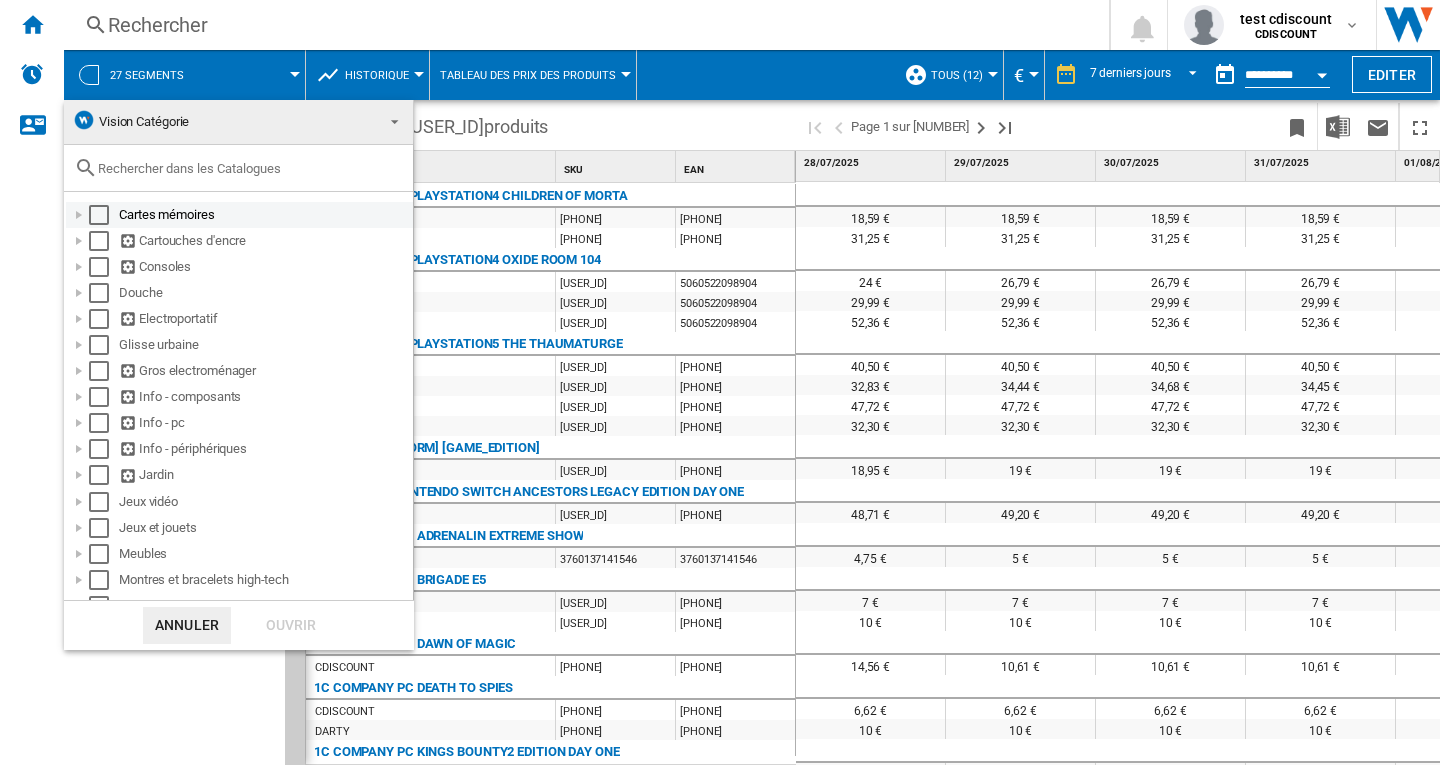 click at bounding box center (99, 215) 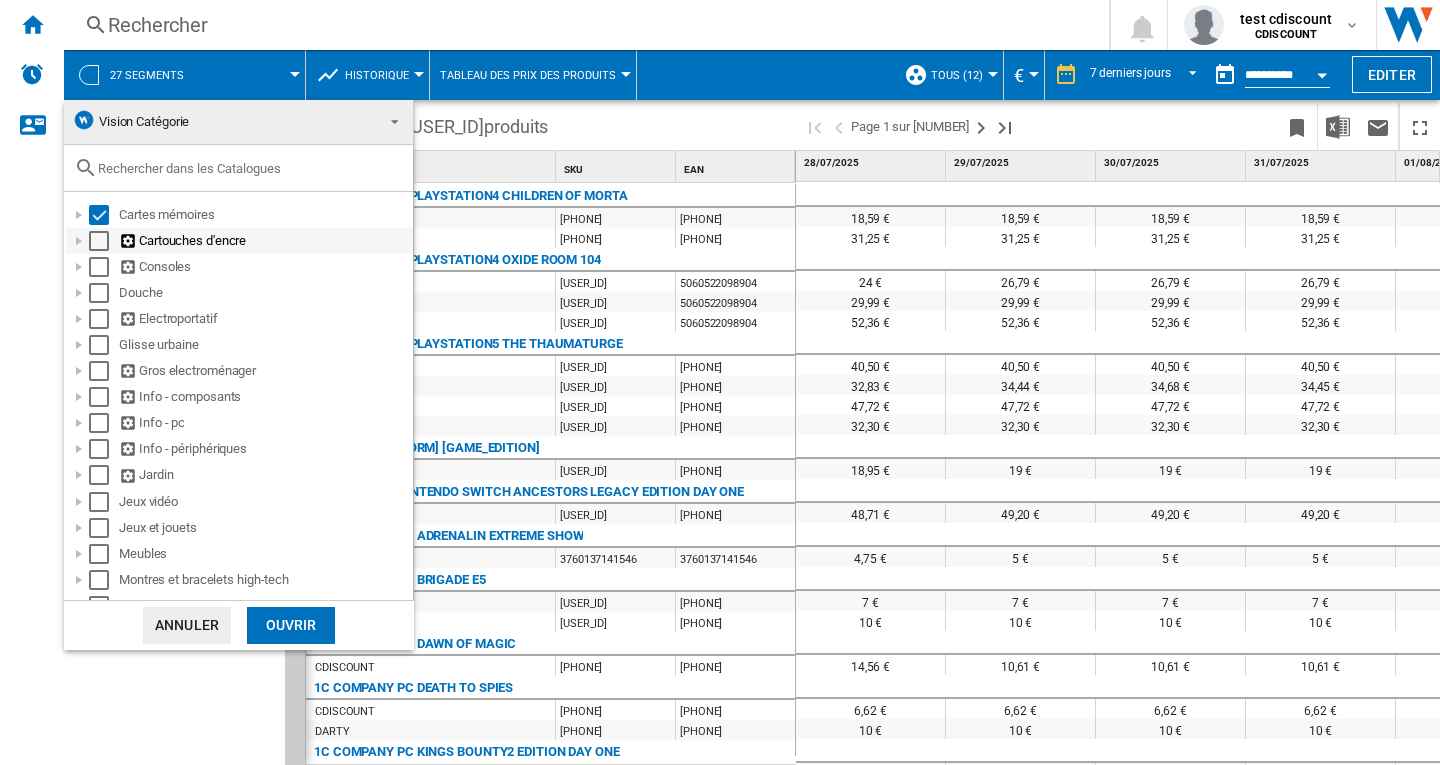 drag, startPoint x: 99, startPoint y: 236, endPoint x: 97, endPoint y: 246, distance: 10.198039 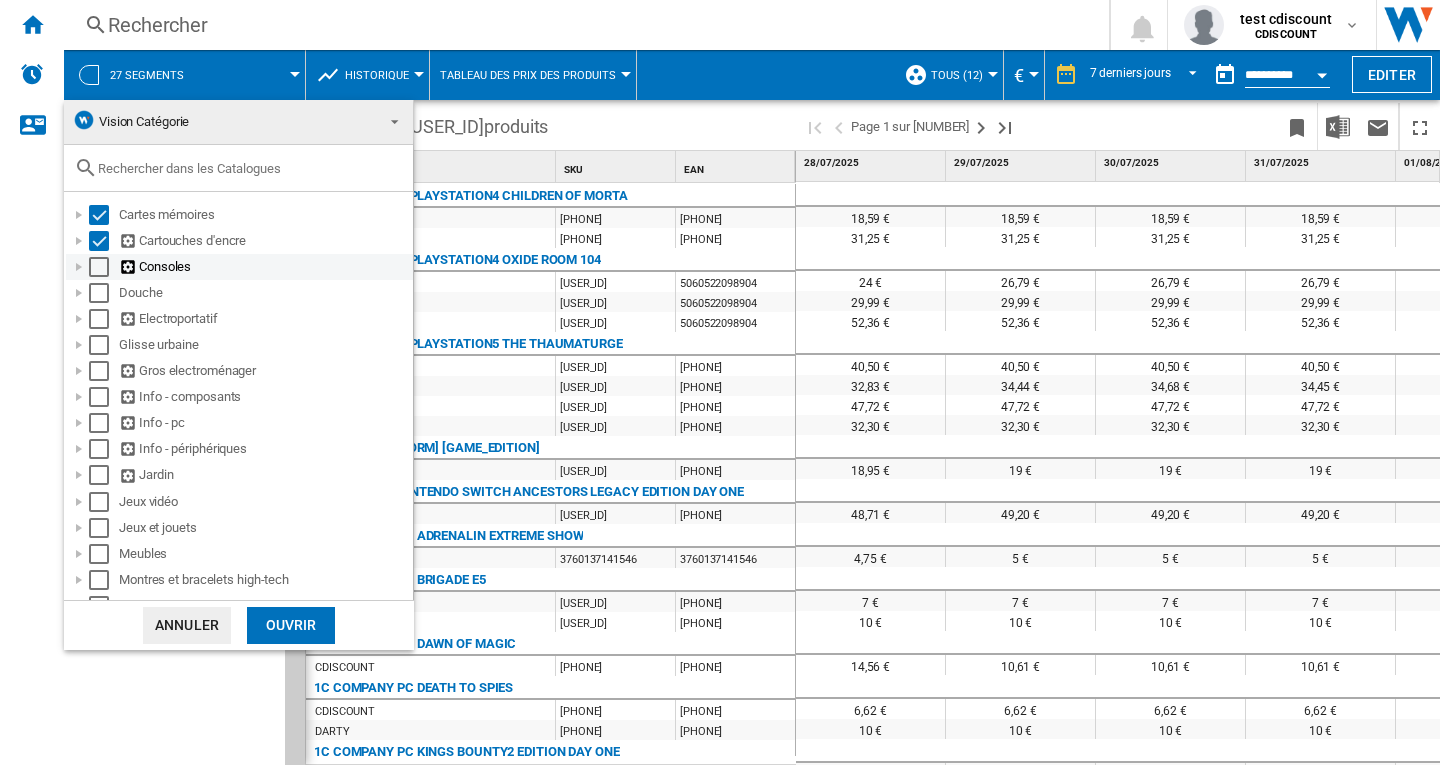 click at bounding box center (99, 267) 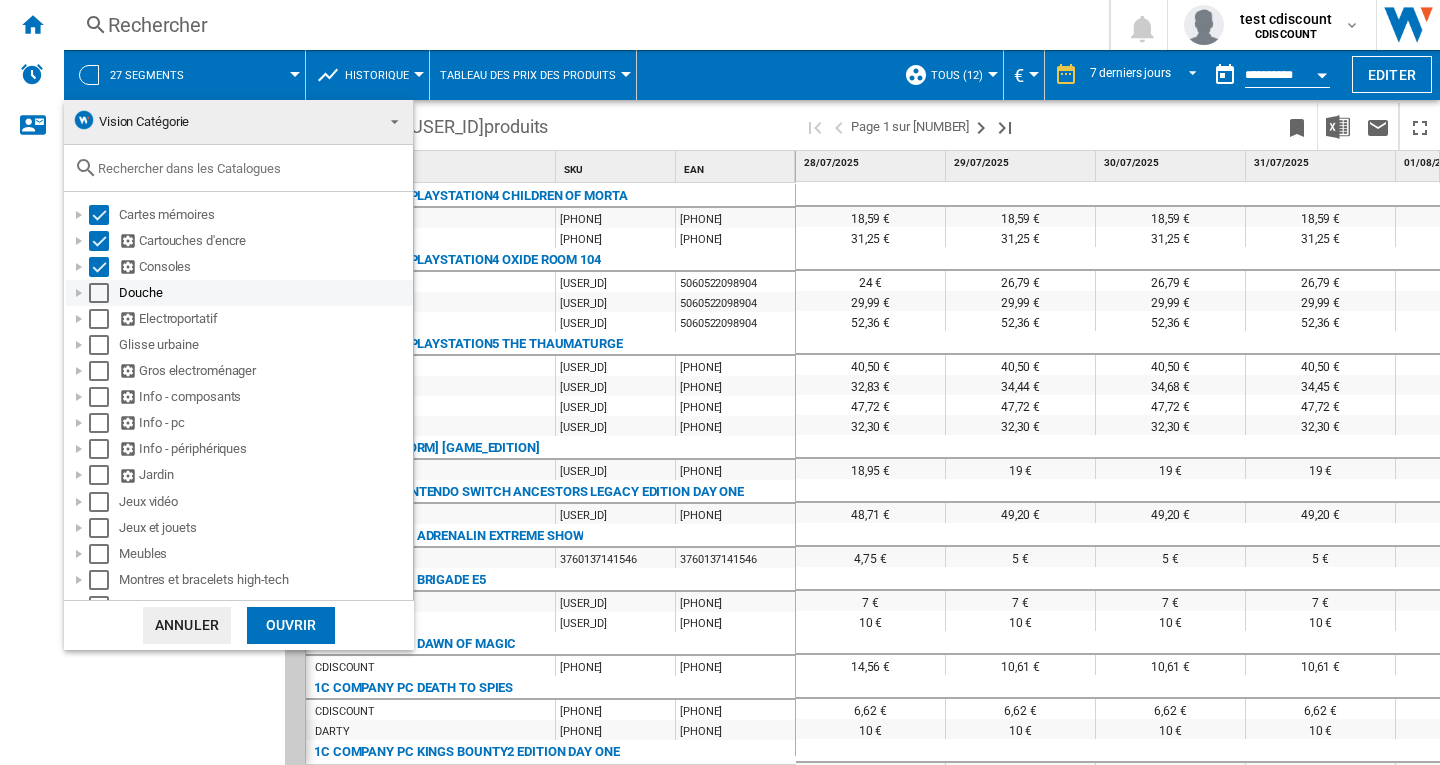 click at bounding box center (99, 293) 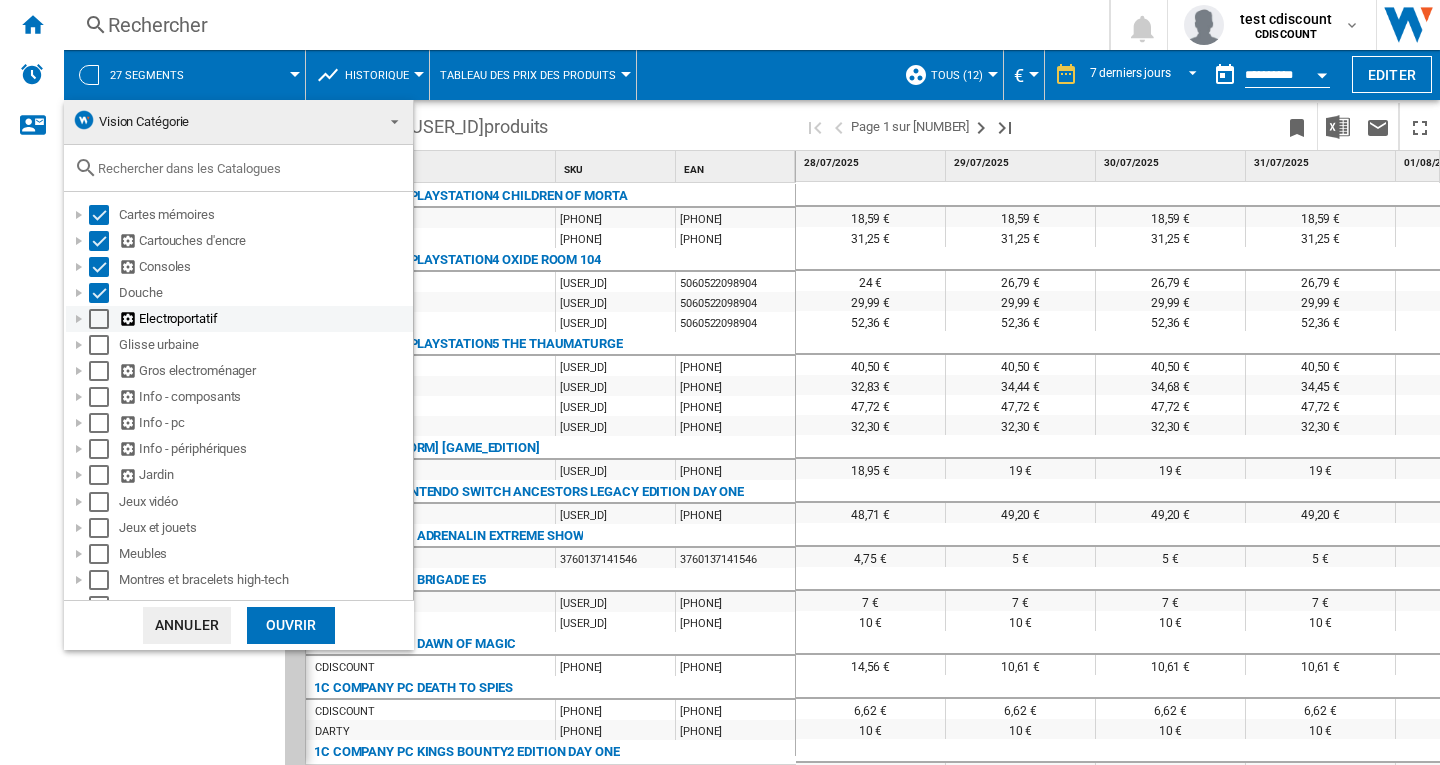 drag, startPoint x: 102, startPoint y: 313, endPoint x: 99, endPoint y: 345, distance: 32.140316 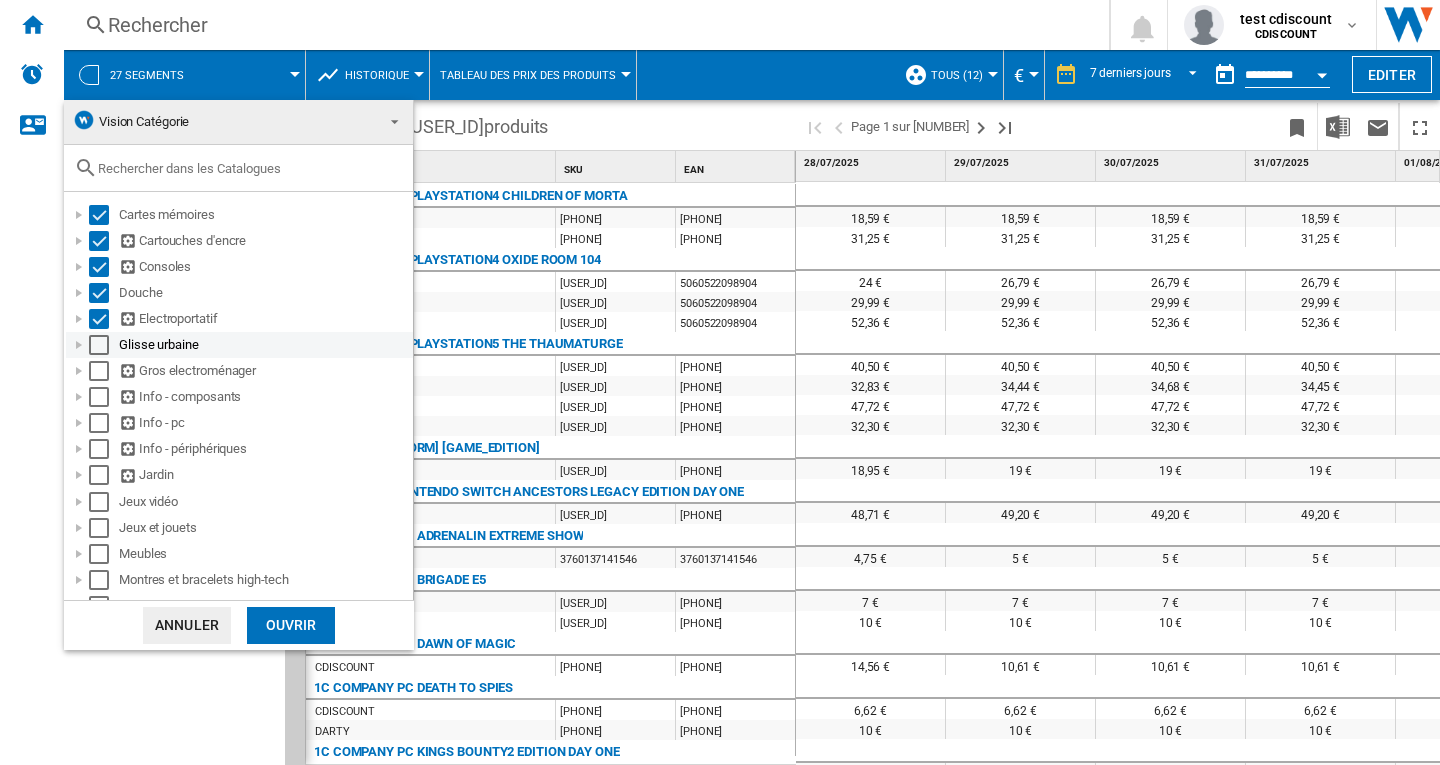 click at bounding box center [99, 345] 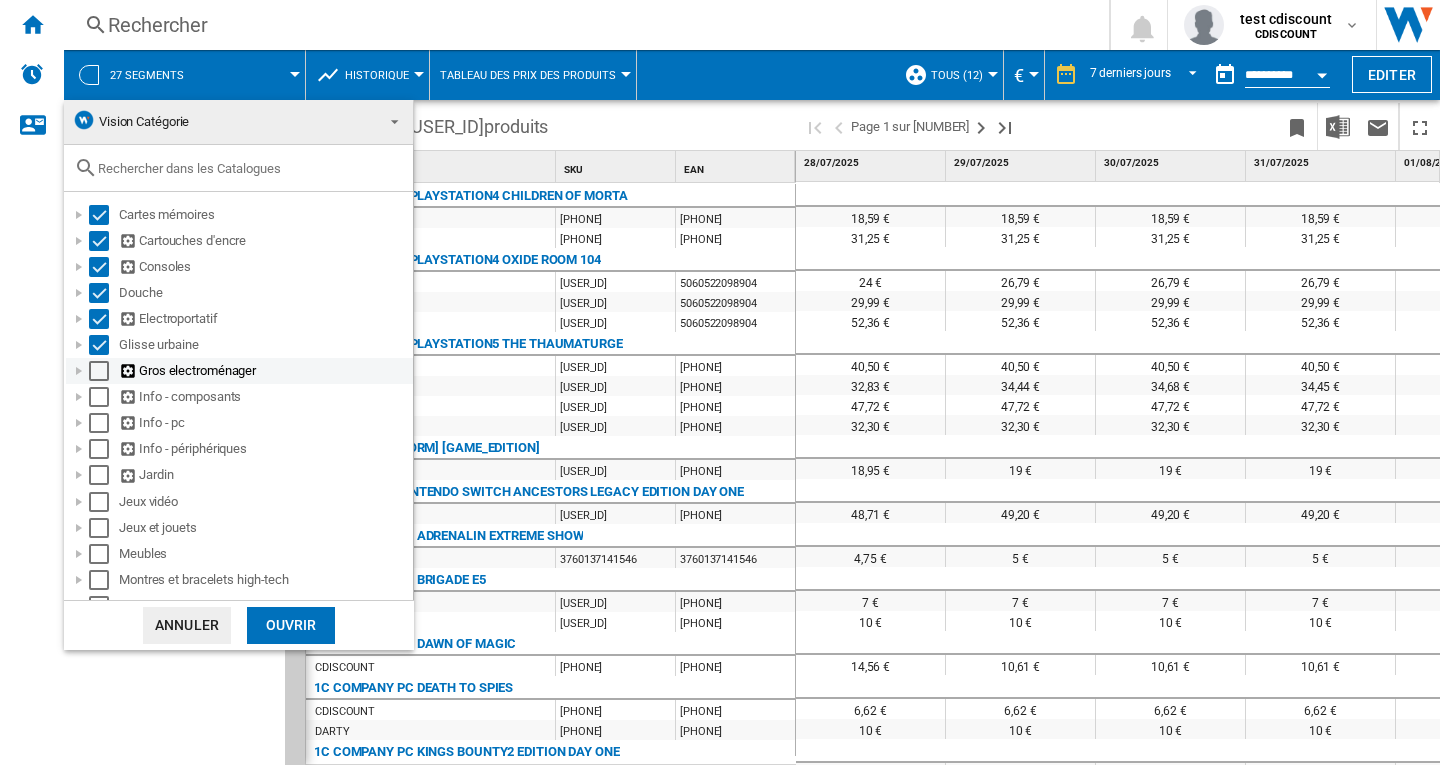 click at bounding box center [99, 371] 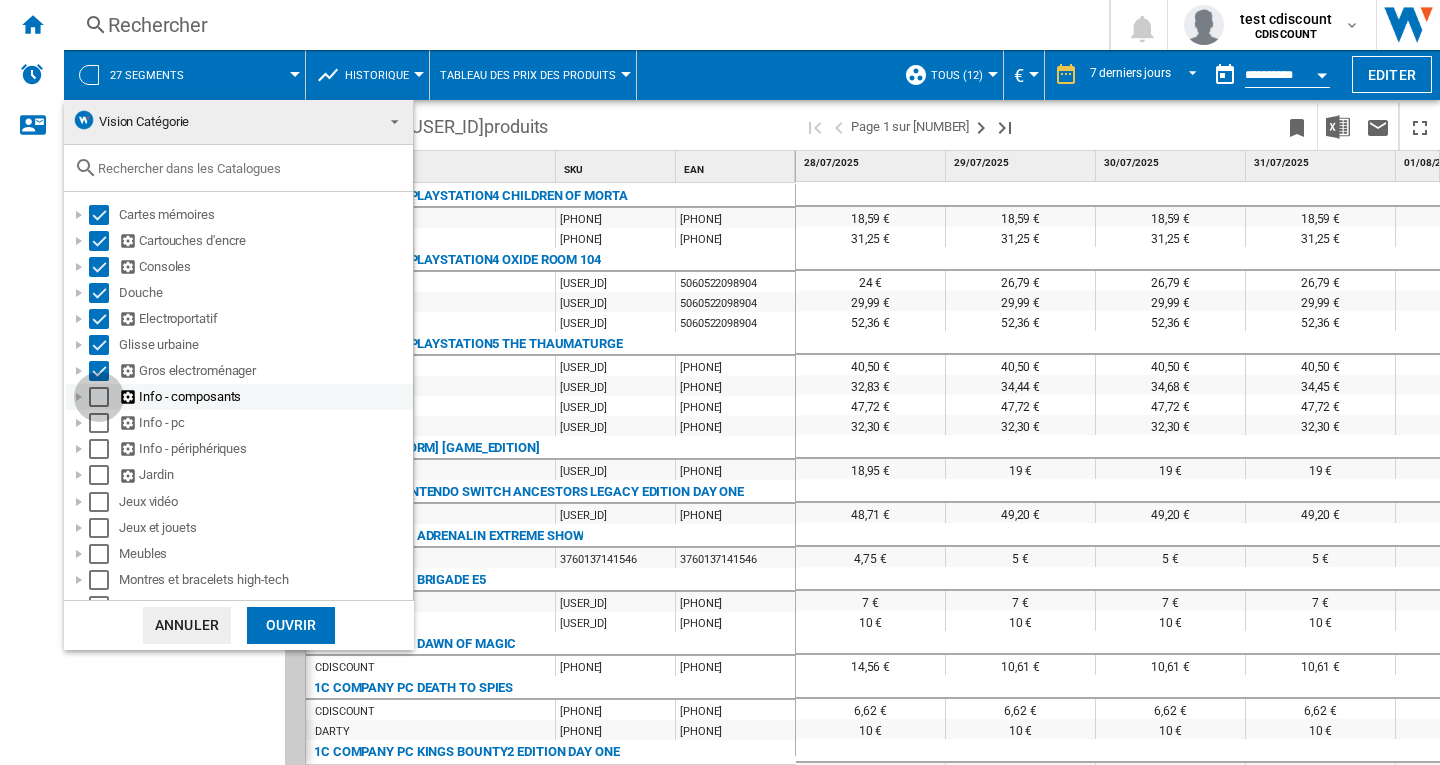 click at bounding box center (99, 397) 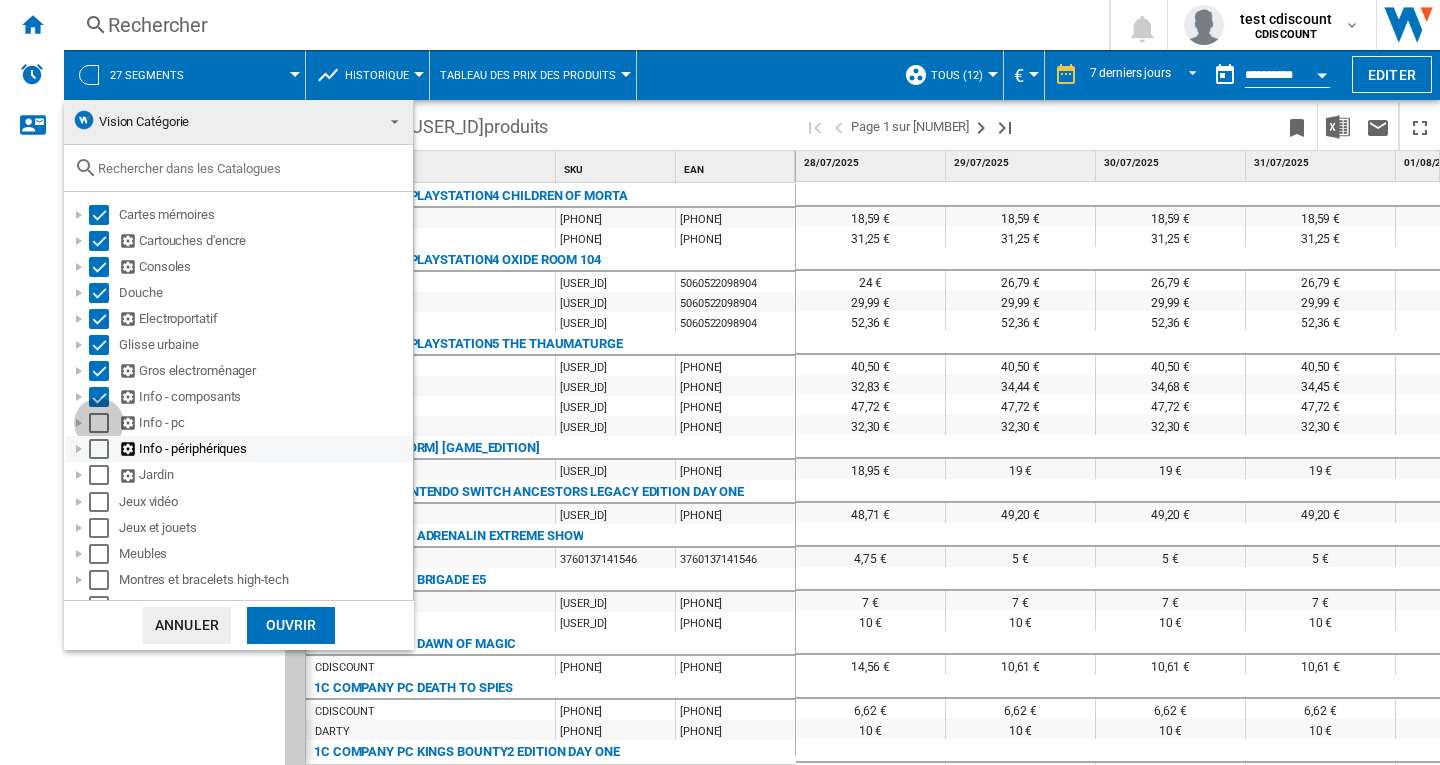 drag, startPoint x: 99, startPoint y: 422, endPoint x: 99, endPoint y: 454, distance: 32 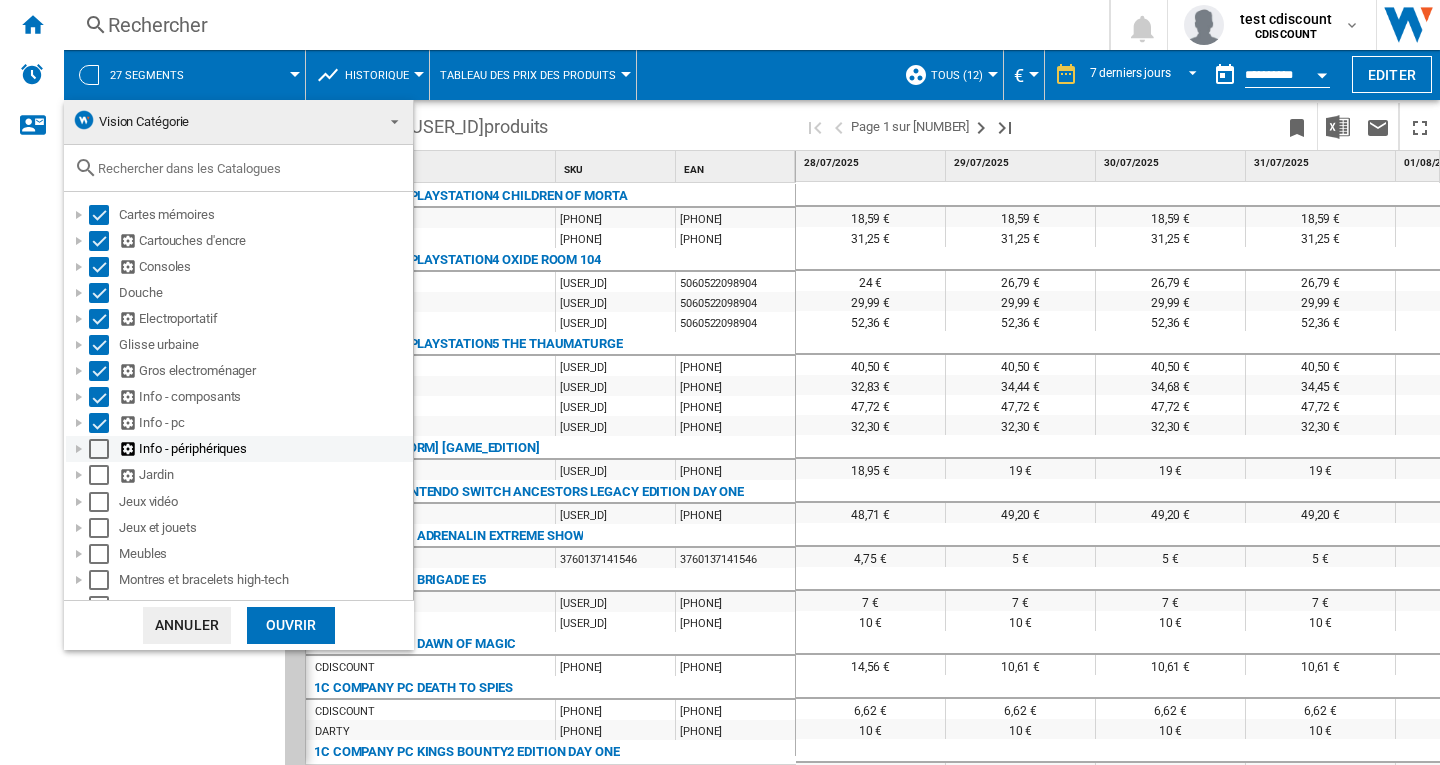 click at bounding box center [99, 449] 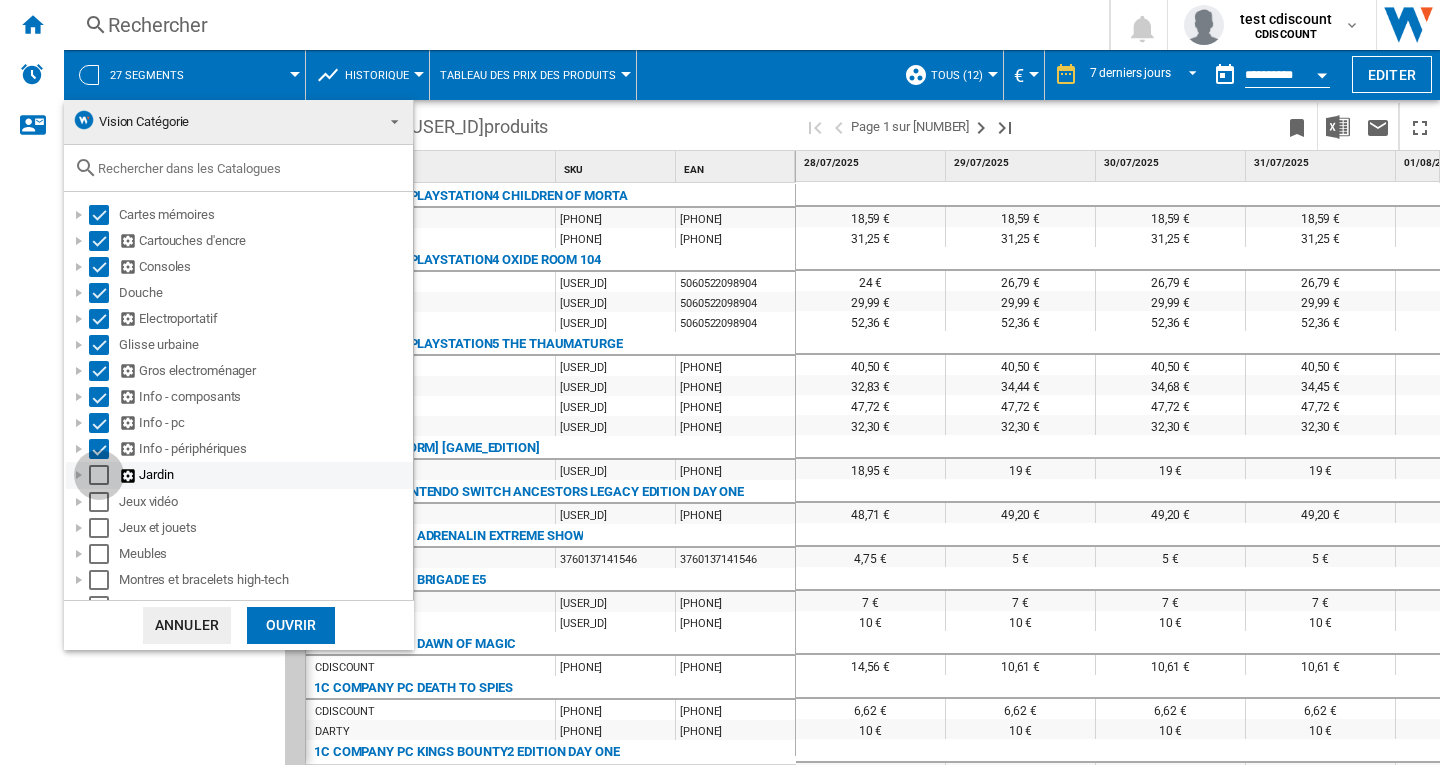 click at bounding box center [99, 475] 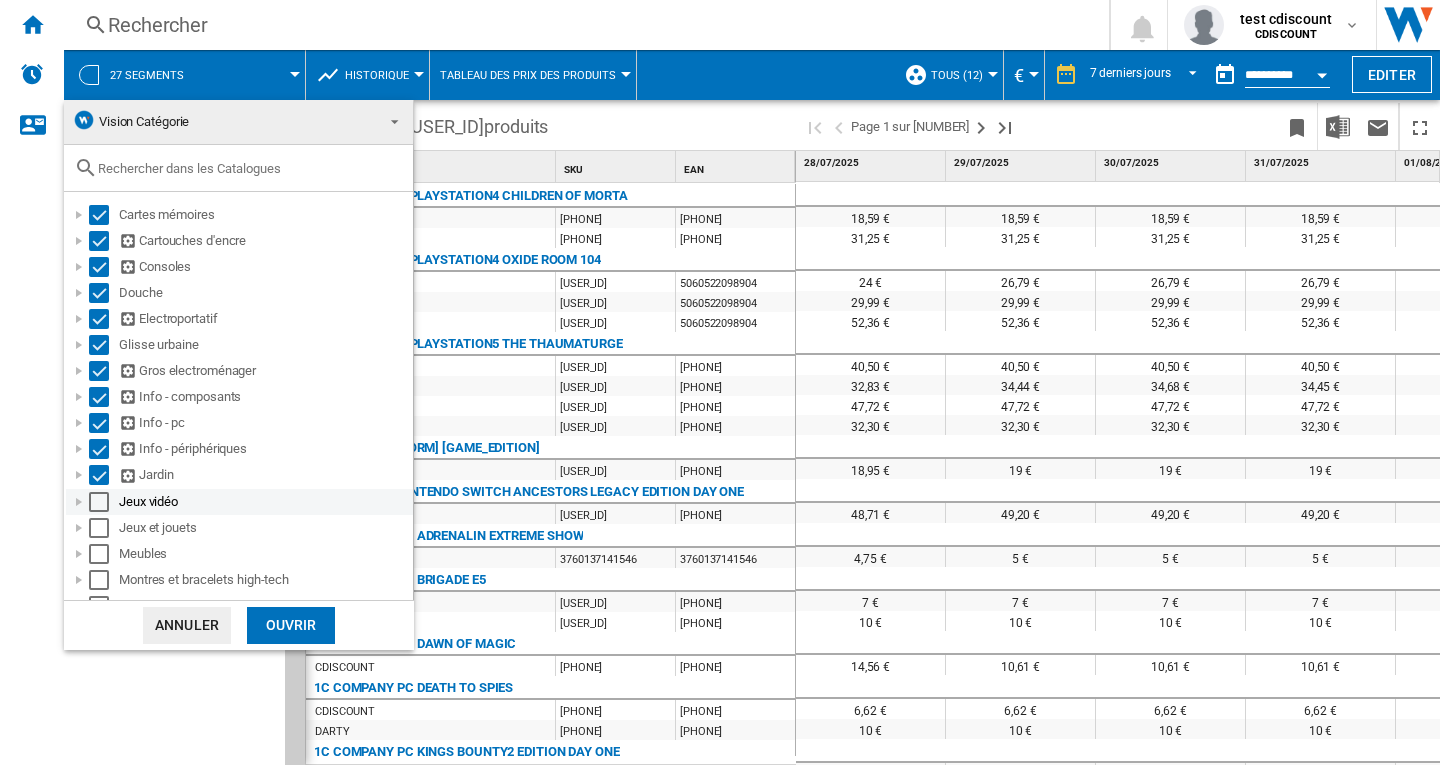 click at bounding box center (99, 502) 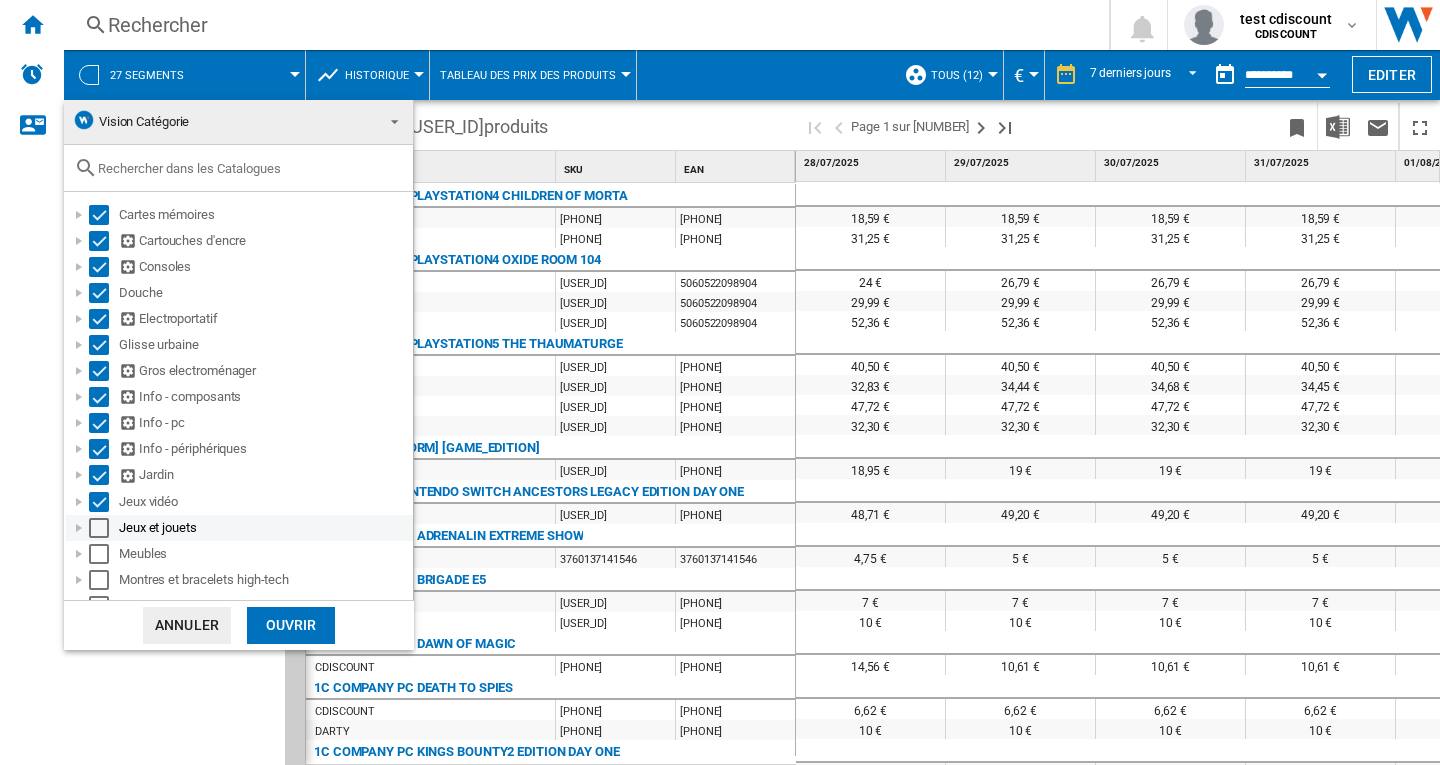 click at bounding box center (99, 528) 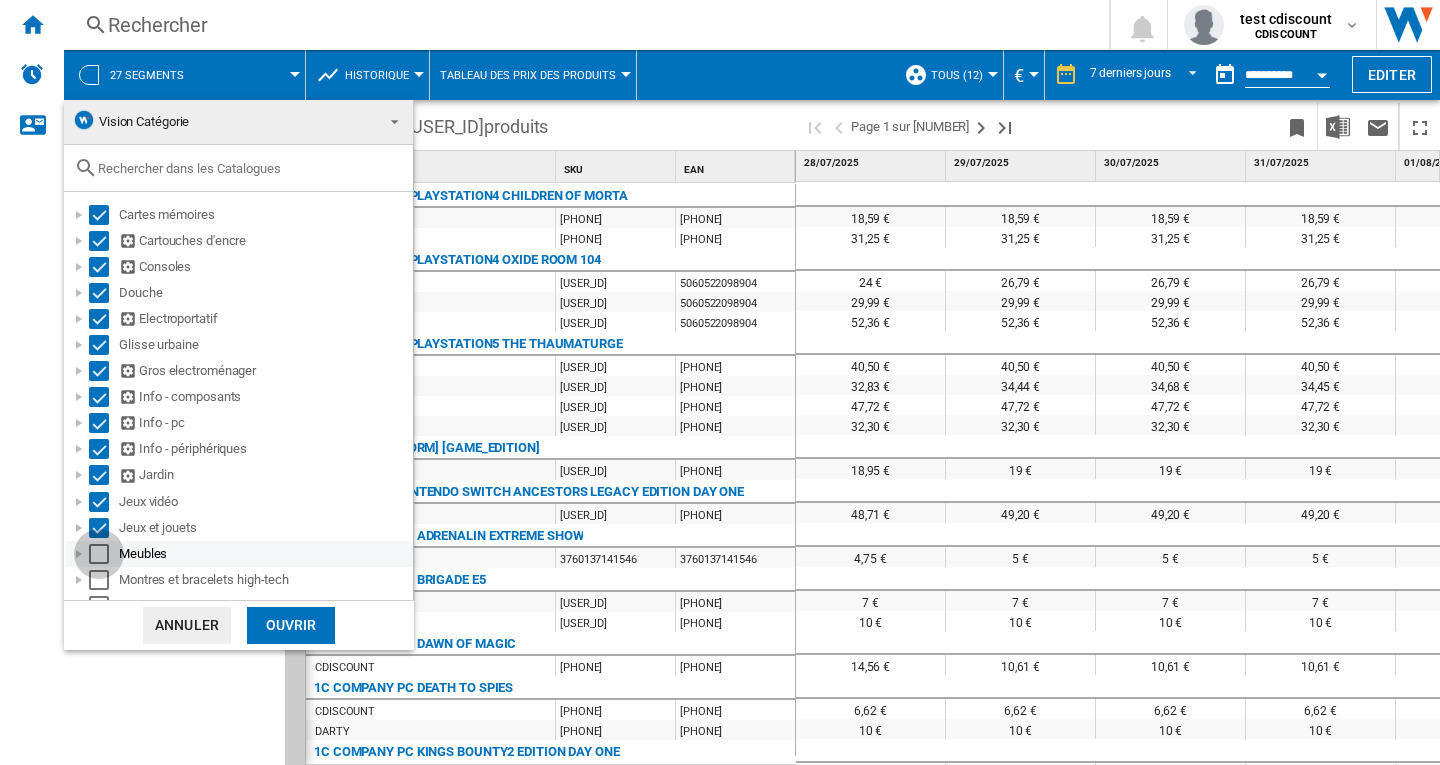 click at bounding box center (99, 554) 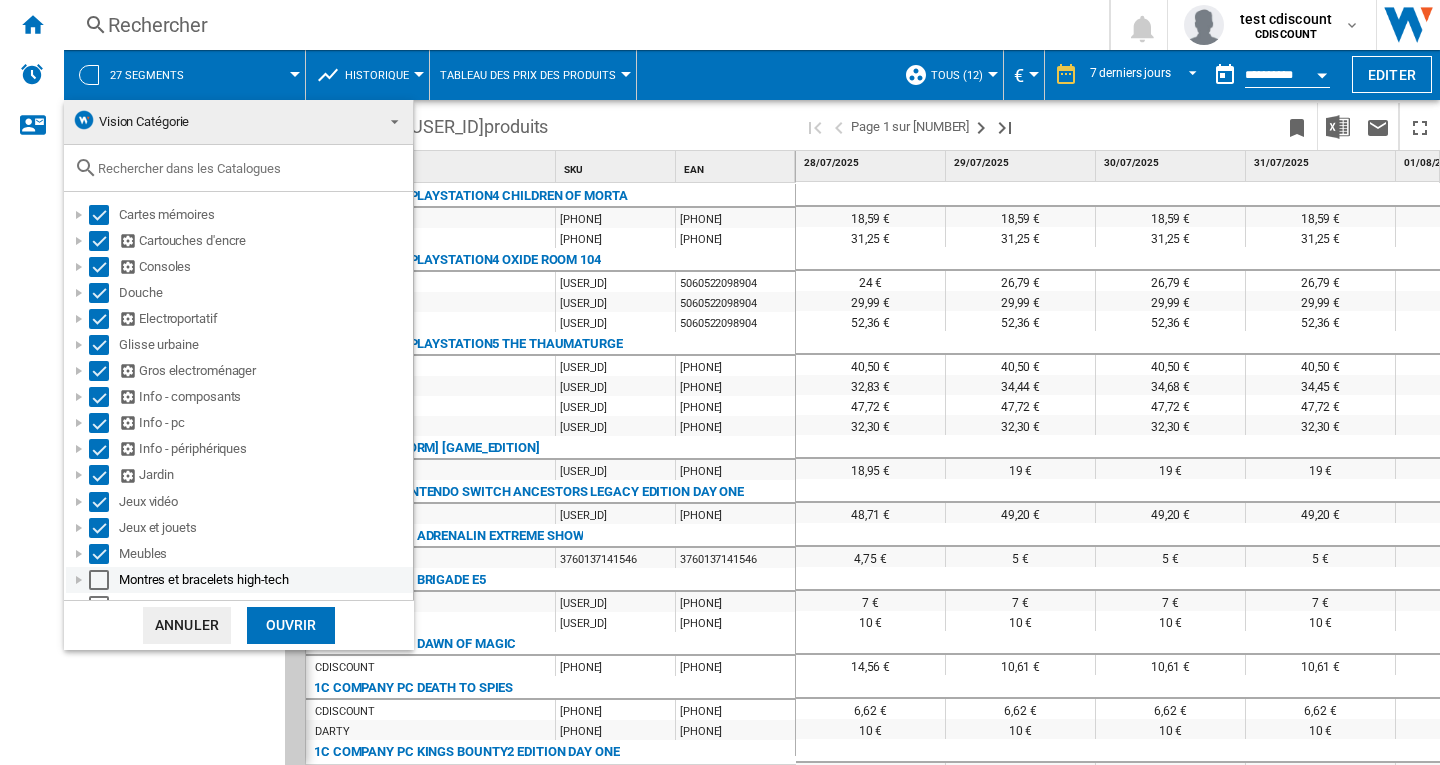 click at bounding box center (99, 580) 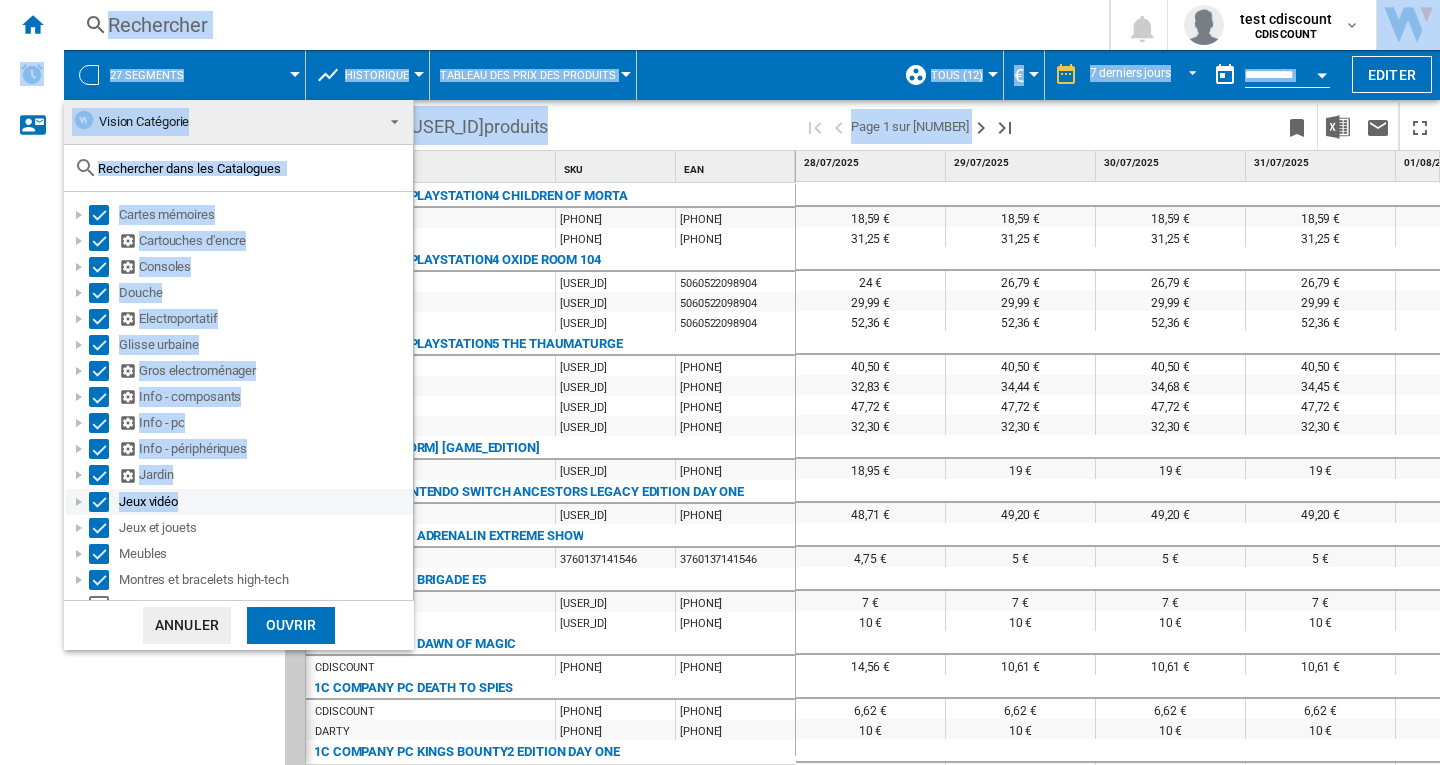 drag, startPoint x: 414, startPoint y: 439, endPoint x: 388, endPoint y: 514, distance: 79.37884 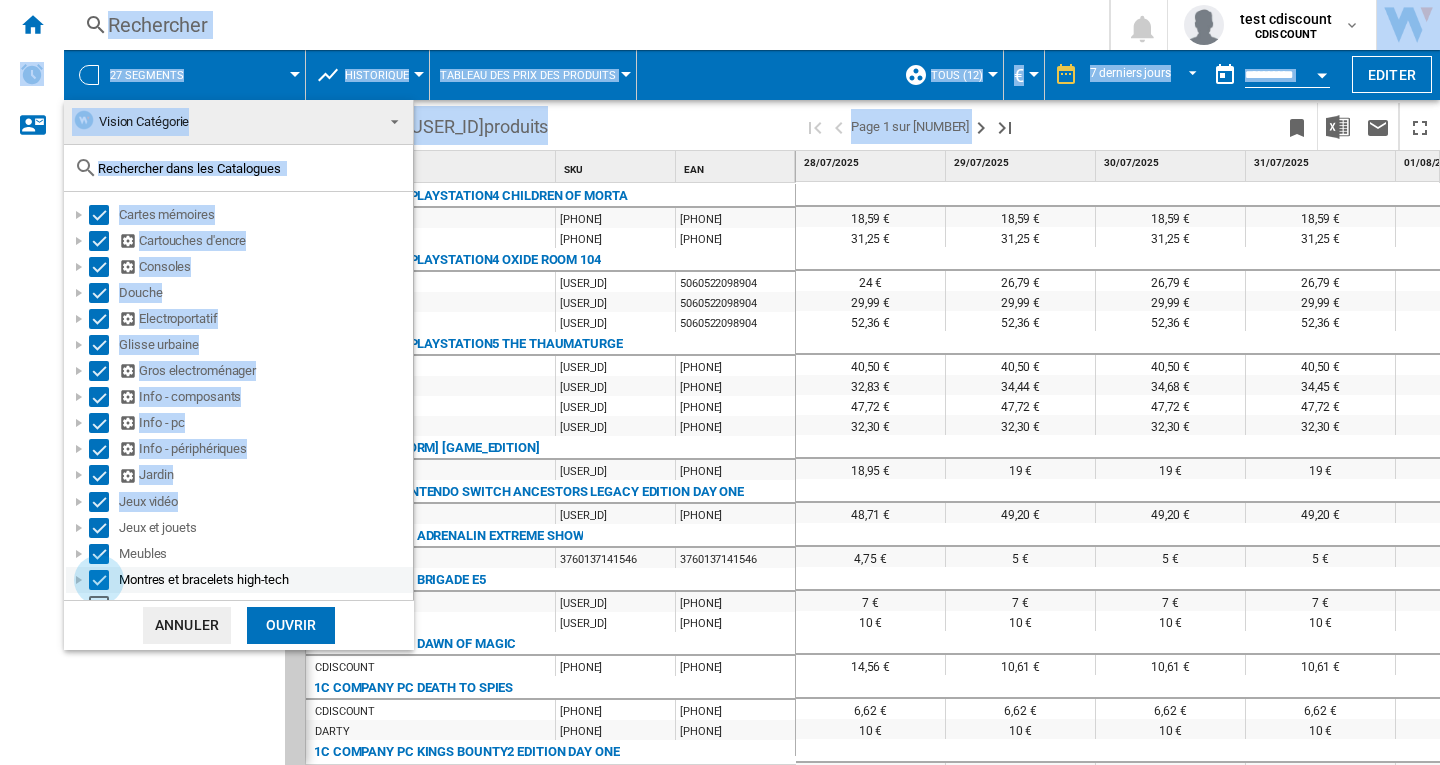 click at bounding box center [99, 580] 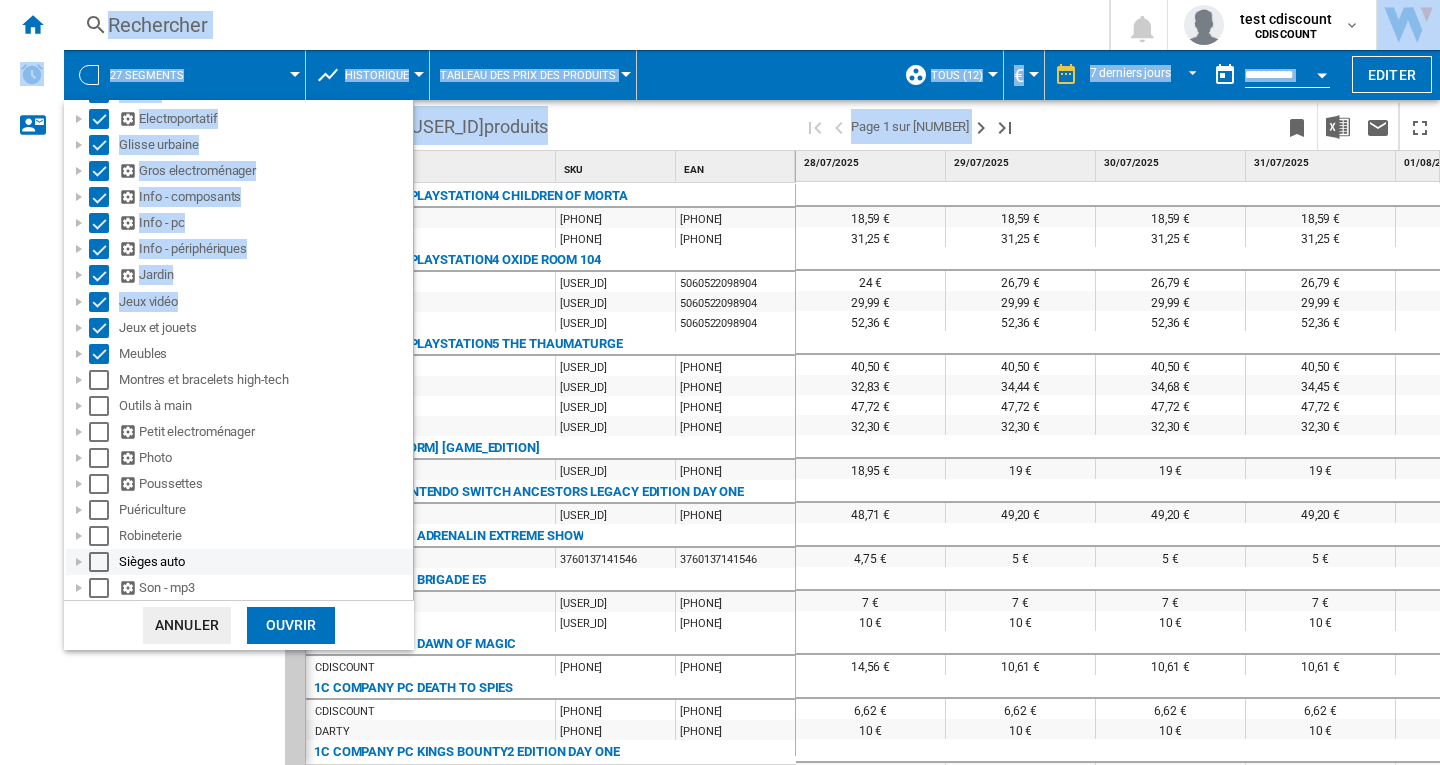scroll, scrollTop: 227, scrollLeft: 0, axis: vertical 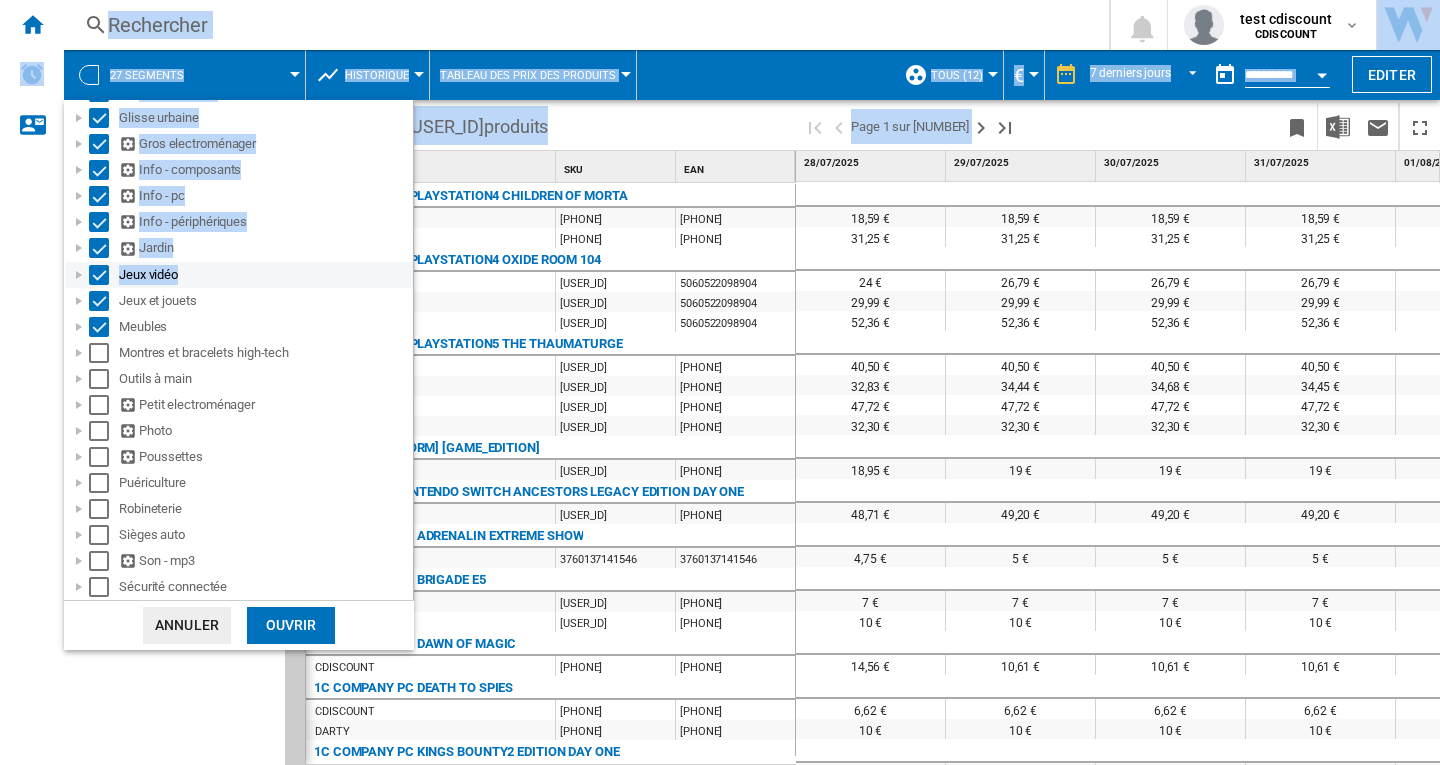 click on "Jeux vidéo" at bounding box center [264, 275] 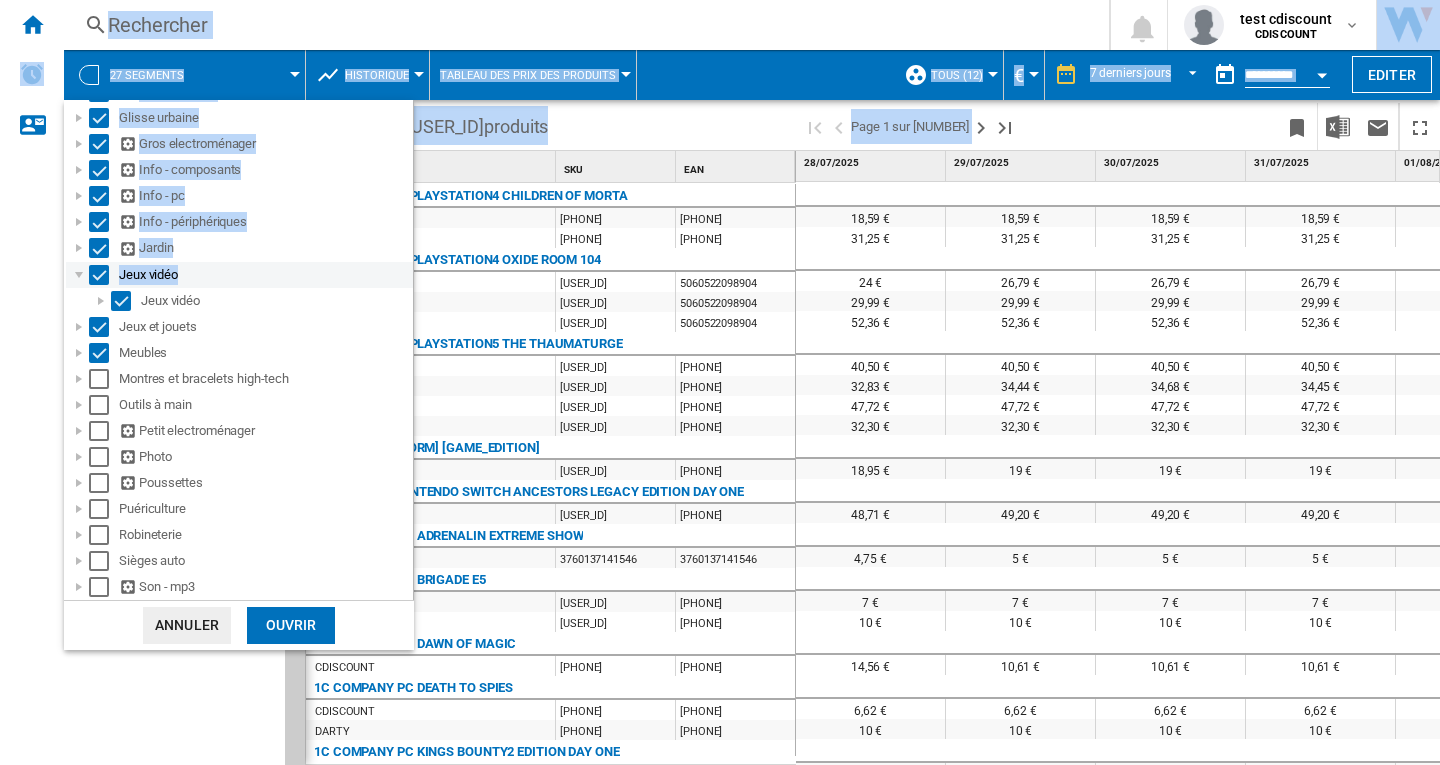 click at bounding box center (79, 275) 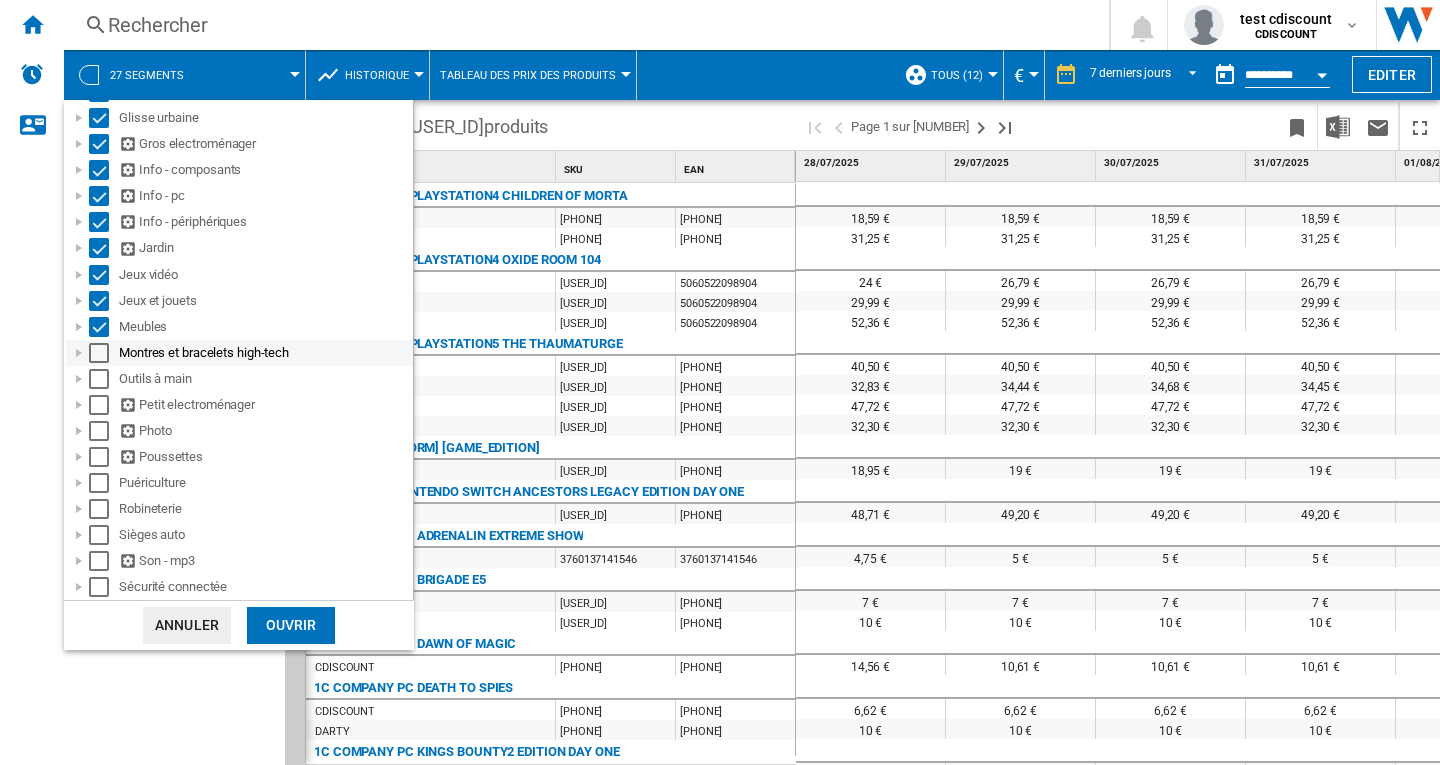 click at bounding box center [99, 353] 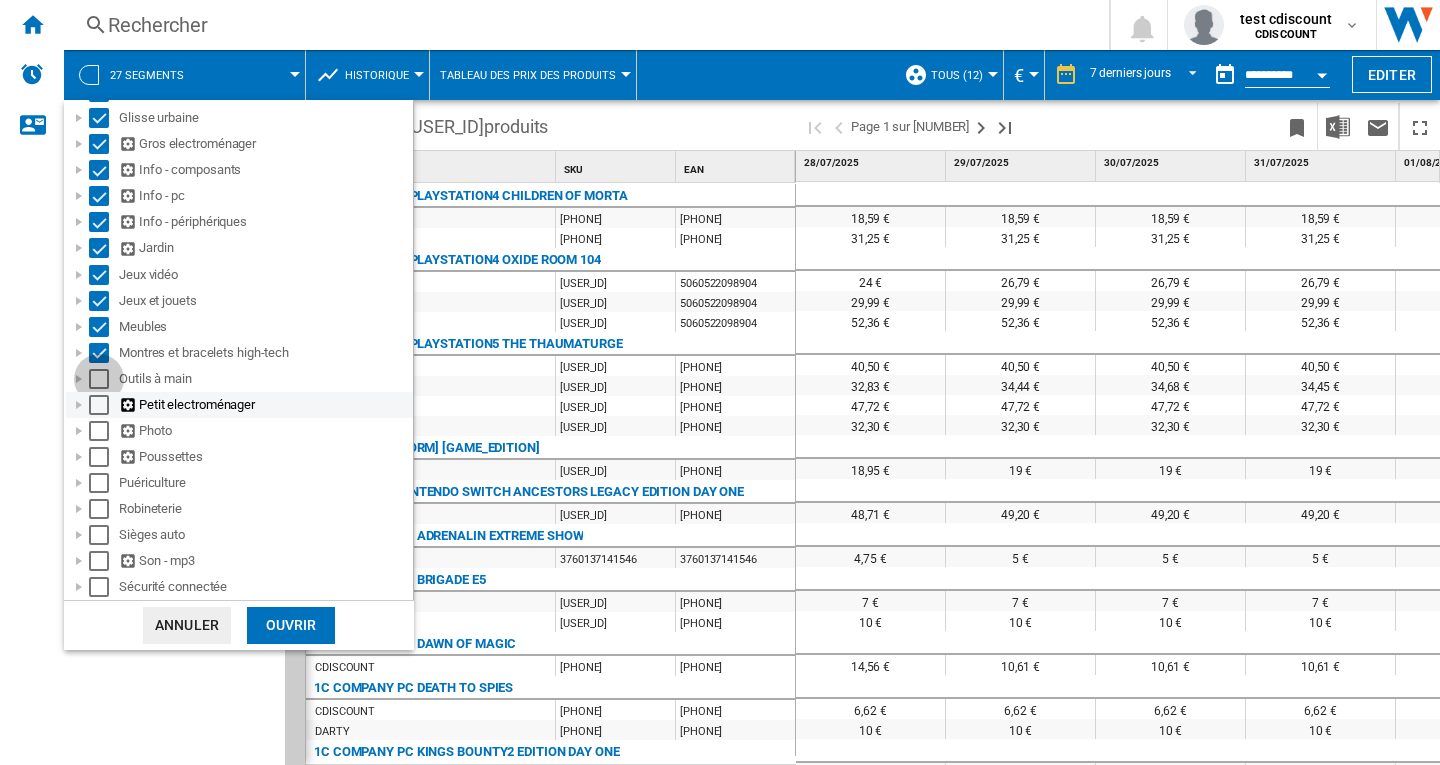 drag, startPoint x: 94, startPoint y: 386, endPoint x: 97, endPoint y: 400, distance: 14.3178215 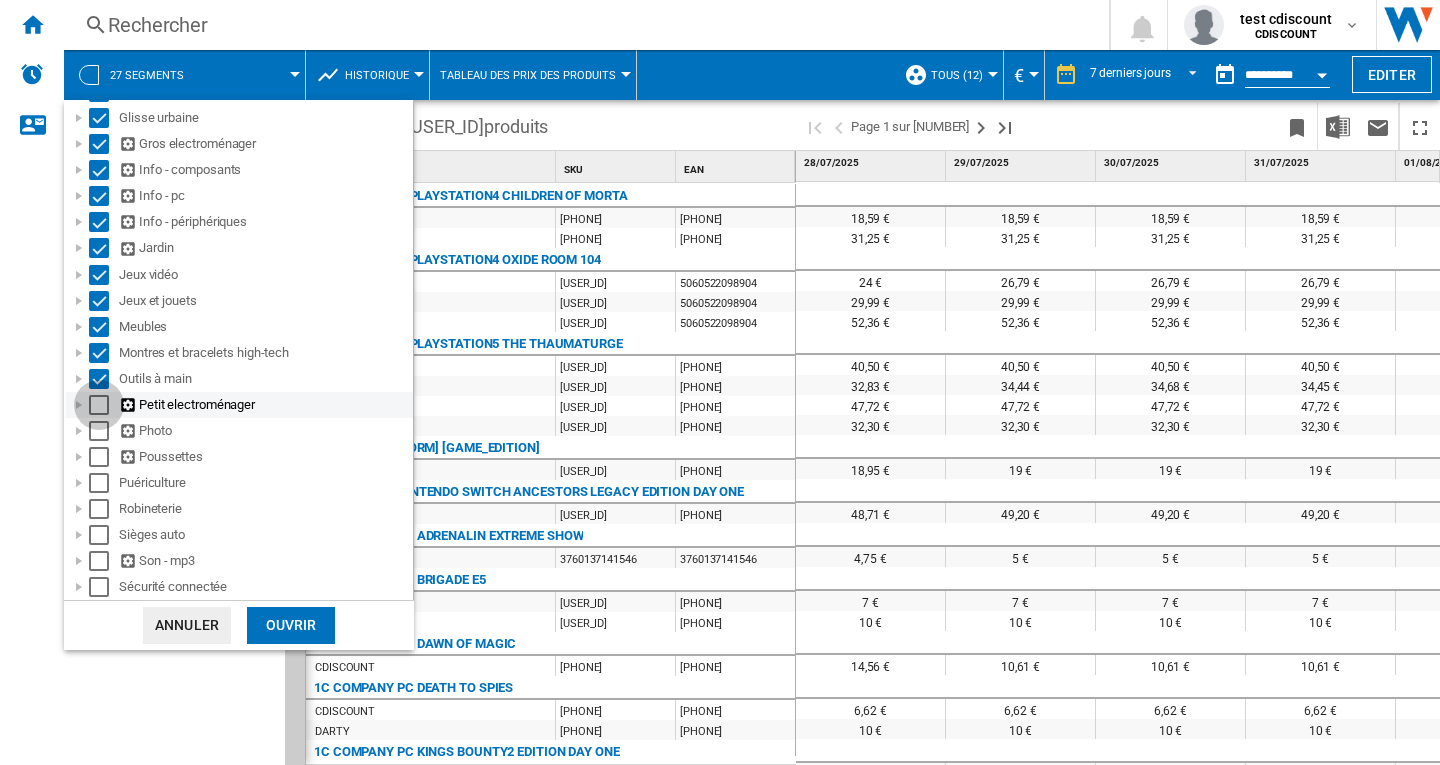 click at bounding box center [99, 405] 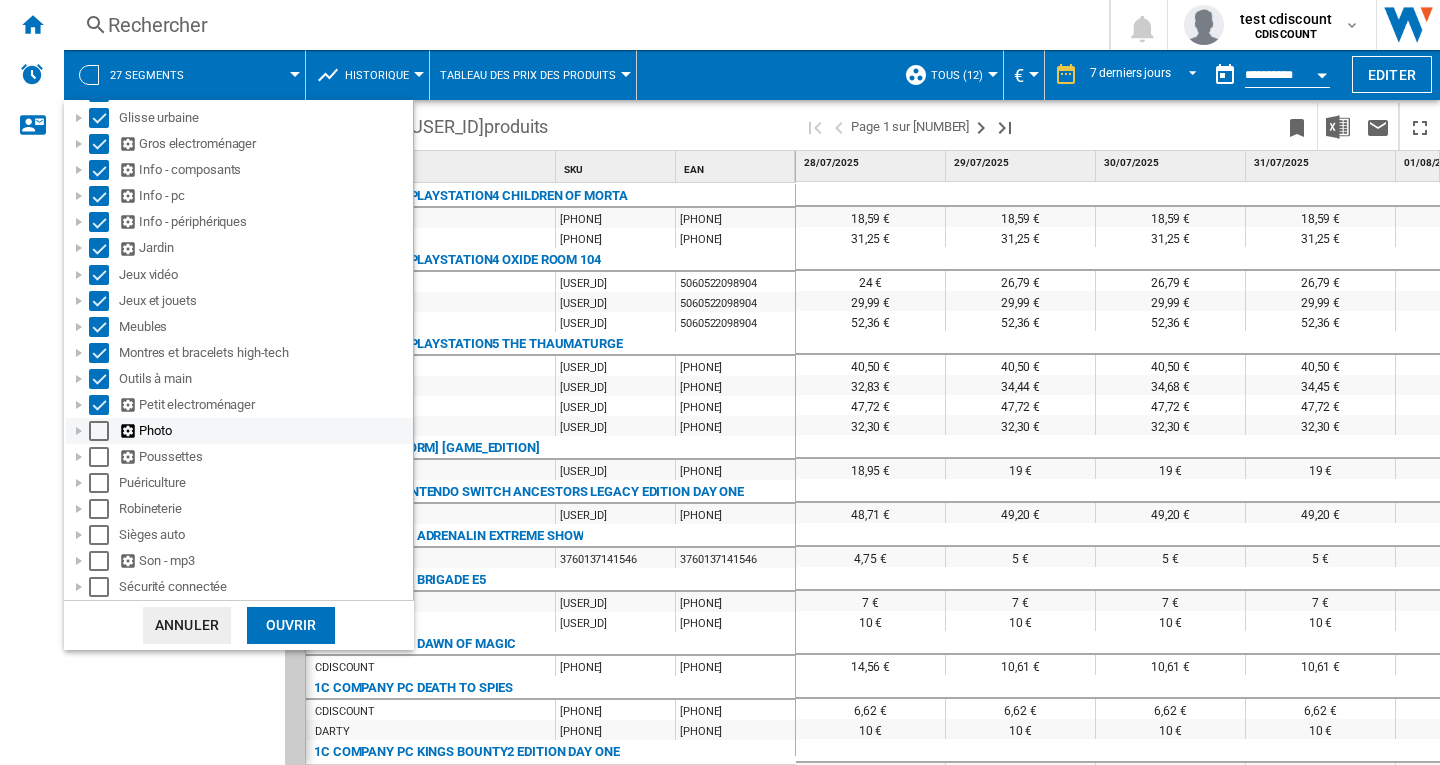 drag, startPoint x: 100, startPoint y: 432, endPoint x: 88, endPoint y: 446, distance: 18.439089 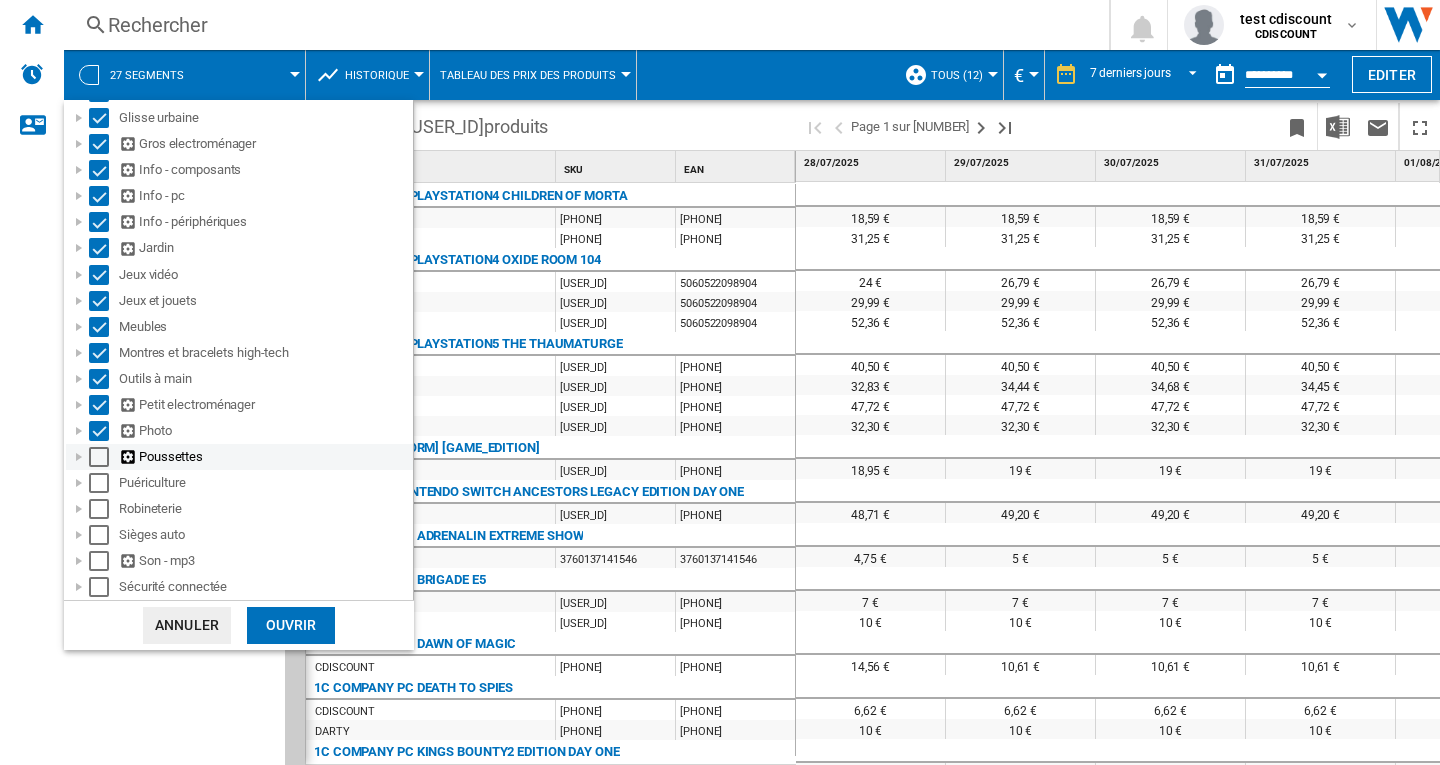 click at bounding box center (99, 457) 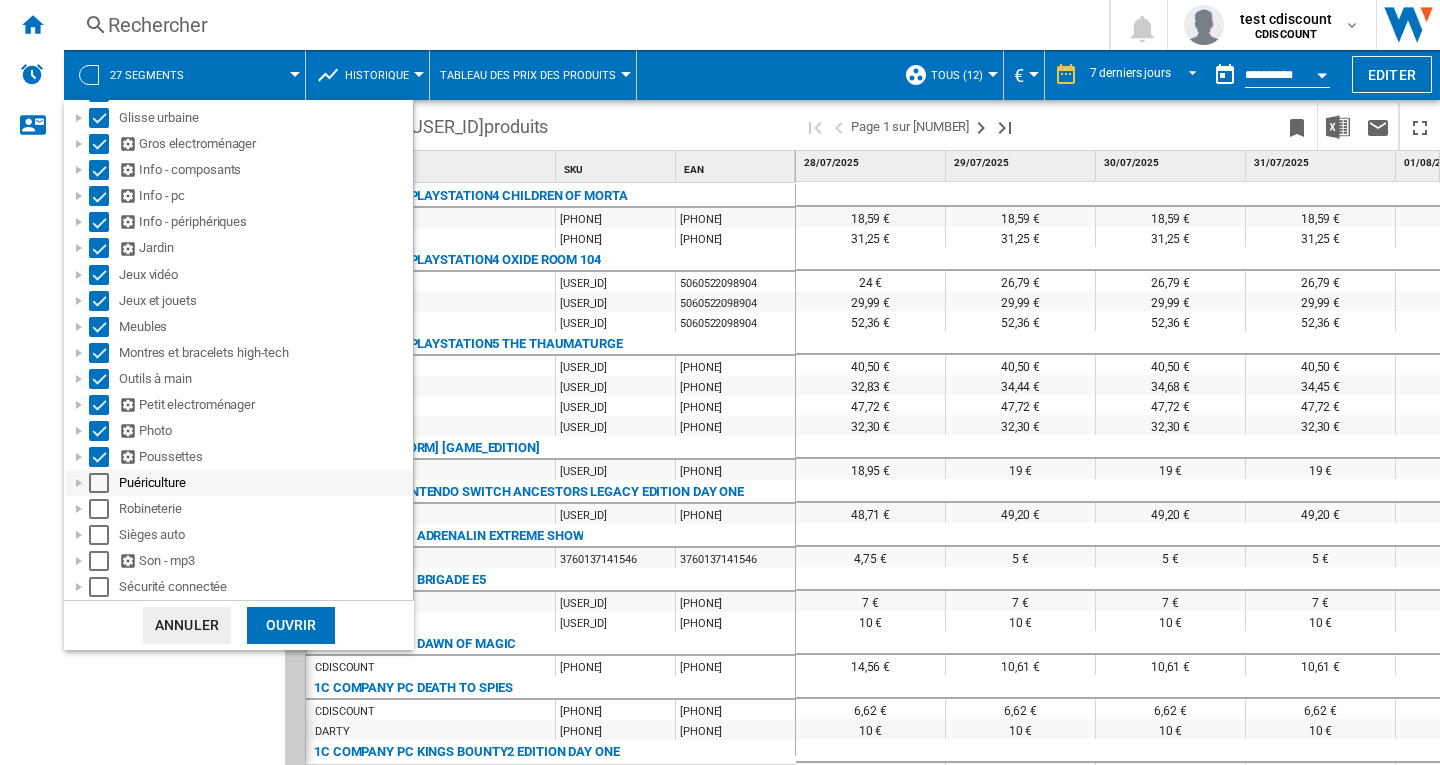 click at bounding box center [99, 483] 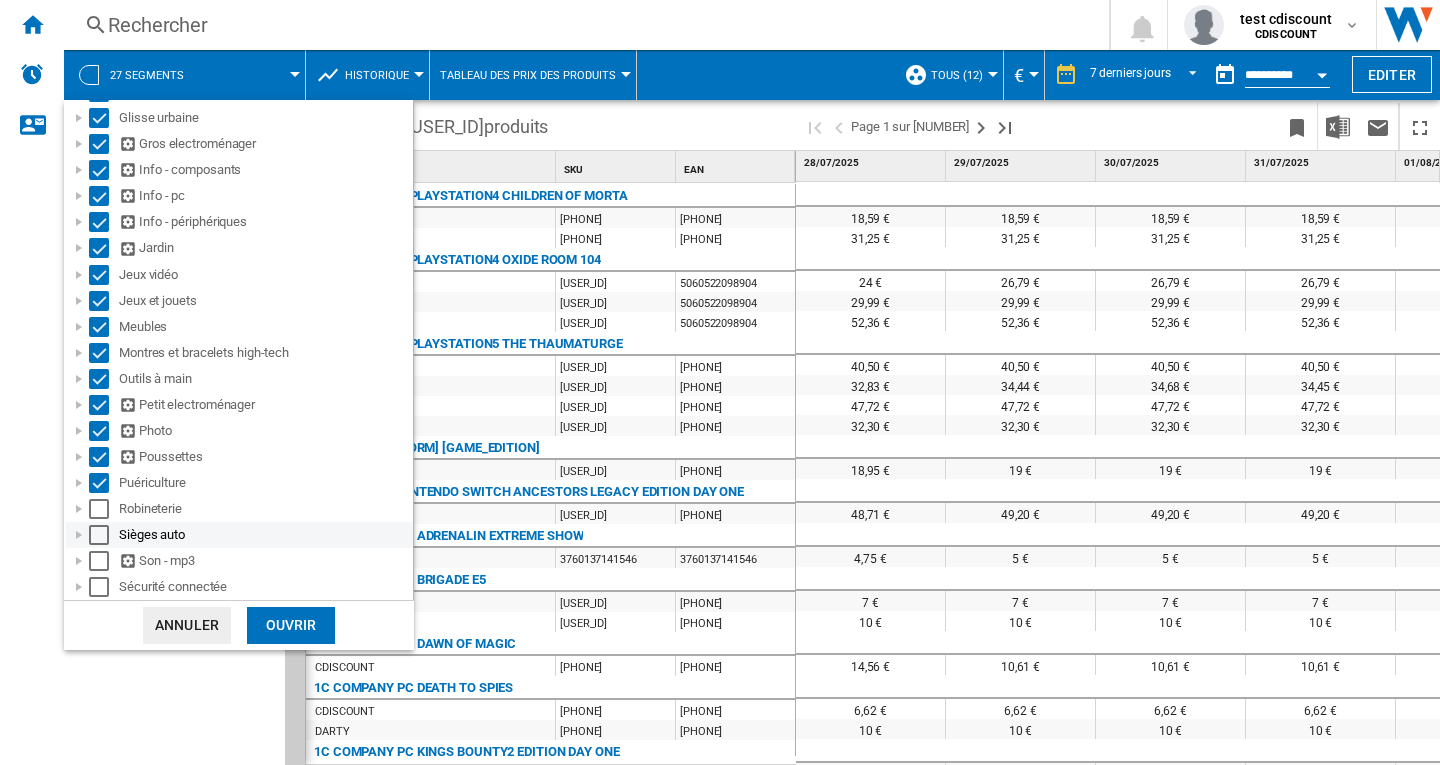 drag, startPoint x: 100, startPoint y: 512, endPoint x: 101, endPoint y: 532, distance: 20.024984 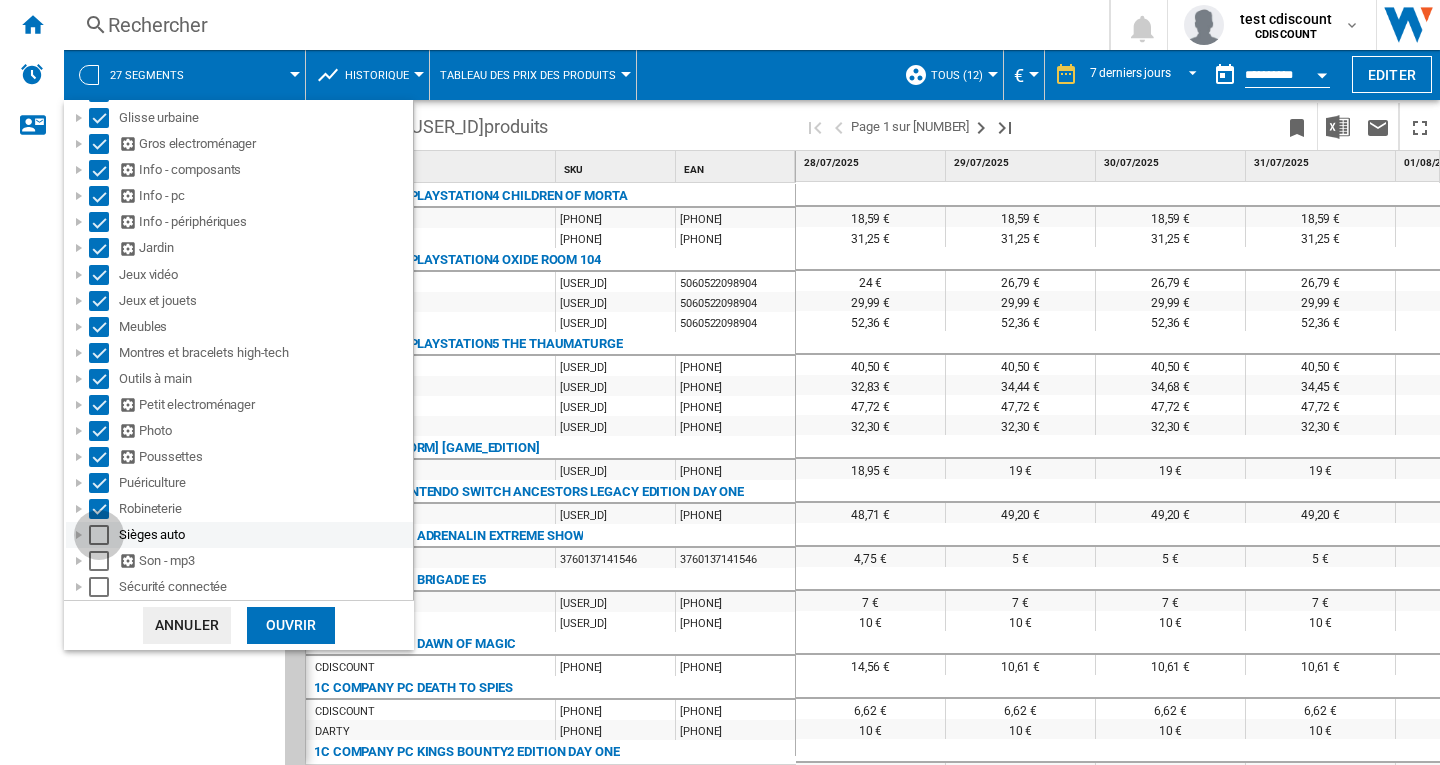 click at bounding box center (99, 535) 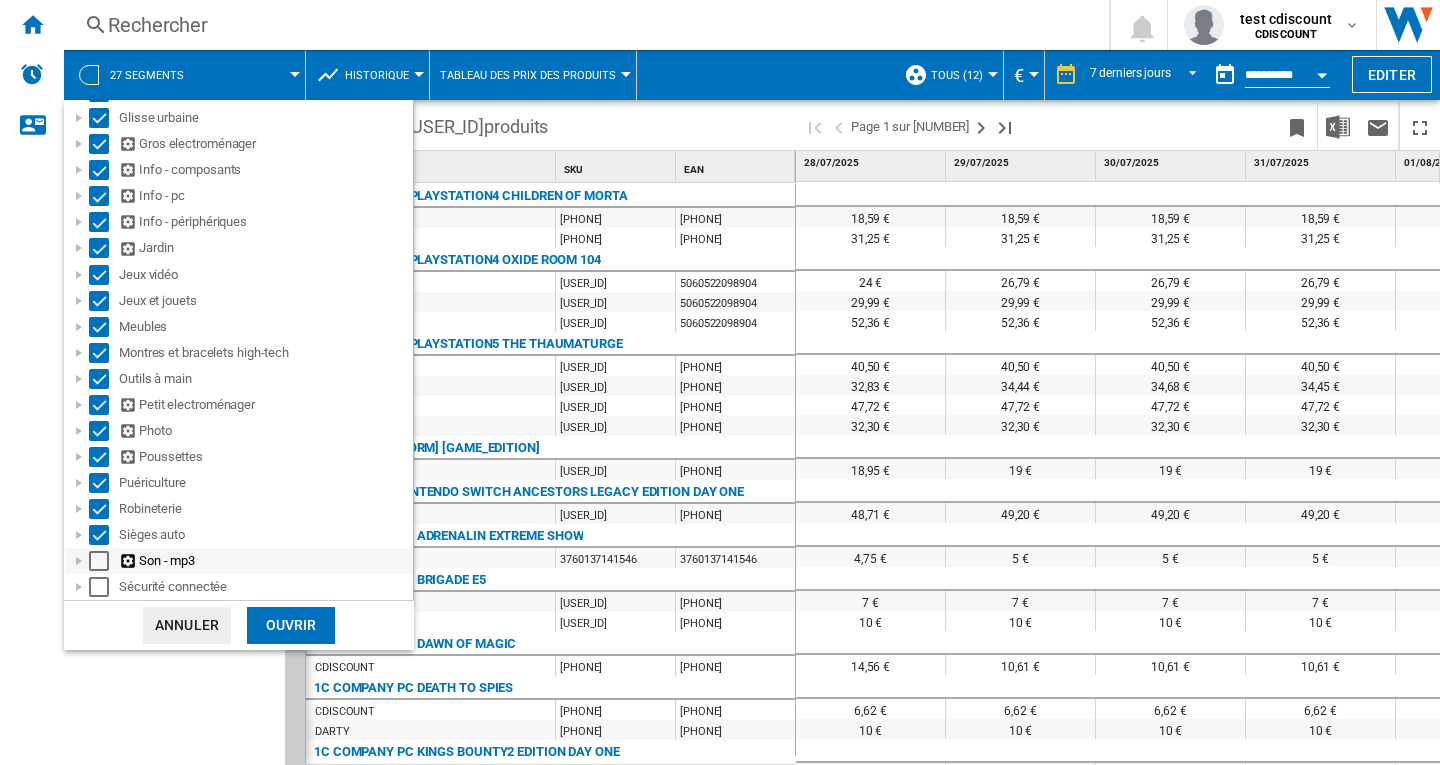 click at bounding box center [99, 561] 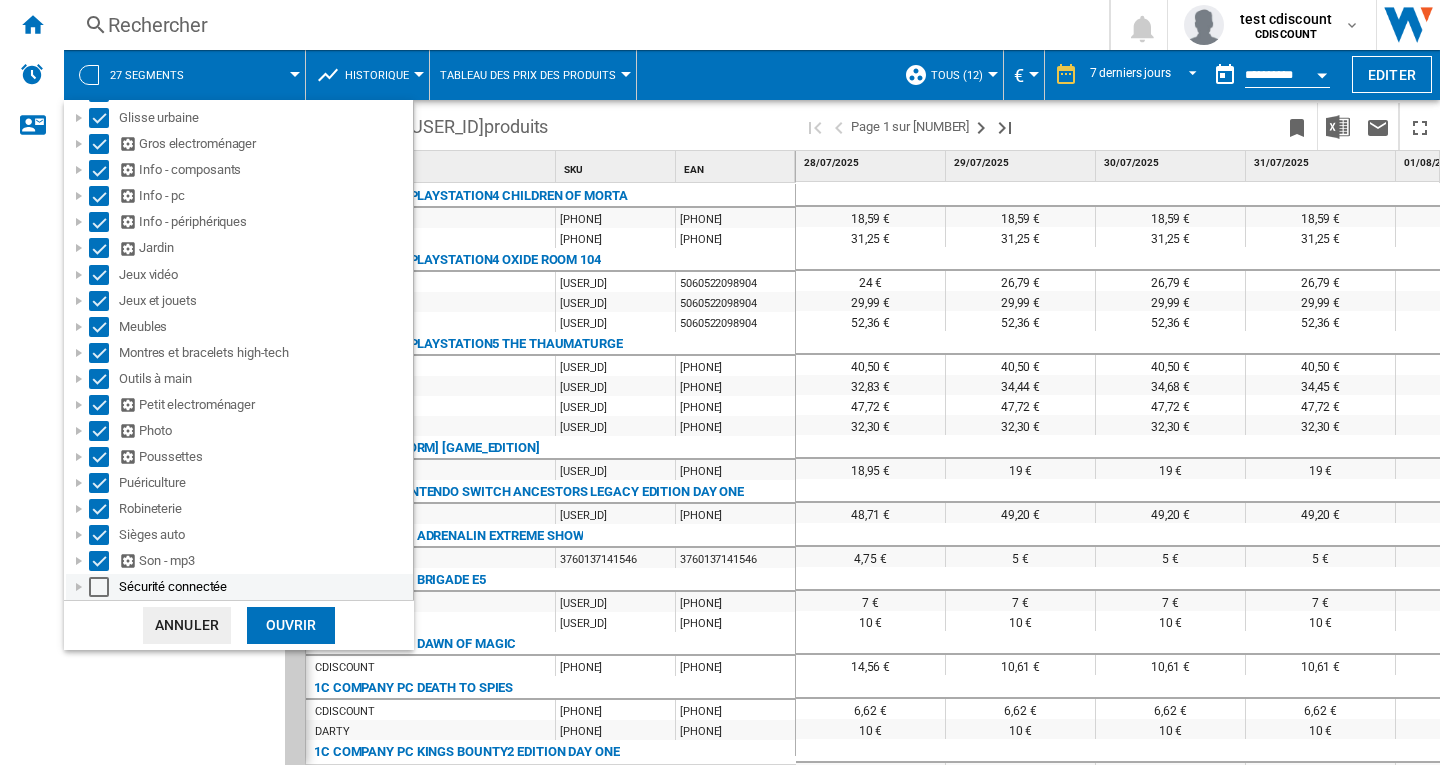 click at bounding box center [99, 587] 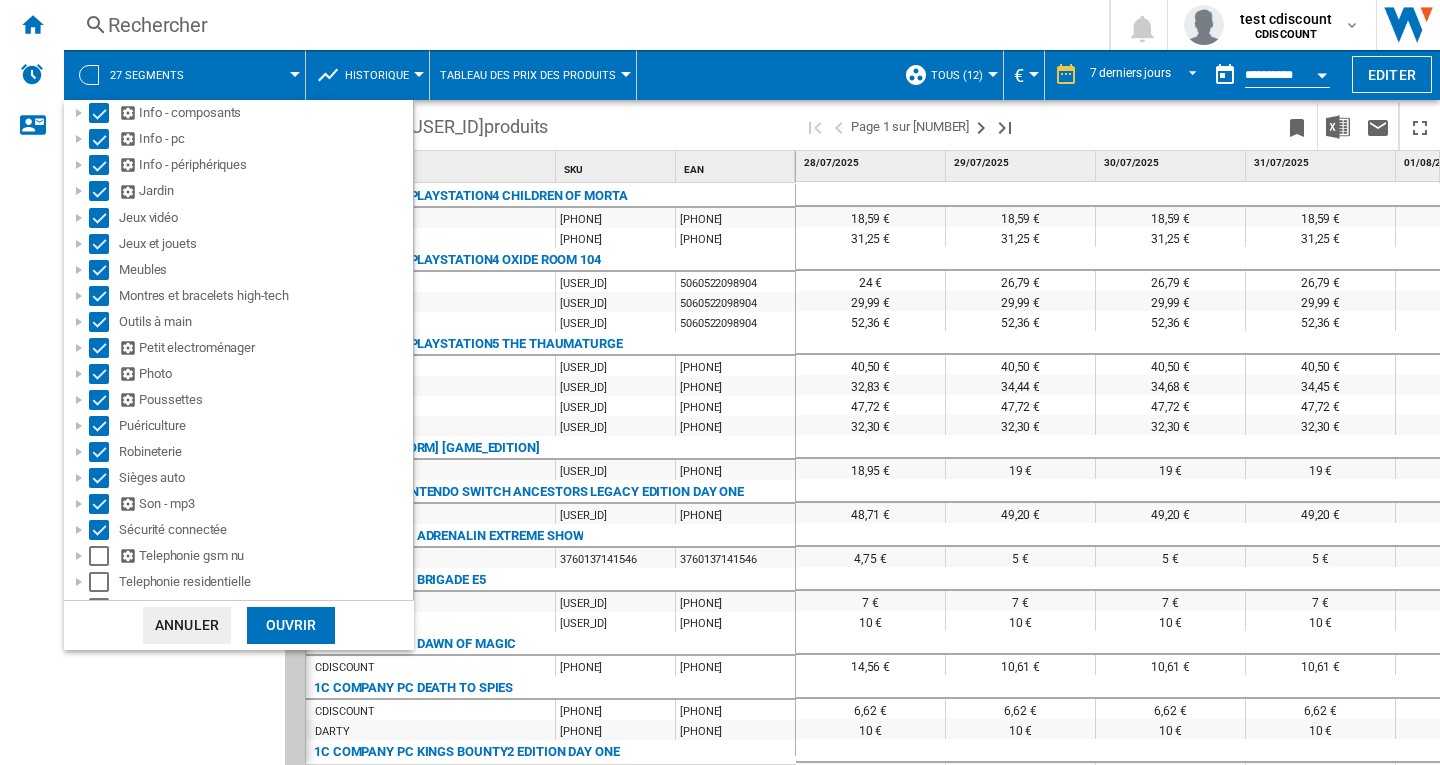 scroll, scrollTop: 286, scrollLeft: 0, axis: vertical 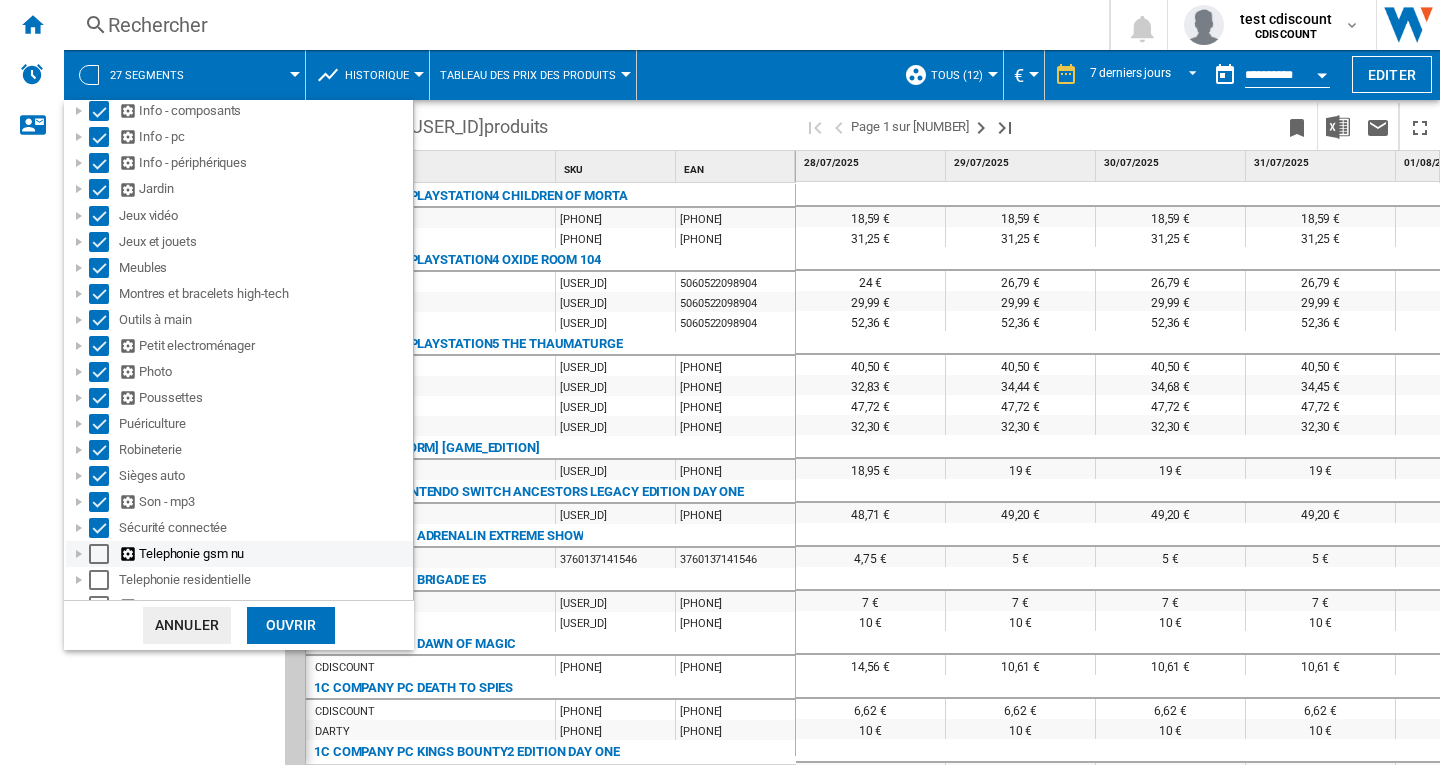 click at bounding box center [99, 554] 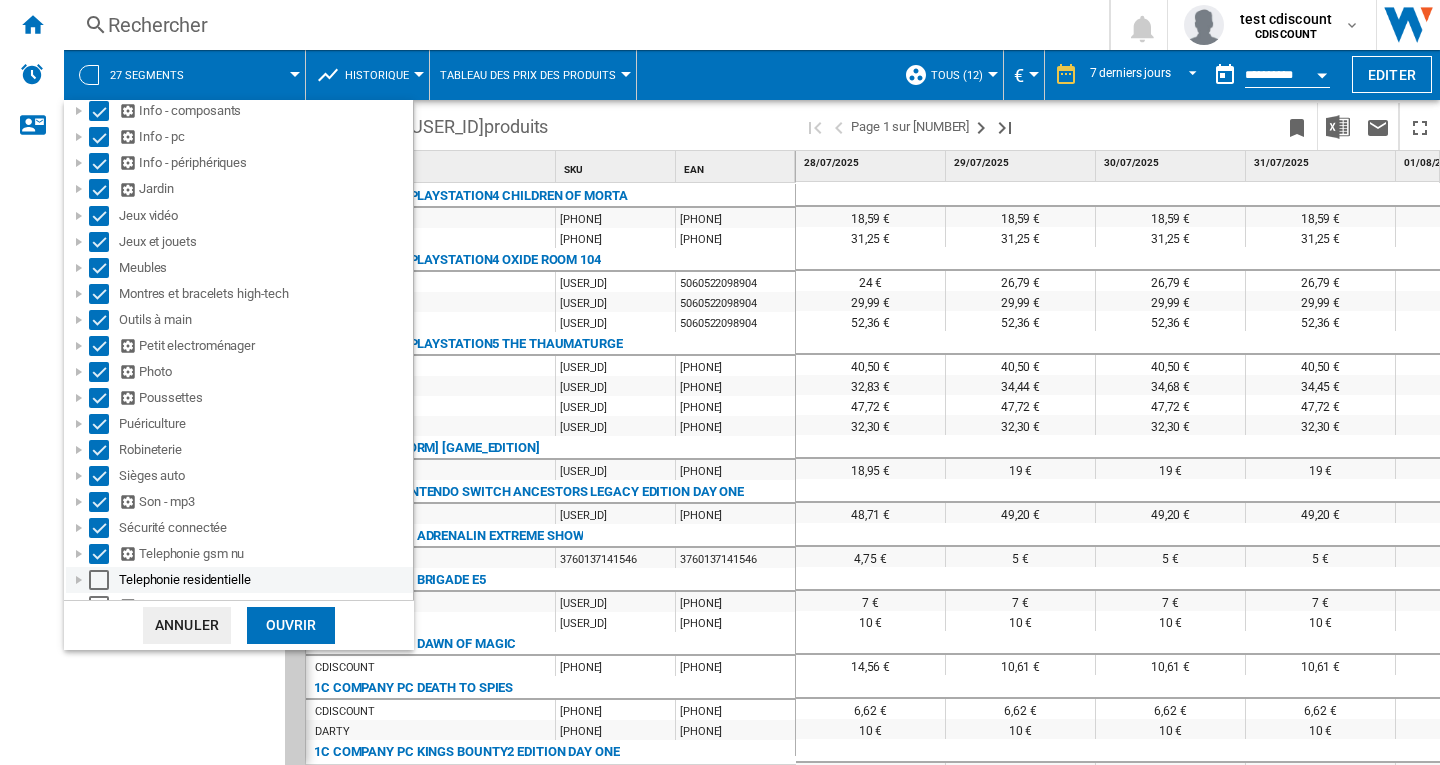 click at bounding box center [99, 580] 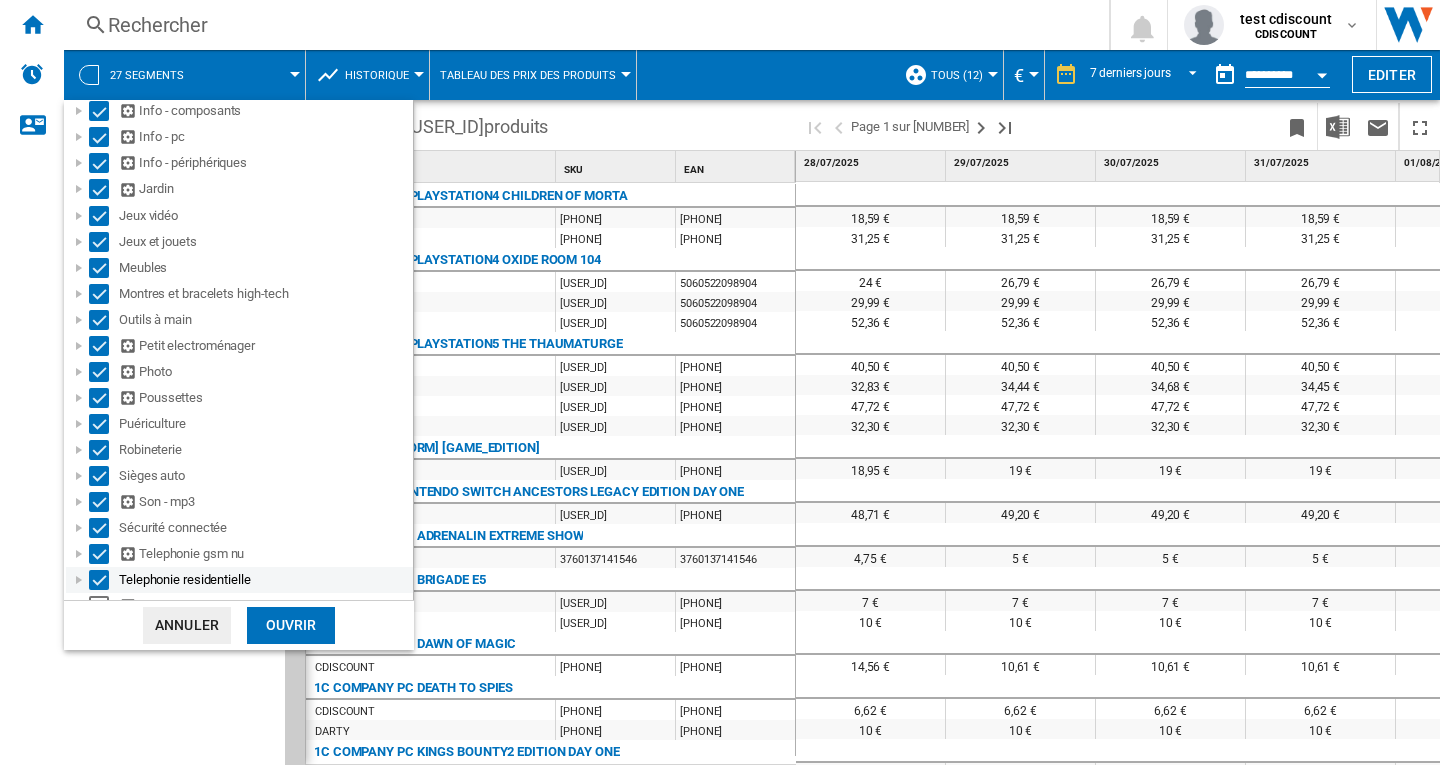 click at bounding box center (99, 580) 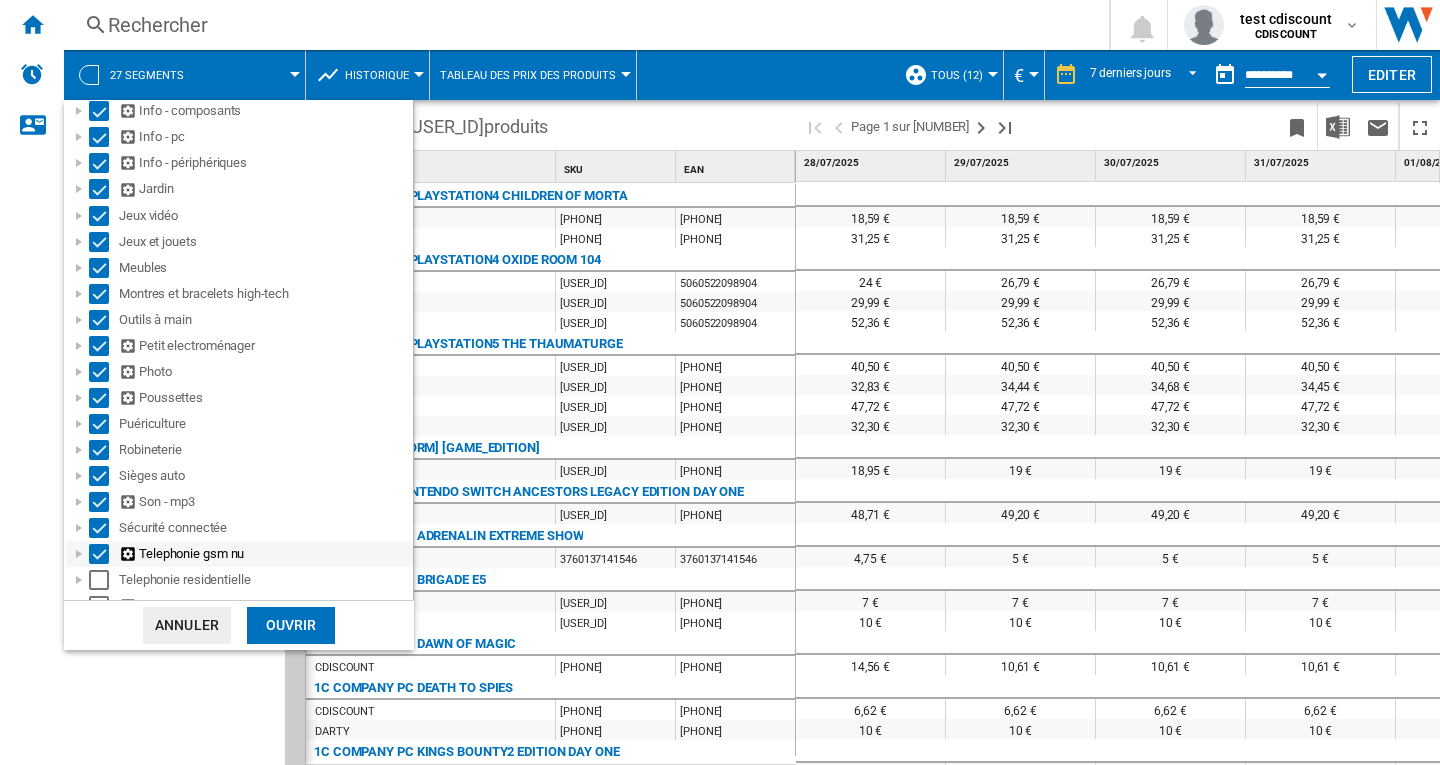 click at bounding box center (99, 554) 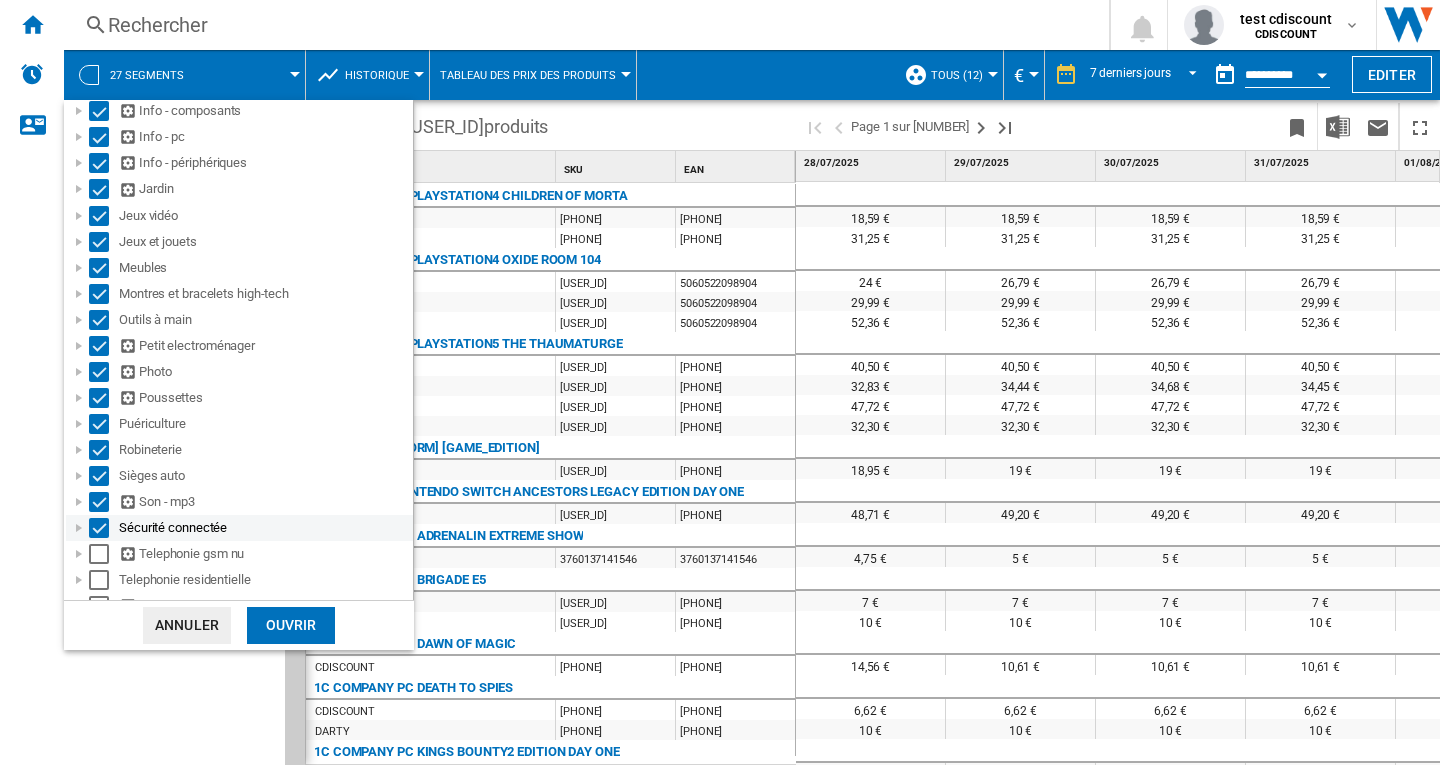 click at bounding box center [99, 528] 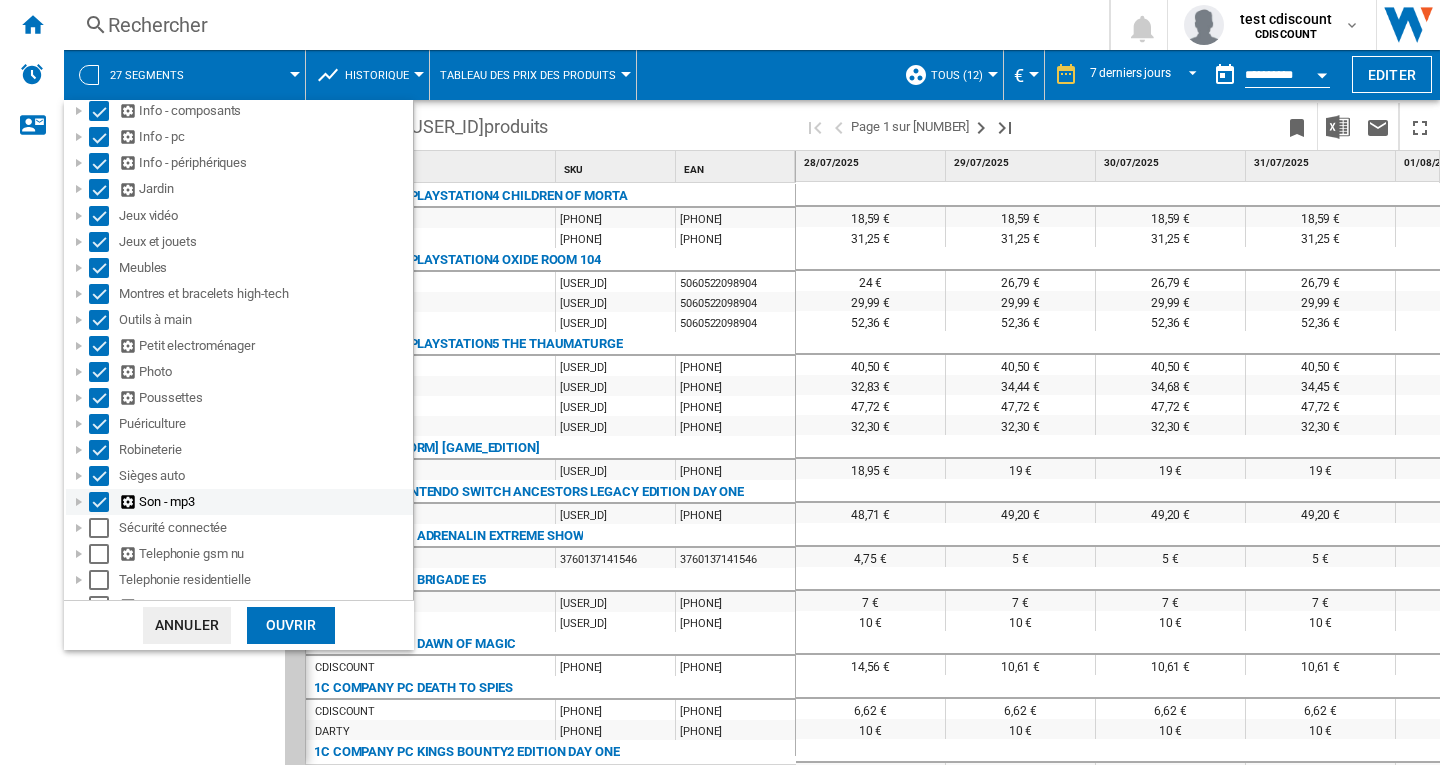click at bounding box center [99, 502] 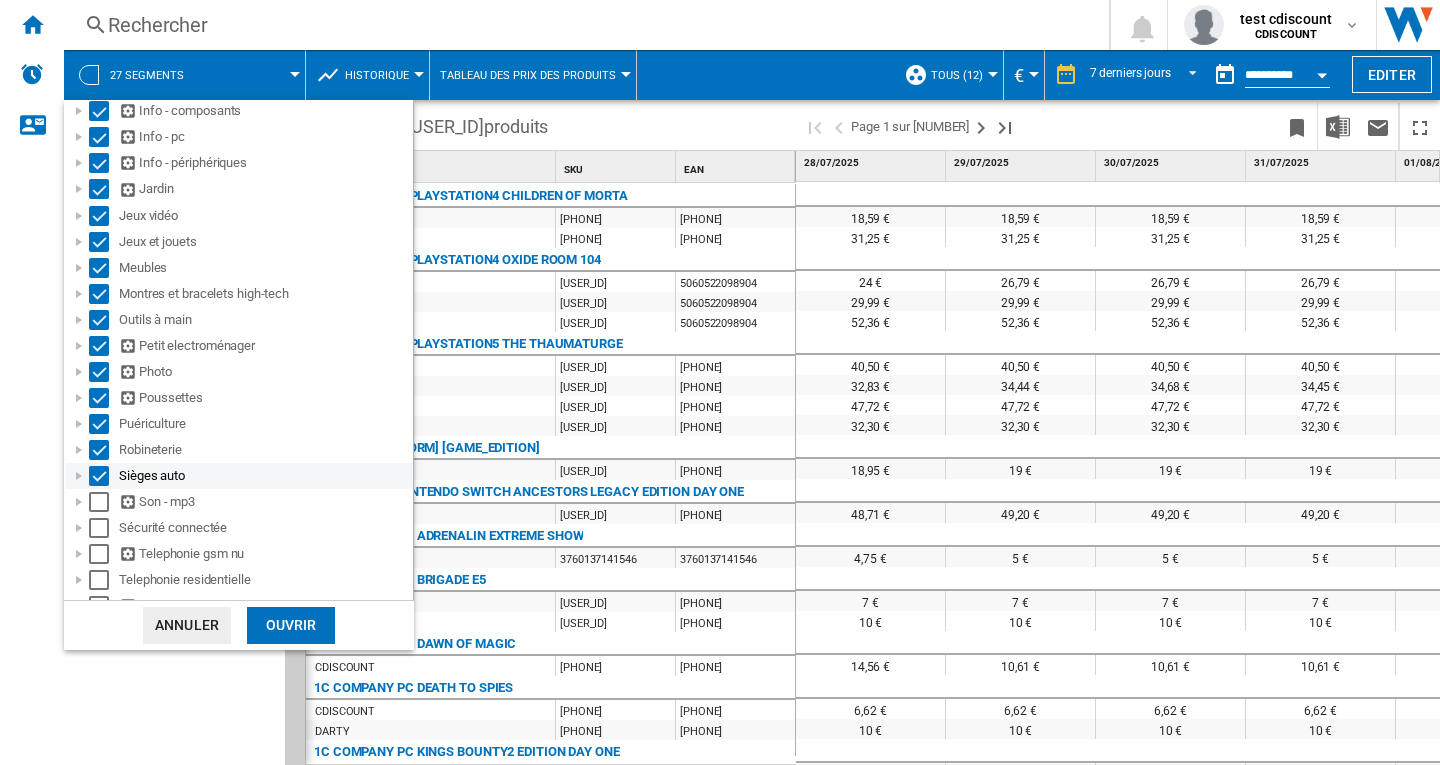 click at bounding box center [99, 476] 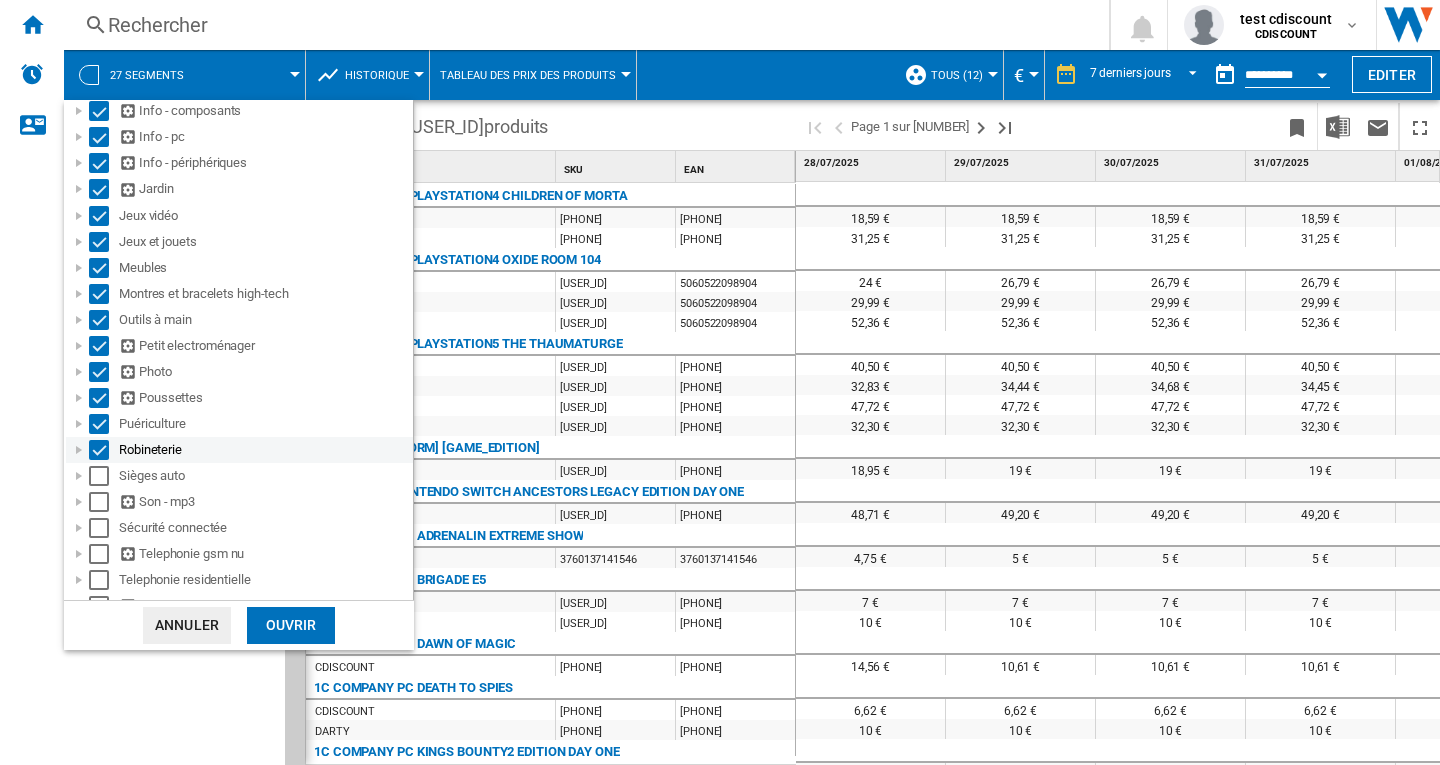 click at bounding box center [99, 450] 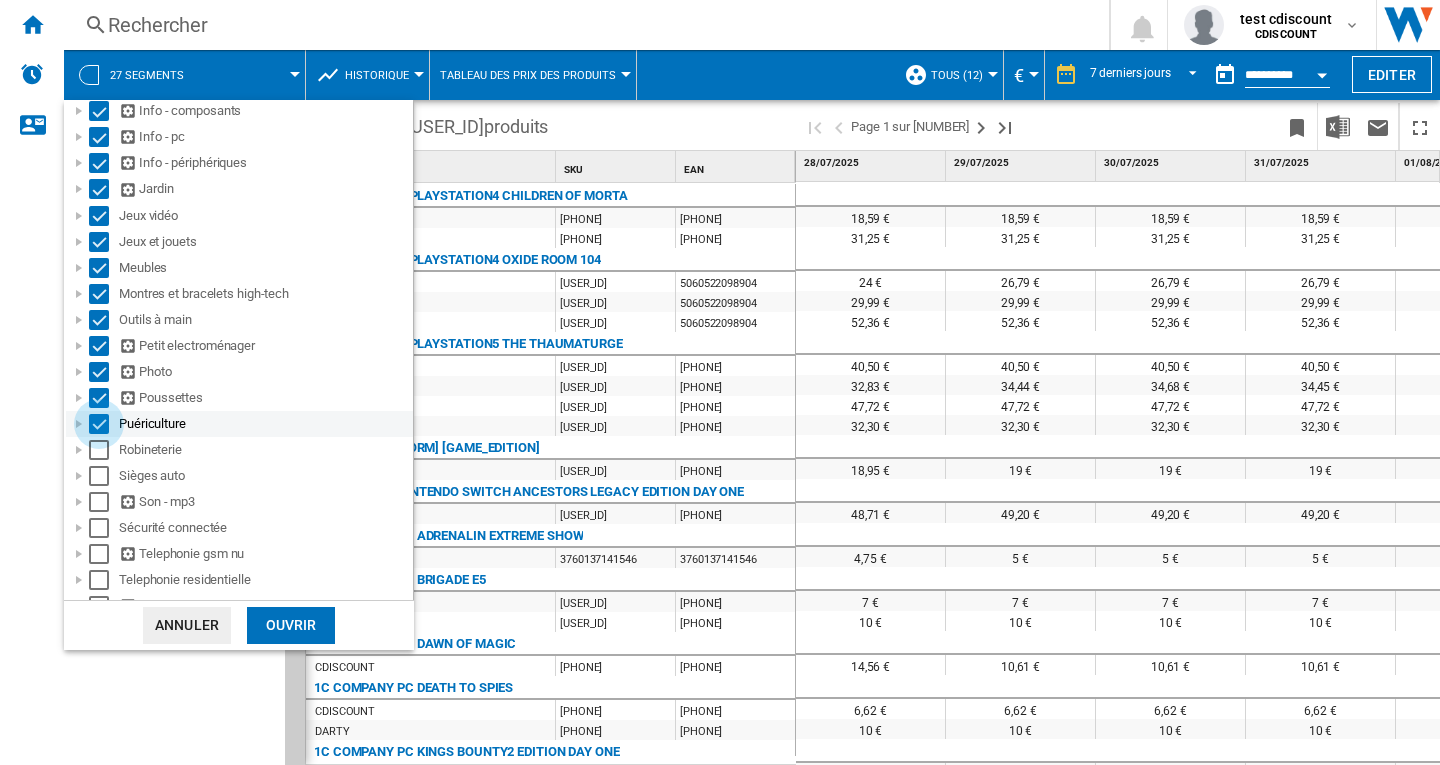 click at bounding box center (99, 424) 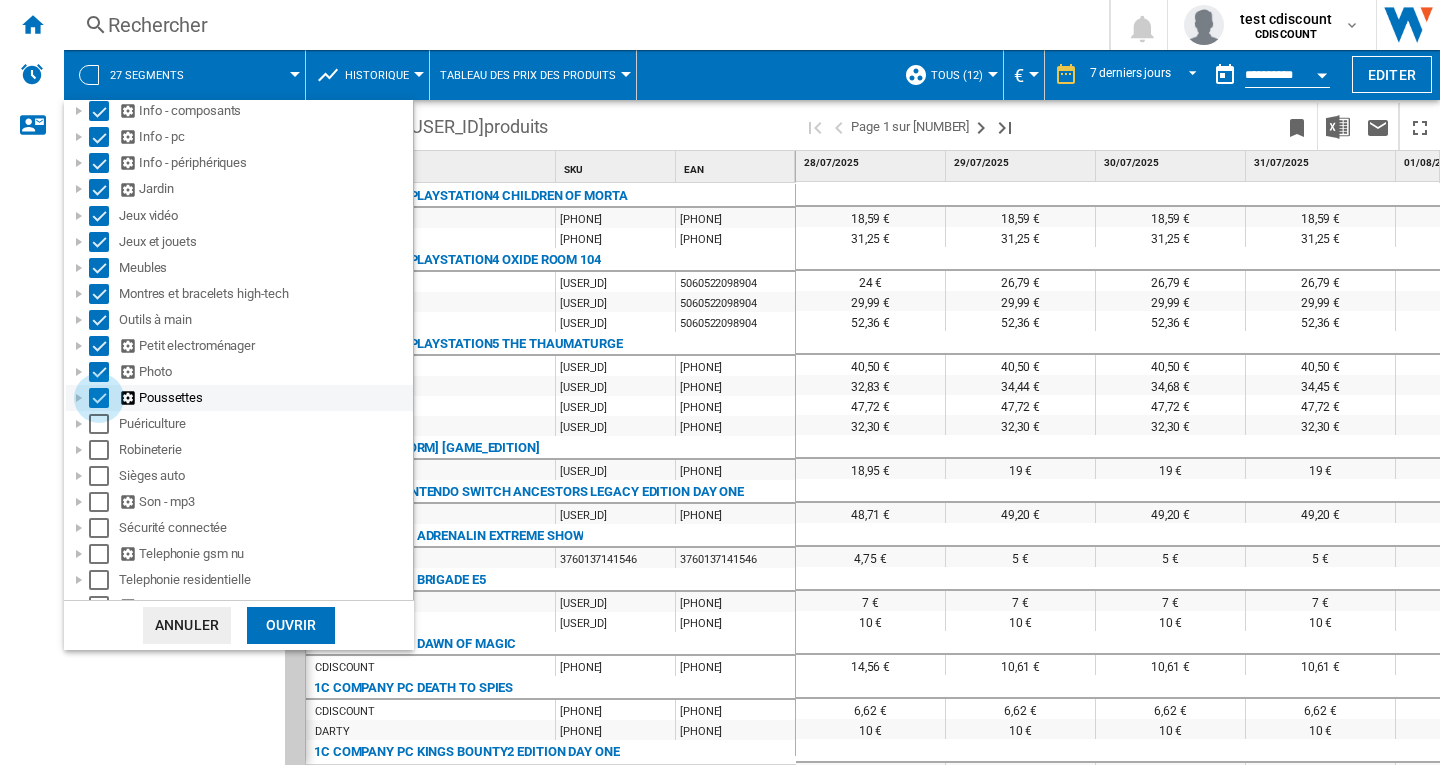 click at bounding box center [99, 398] 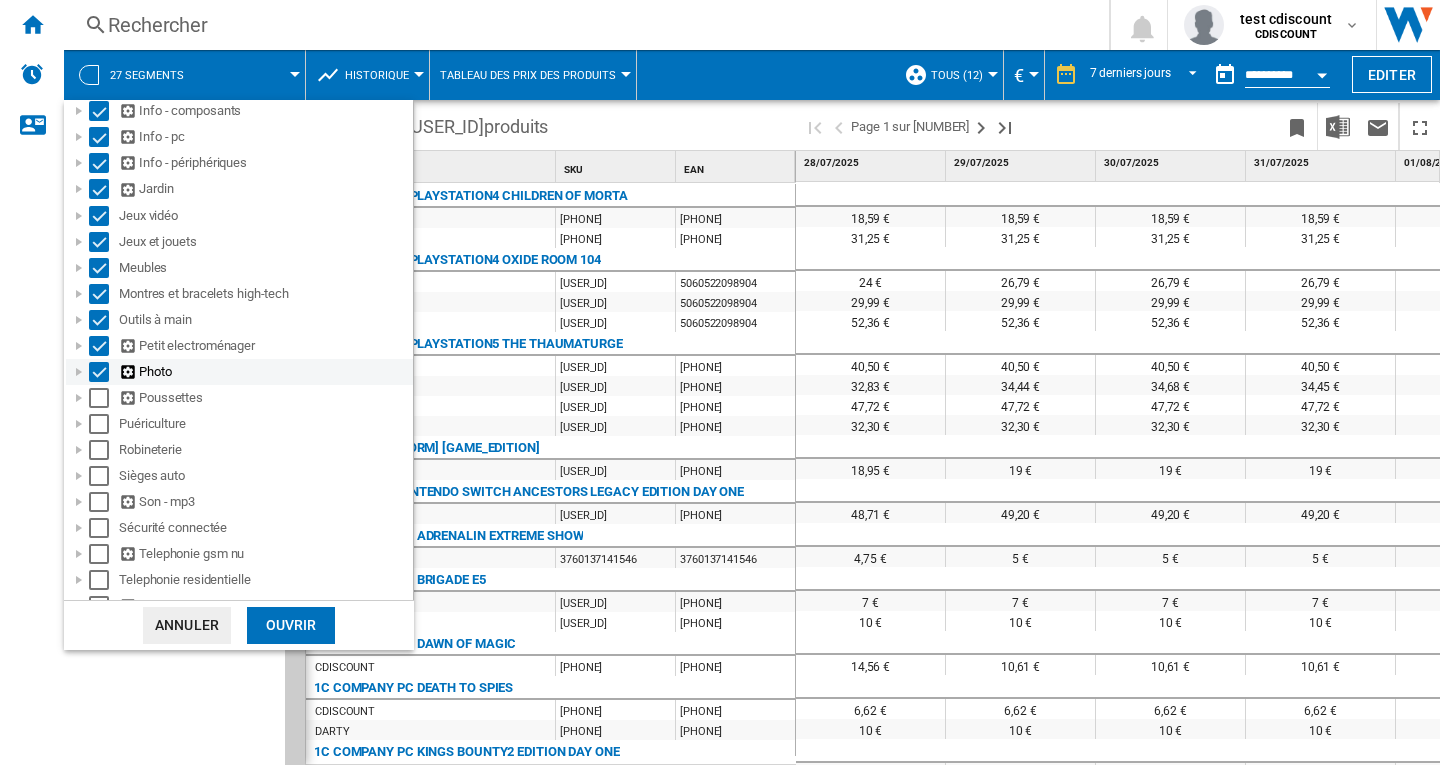 click at bounding box center [99, 372] 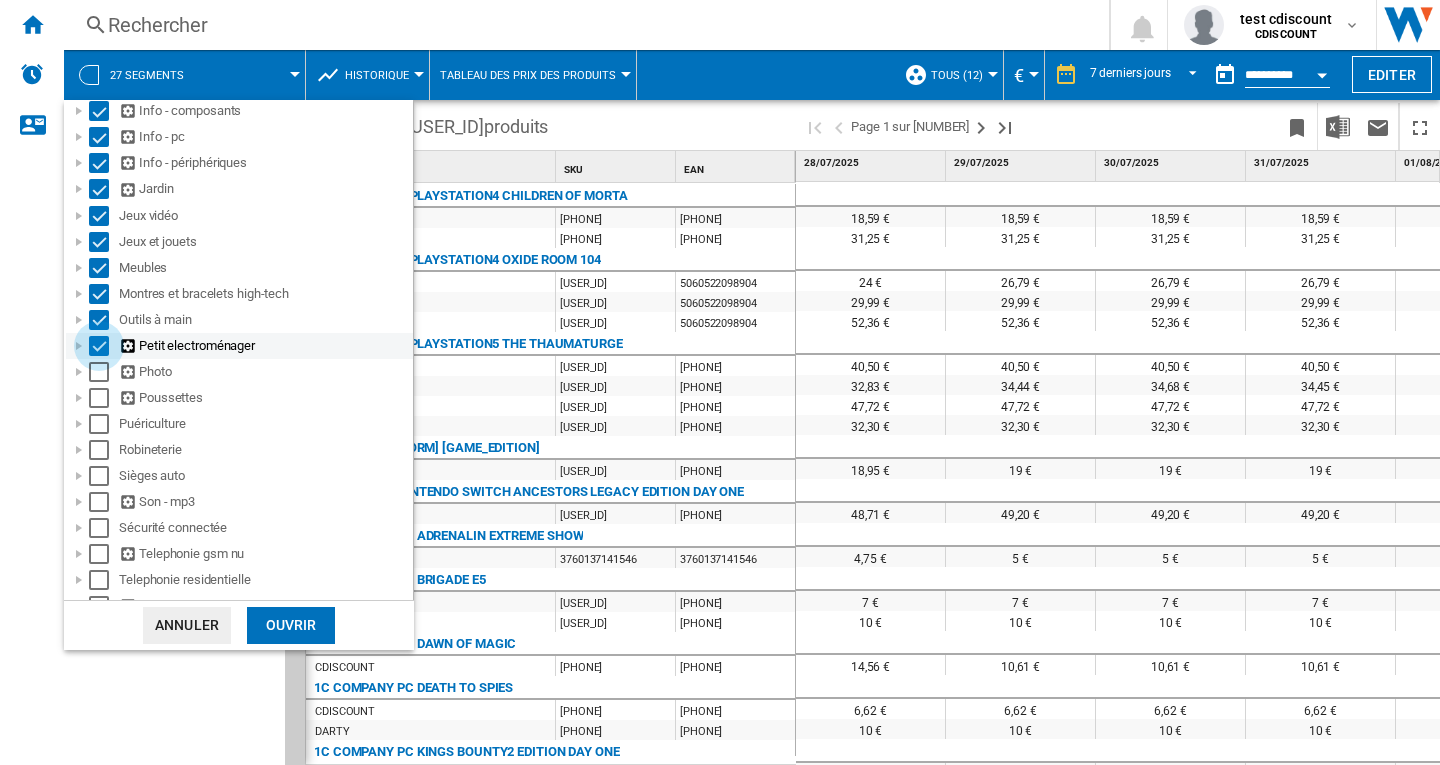 click at bounding box center (99, 346) 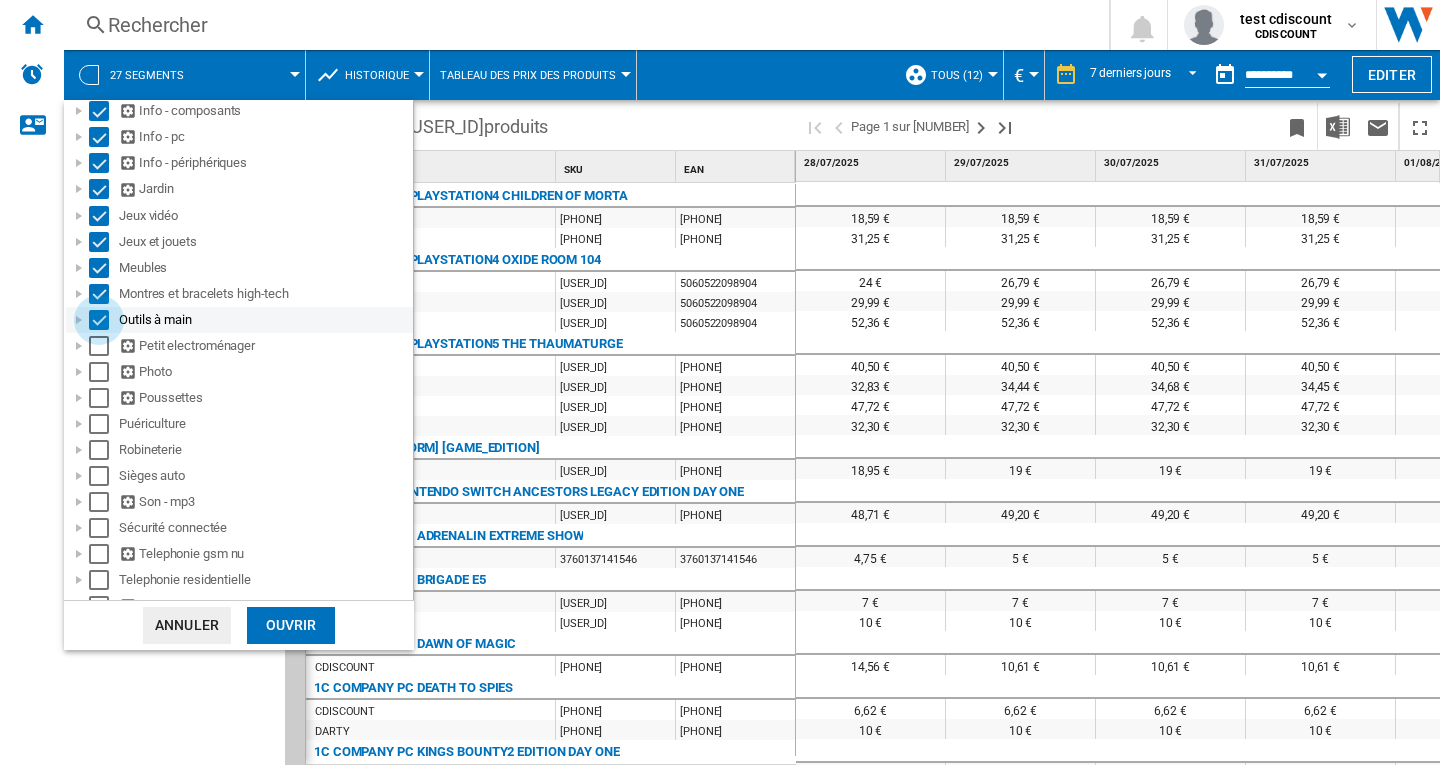 click at bounding box center (99, 320) 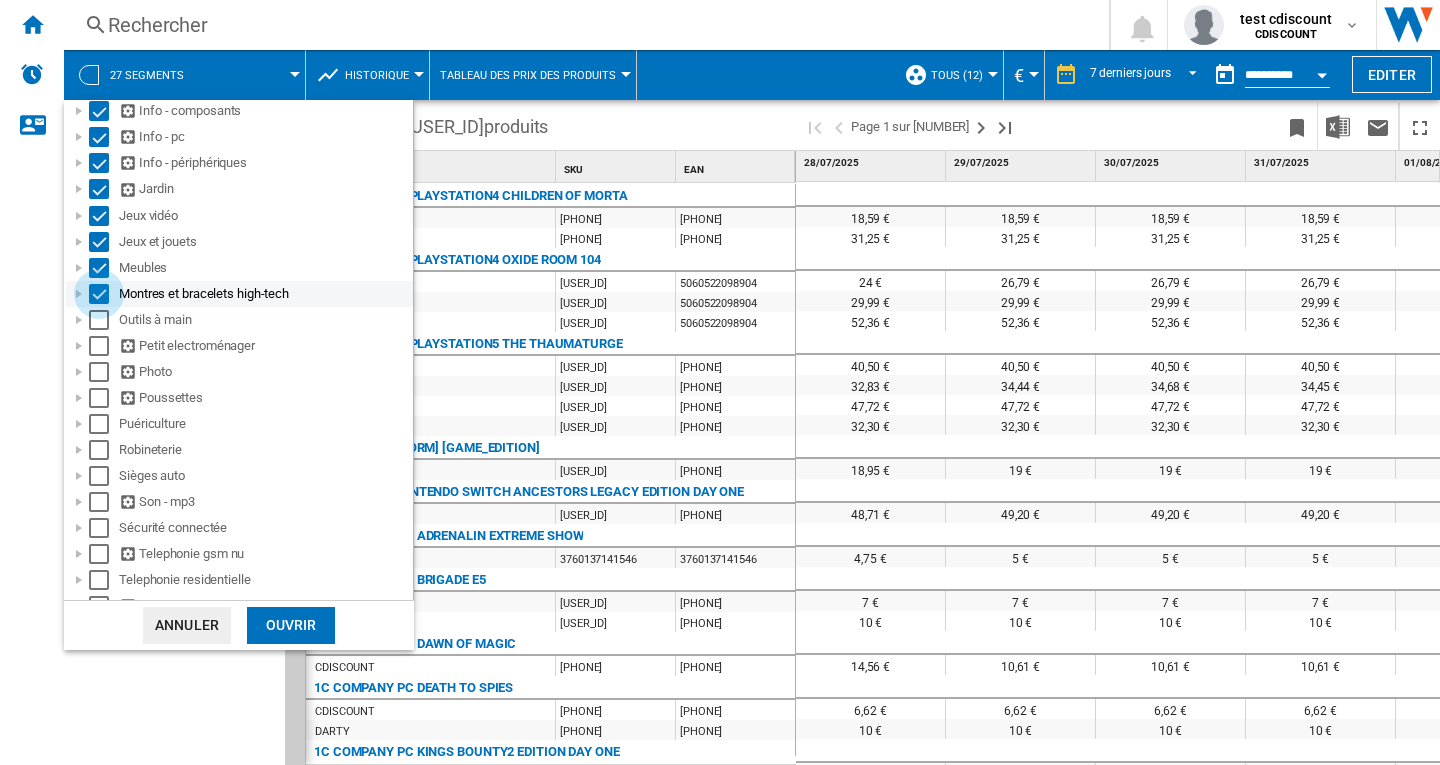 click at bounding box center [99, 294] 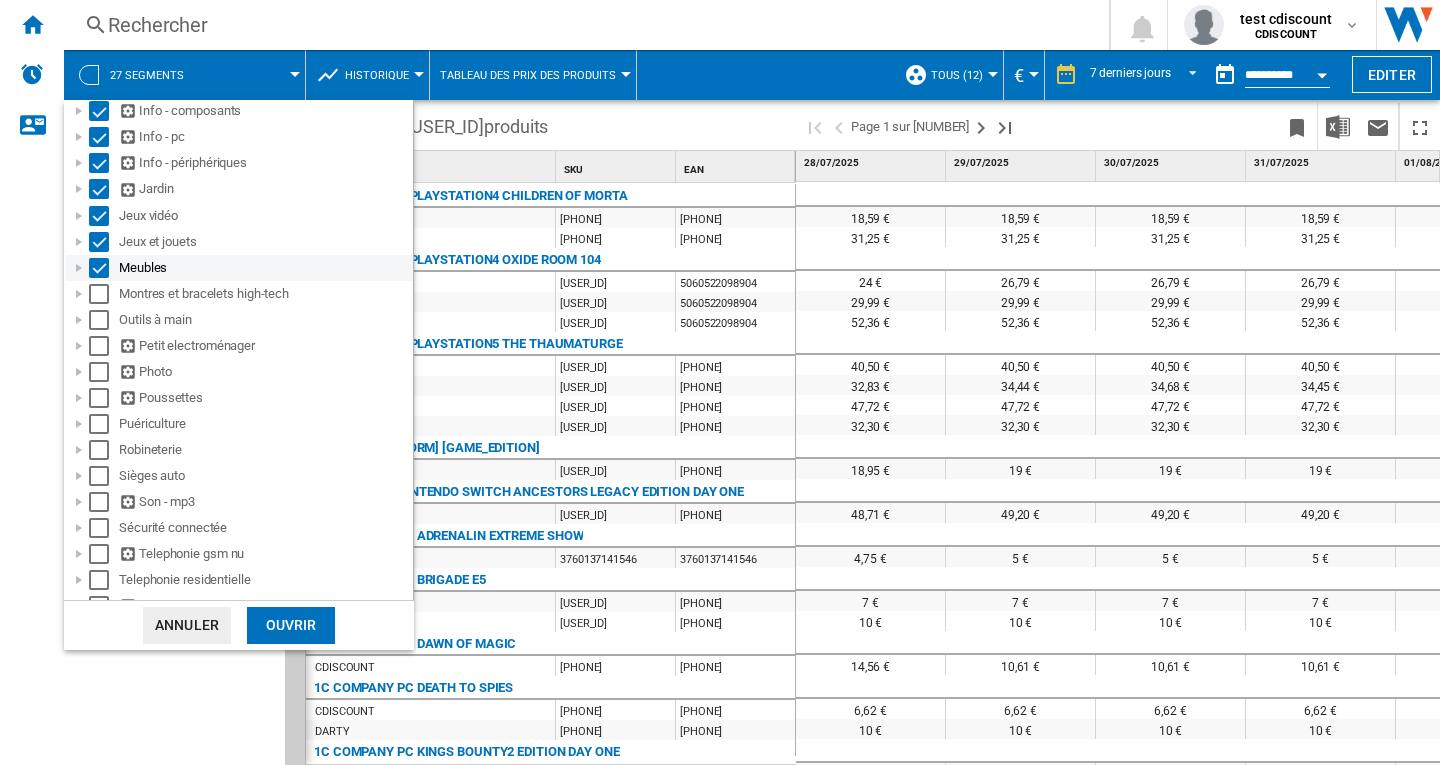 click at bounding box center [99, 268] 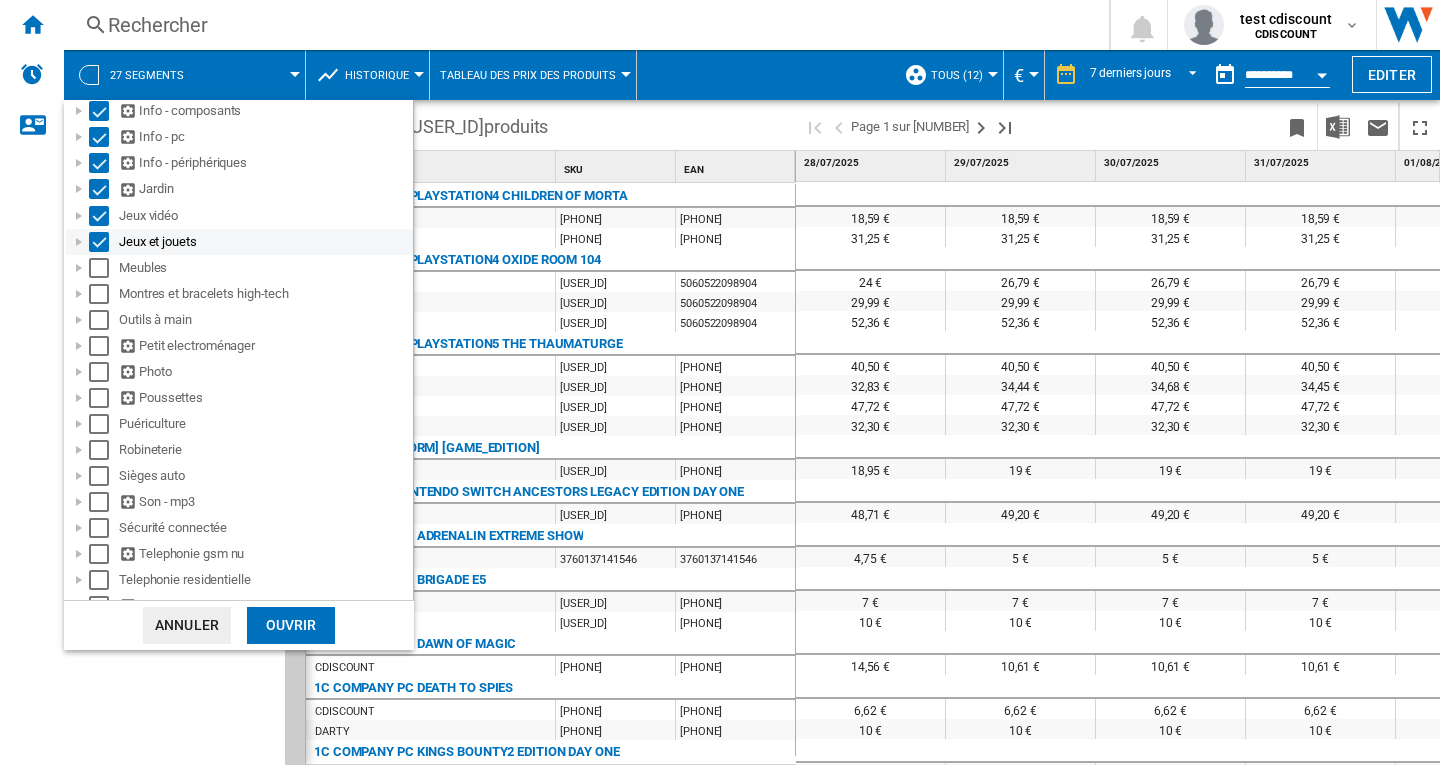 click at bounding box center [99, 242] 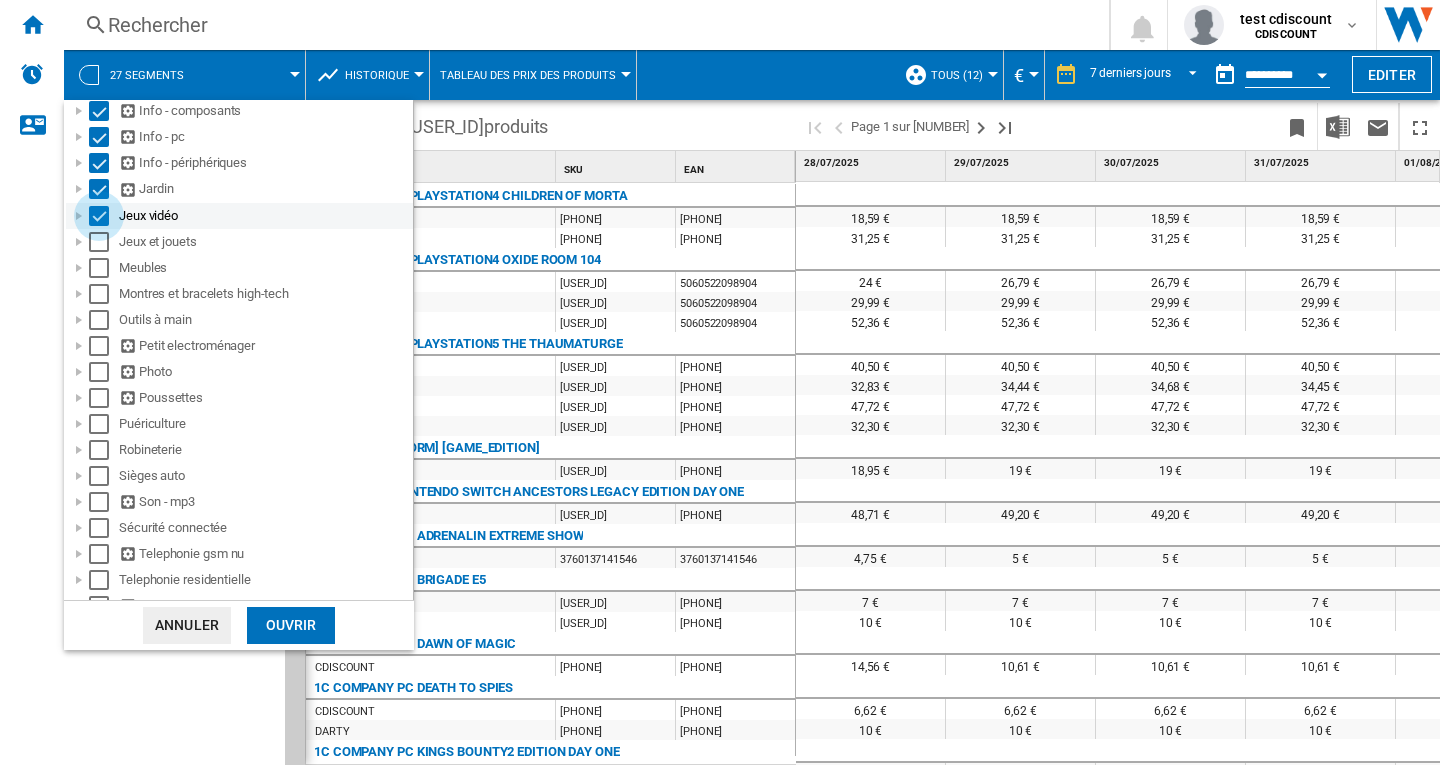 click at bounding box center [99, 216] 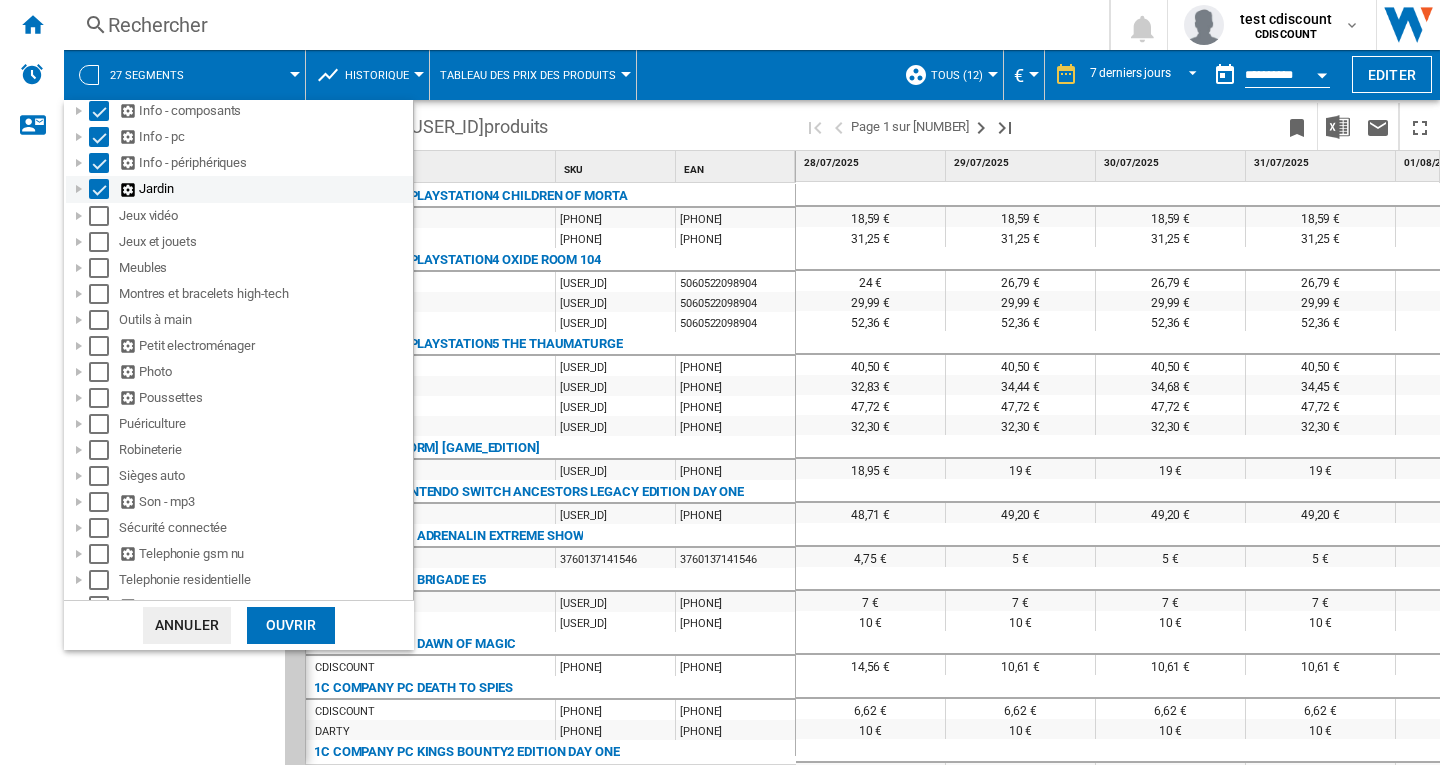 click at bounding box center [99, 189] 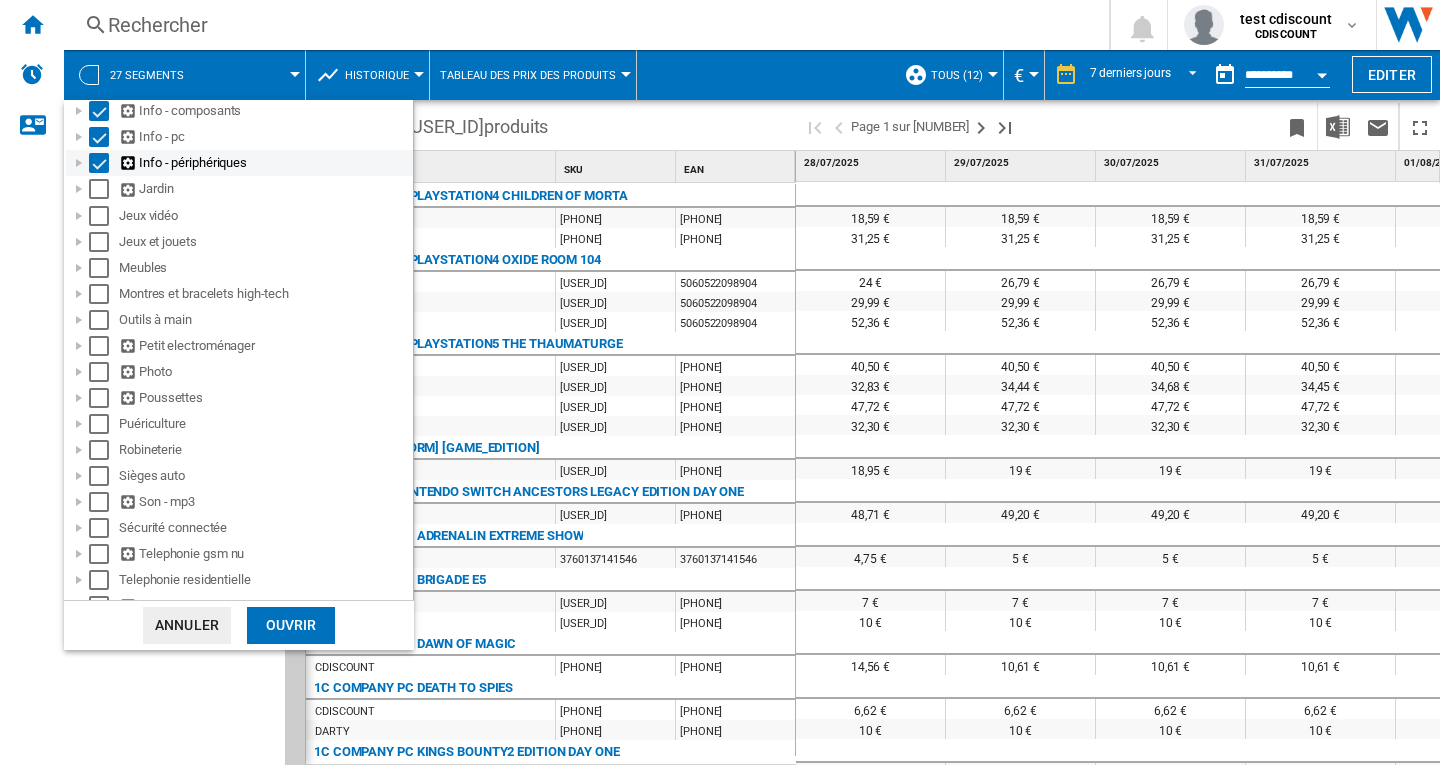 click at bounding box center (99, 163) 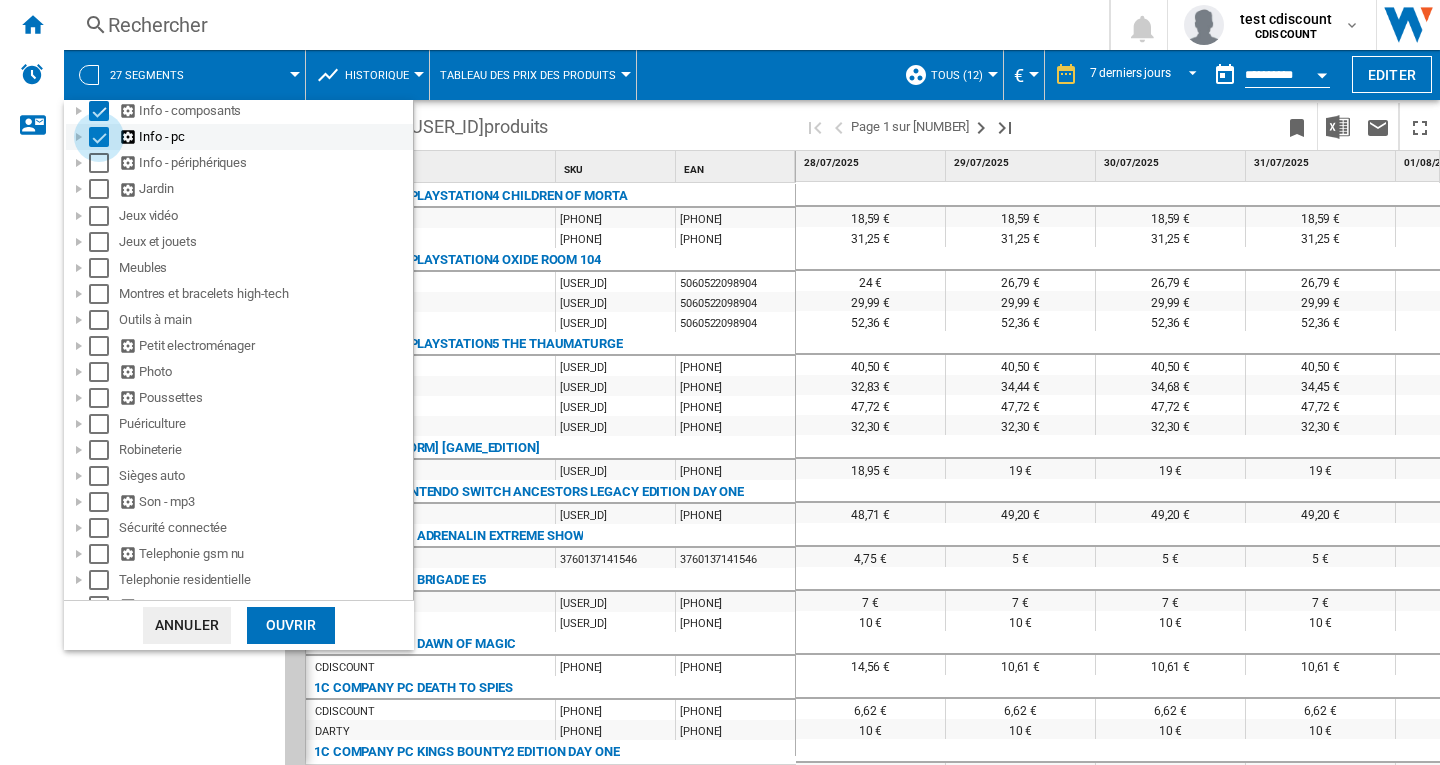 click at bounding box center [99, 137] 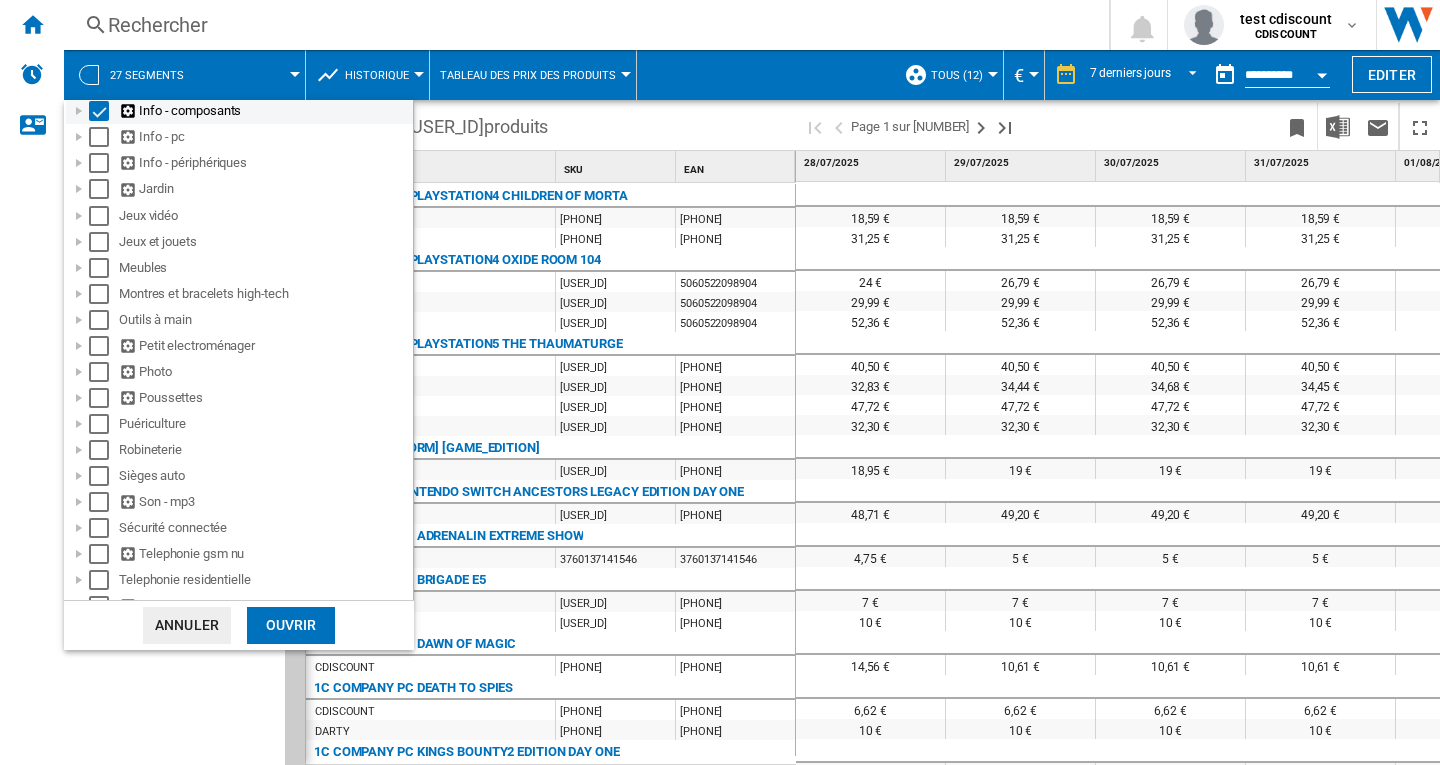 click at bounding box center (99, 111) 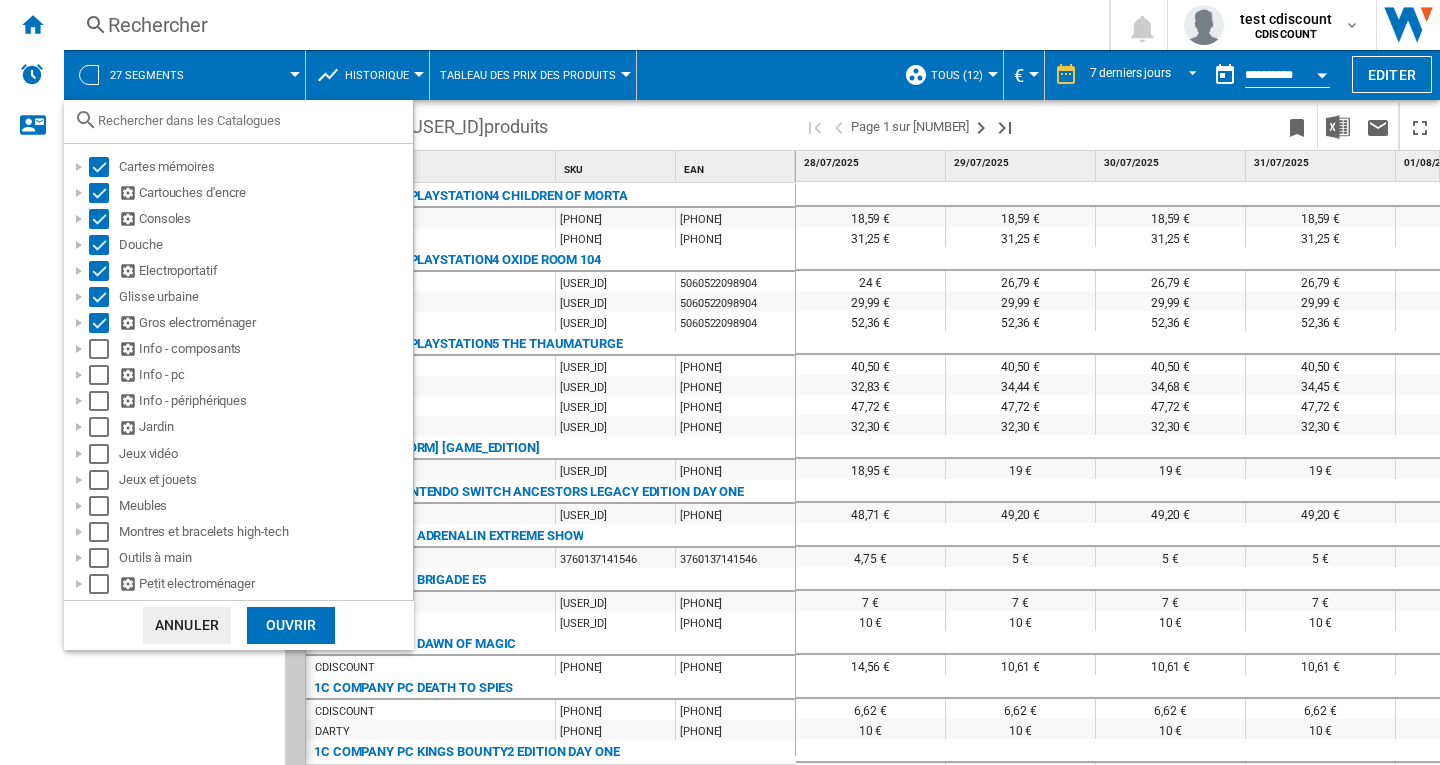 scroll, scrollTop: 43, scrollLeft: 0, axis: vertical 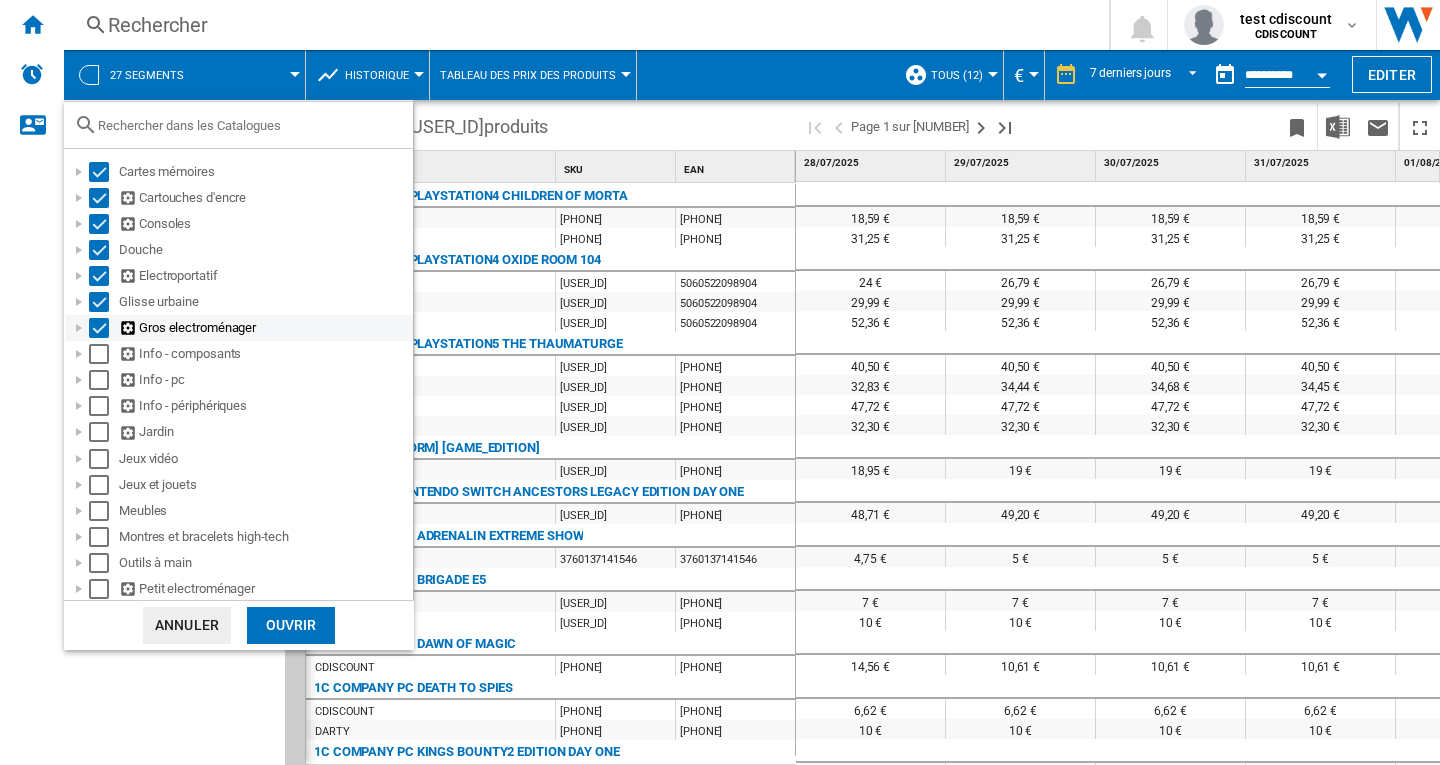 click at bounding box center (104, 328) 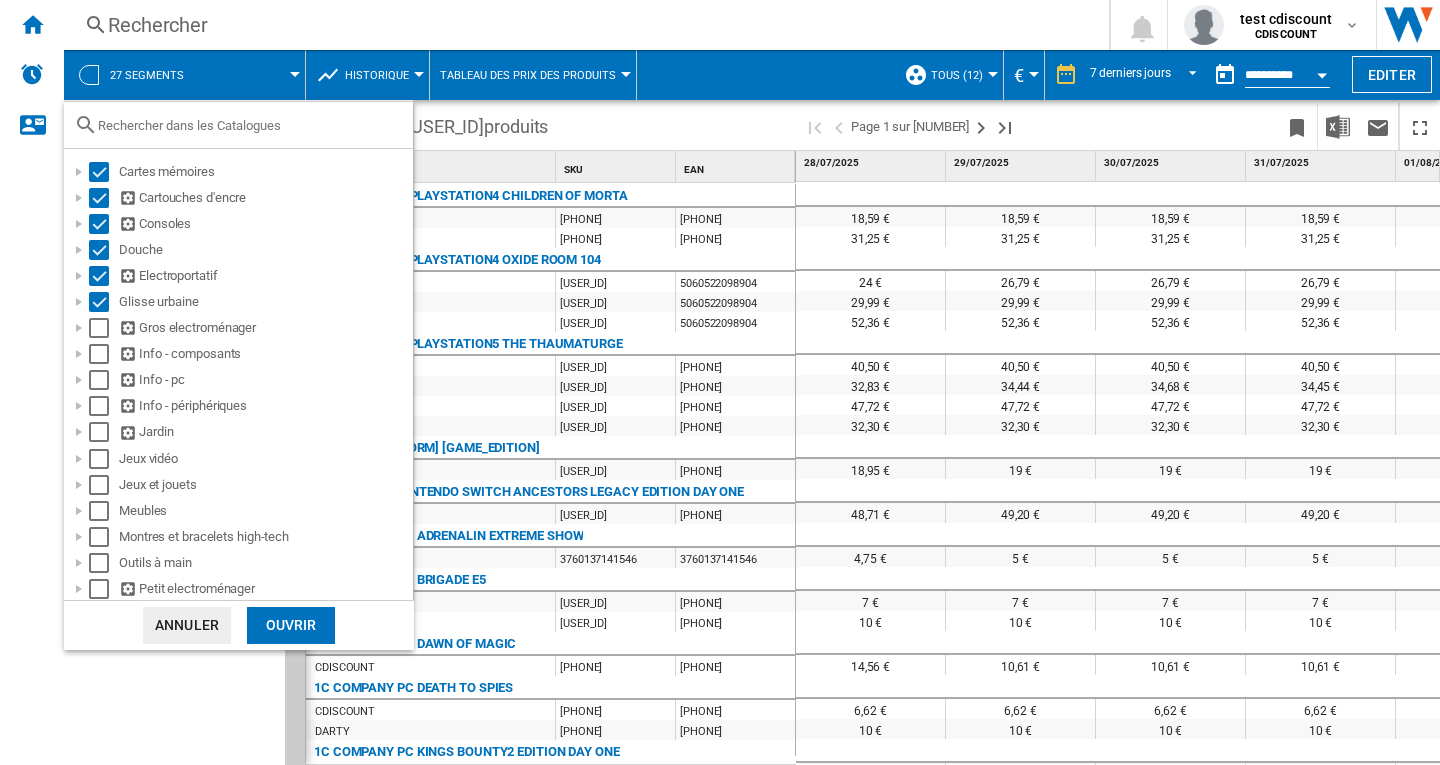 click at bounding box center [720, 382] 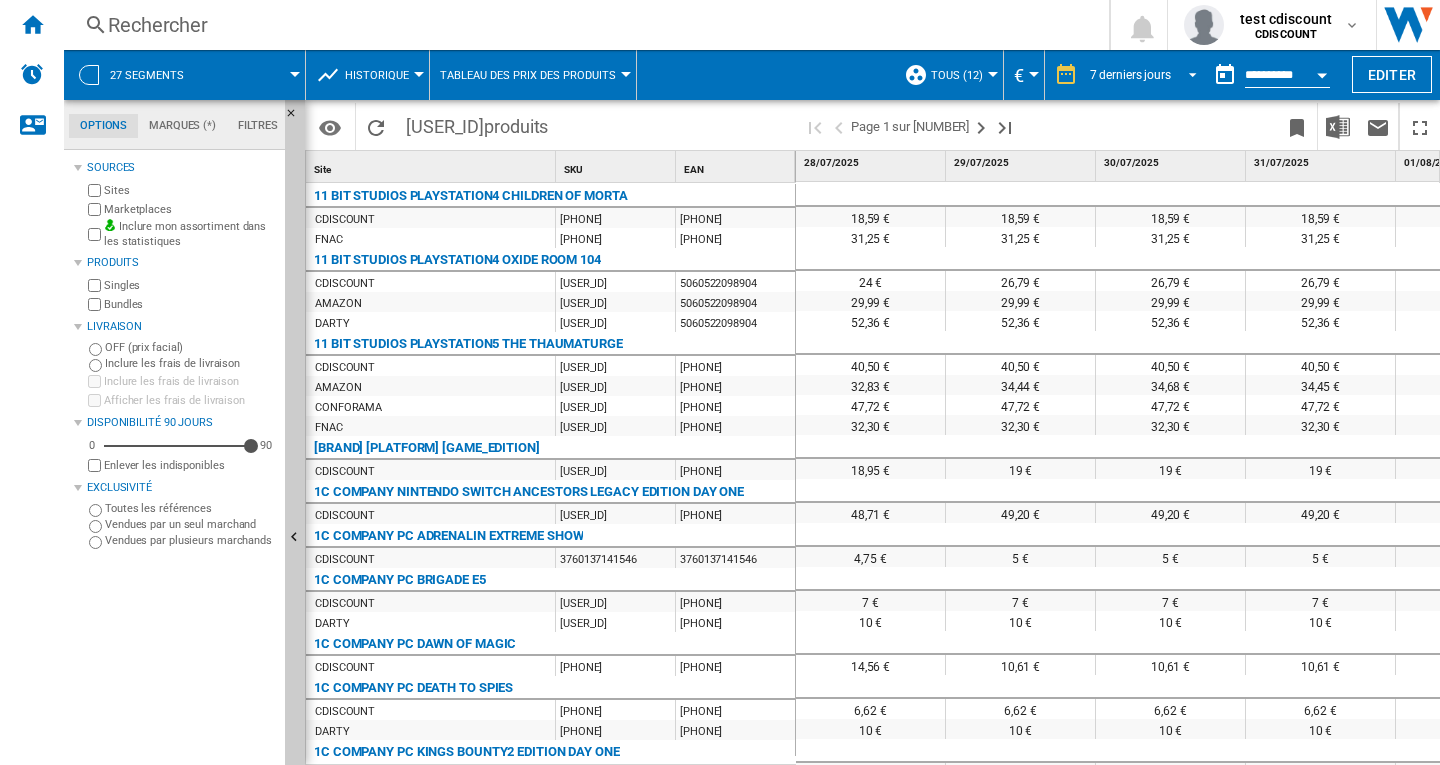 click at bounding box center [1187, 73] 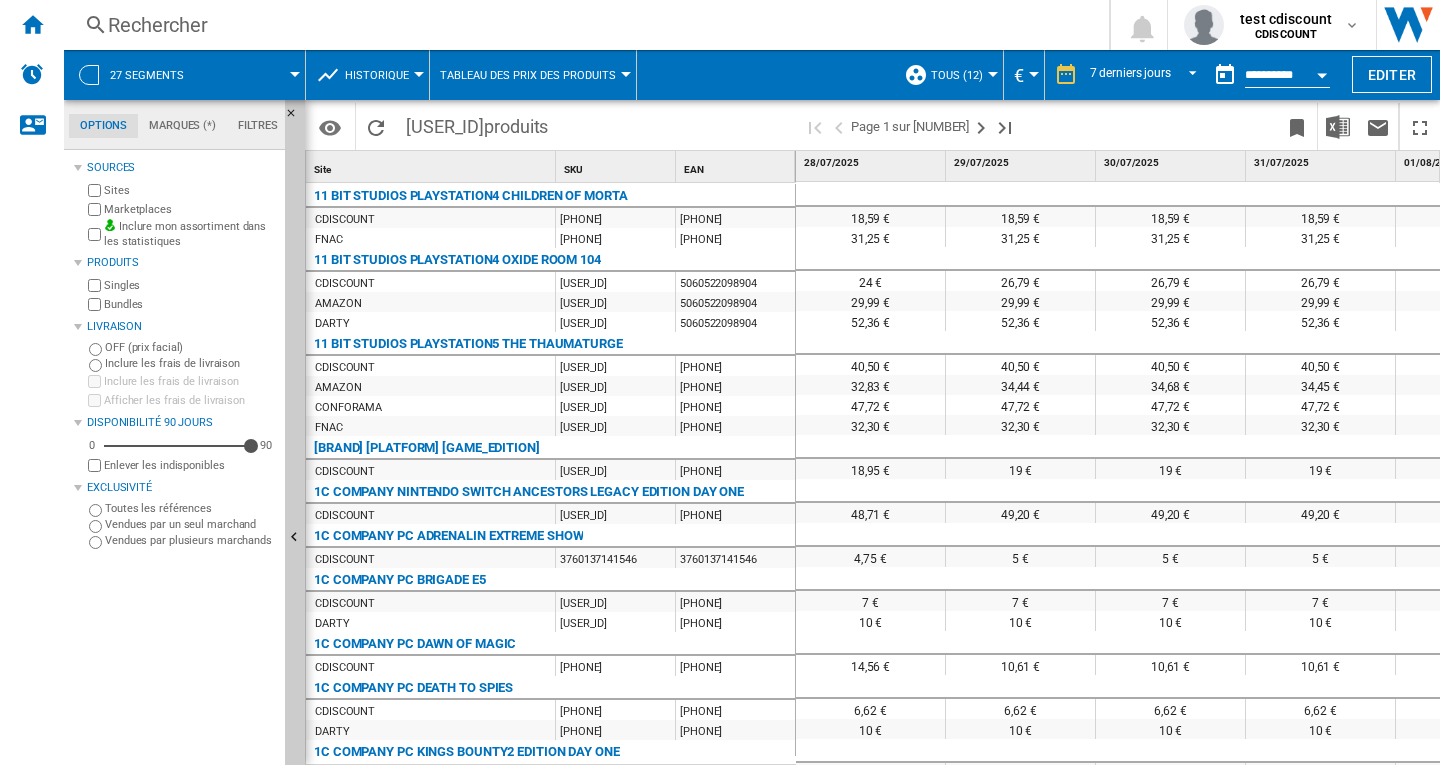 scroll, scrollTop: 30, scrollLeft: 0, axis: vertical 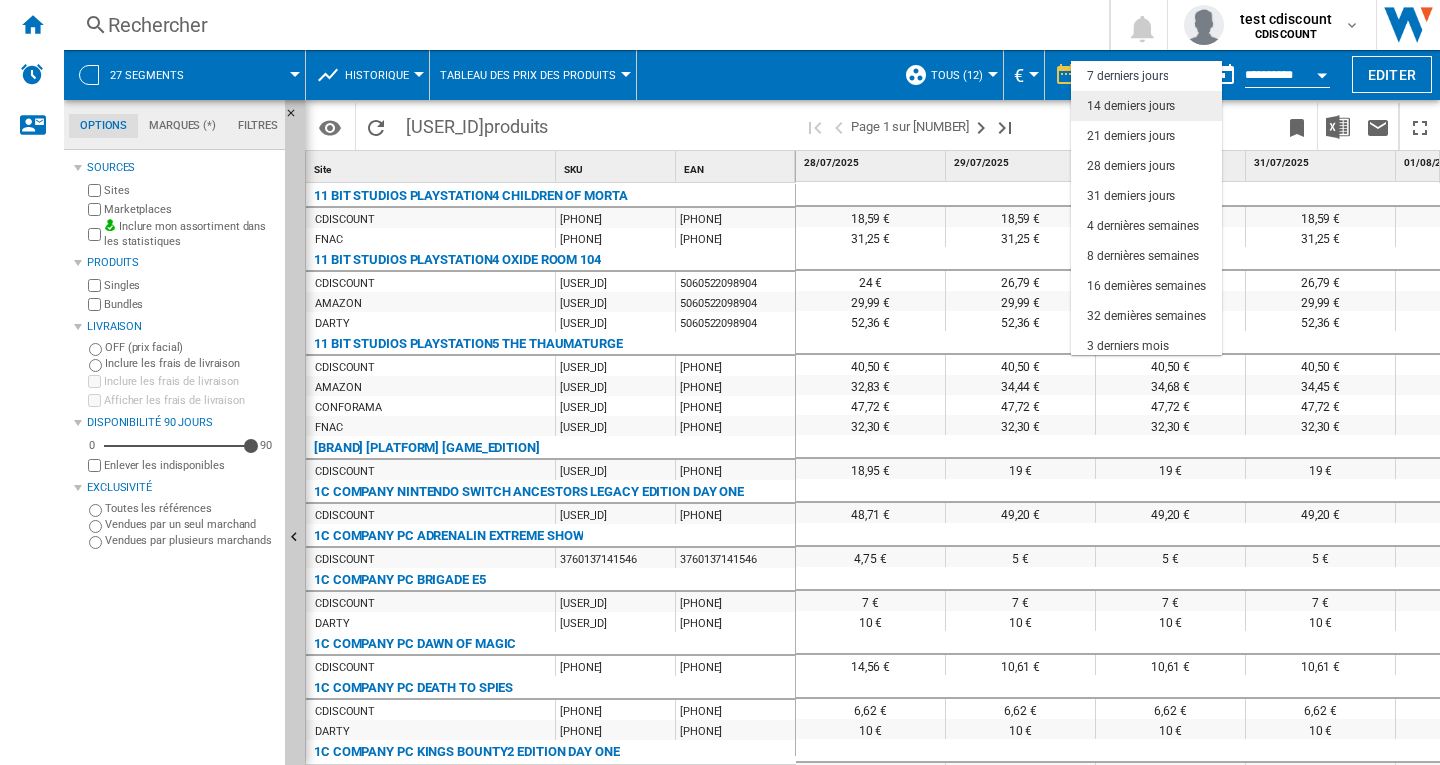 click on "14 derniers jours" at bounding box center [1131, 106] 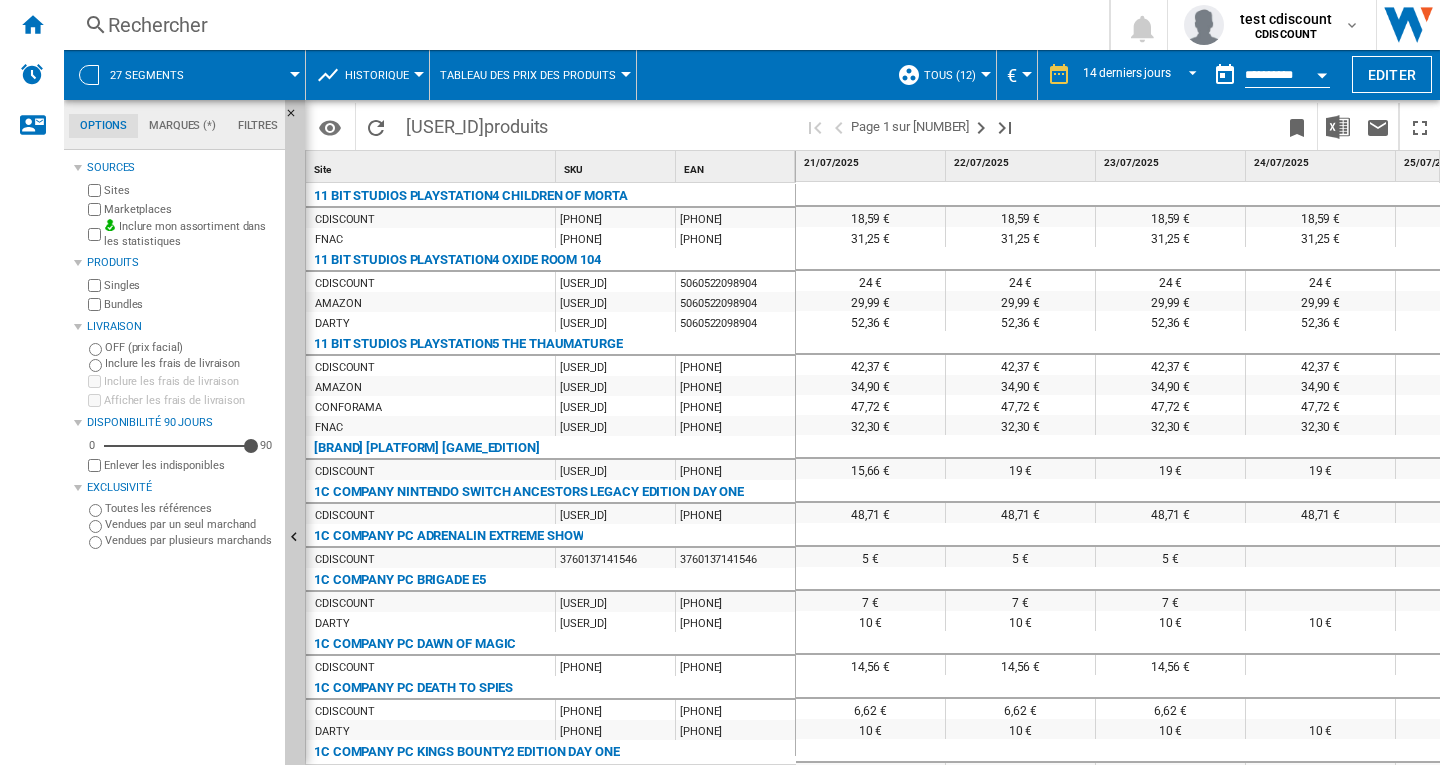 scroll, scrollTop: 0, scrollLeft: 536, axis: horizontal 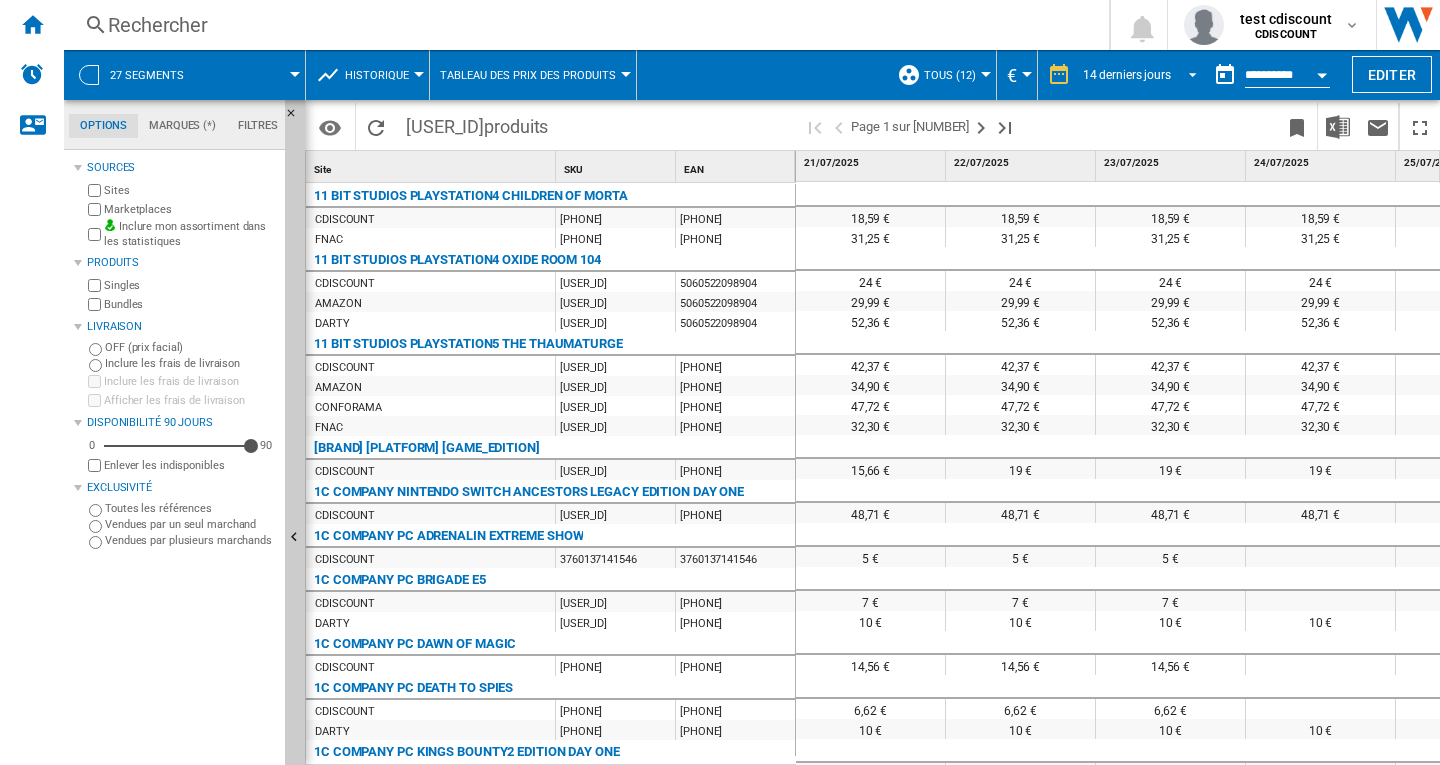 click at bounding box center [1187, 73] 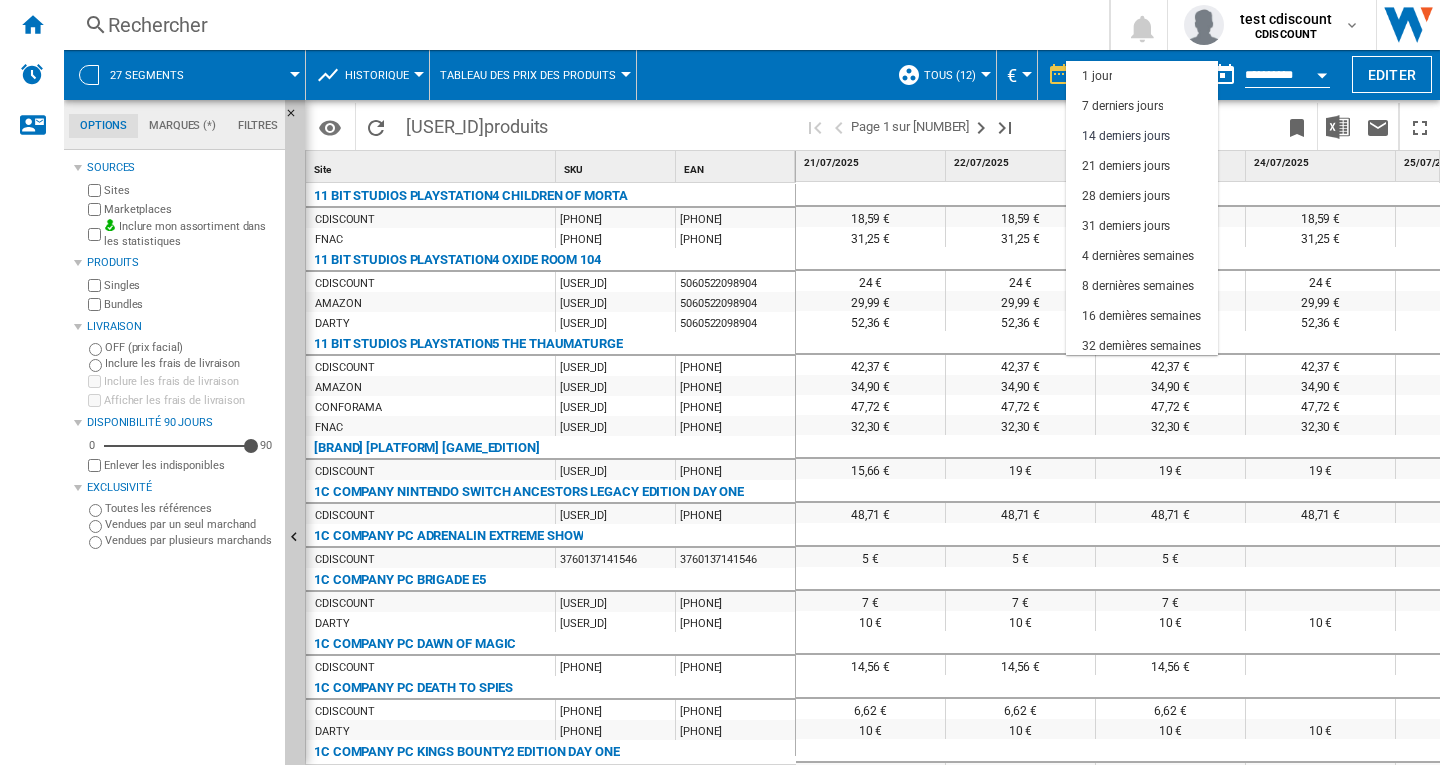 scroll, scrollTop: 60, scrollLeft: 0, axis: vertical 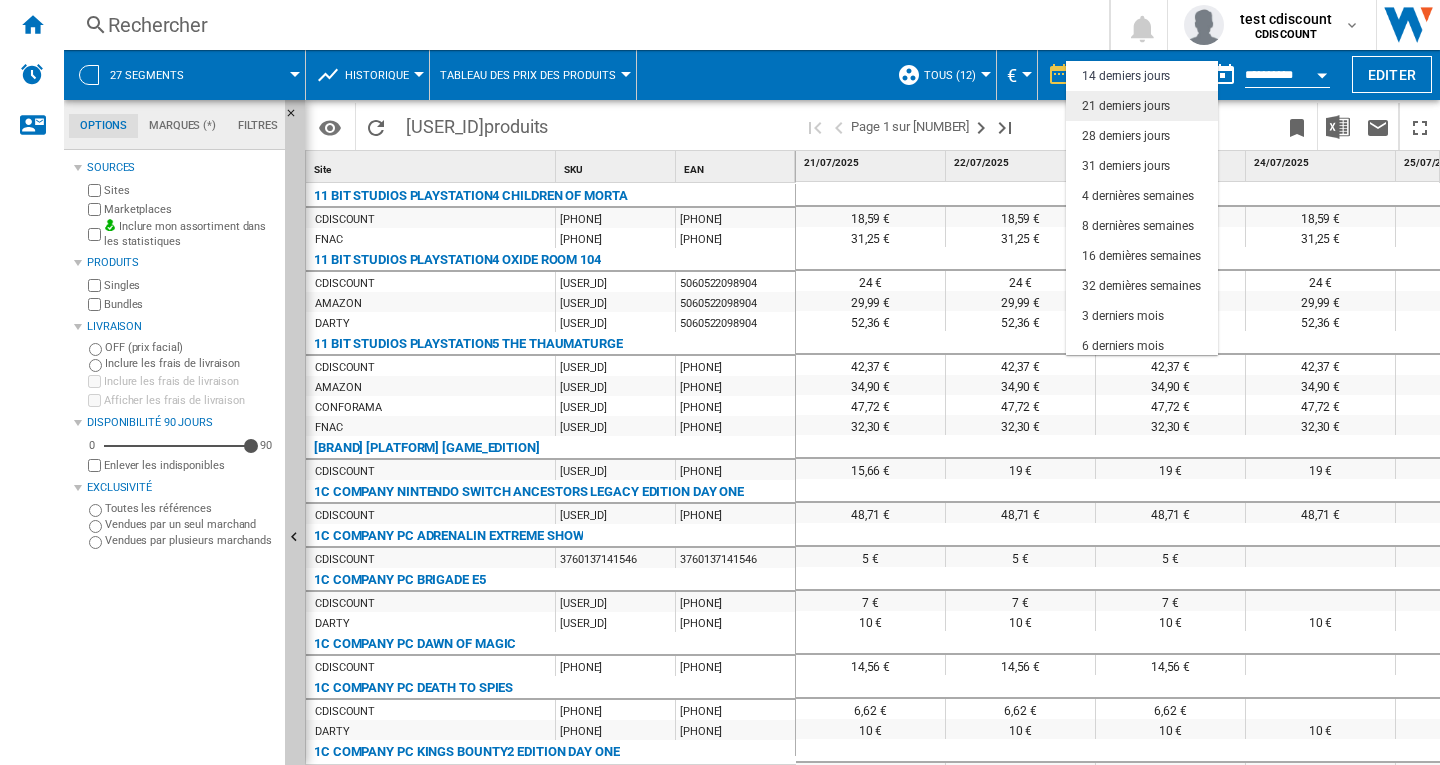 click on "21 derniers jours" at bounding box center [1126, 106] 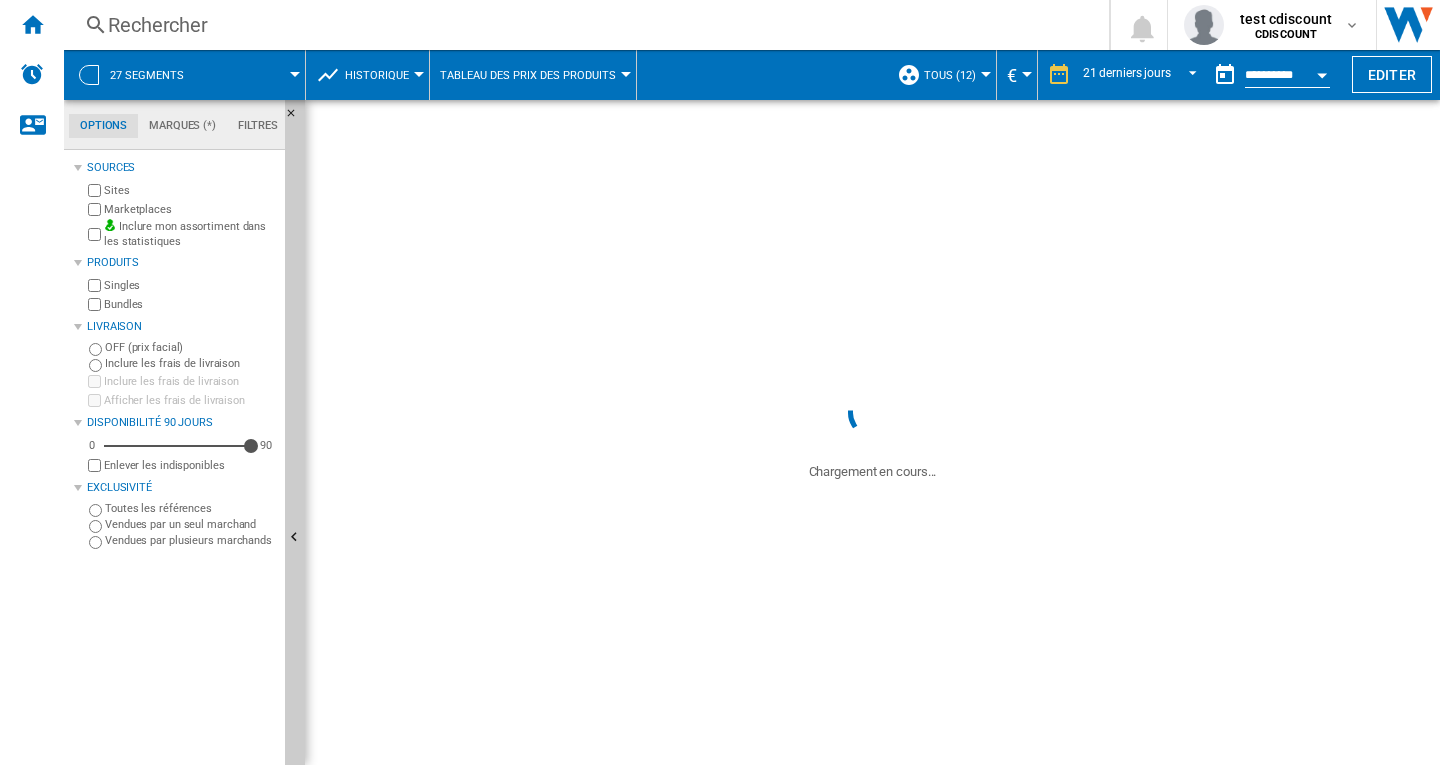 click at bounding box center [253, 75] 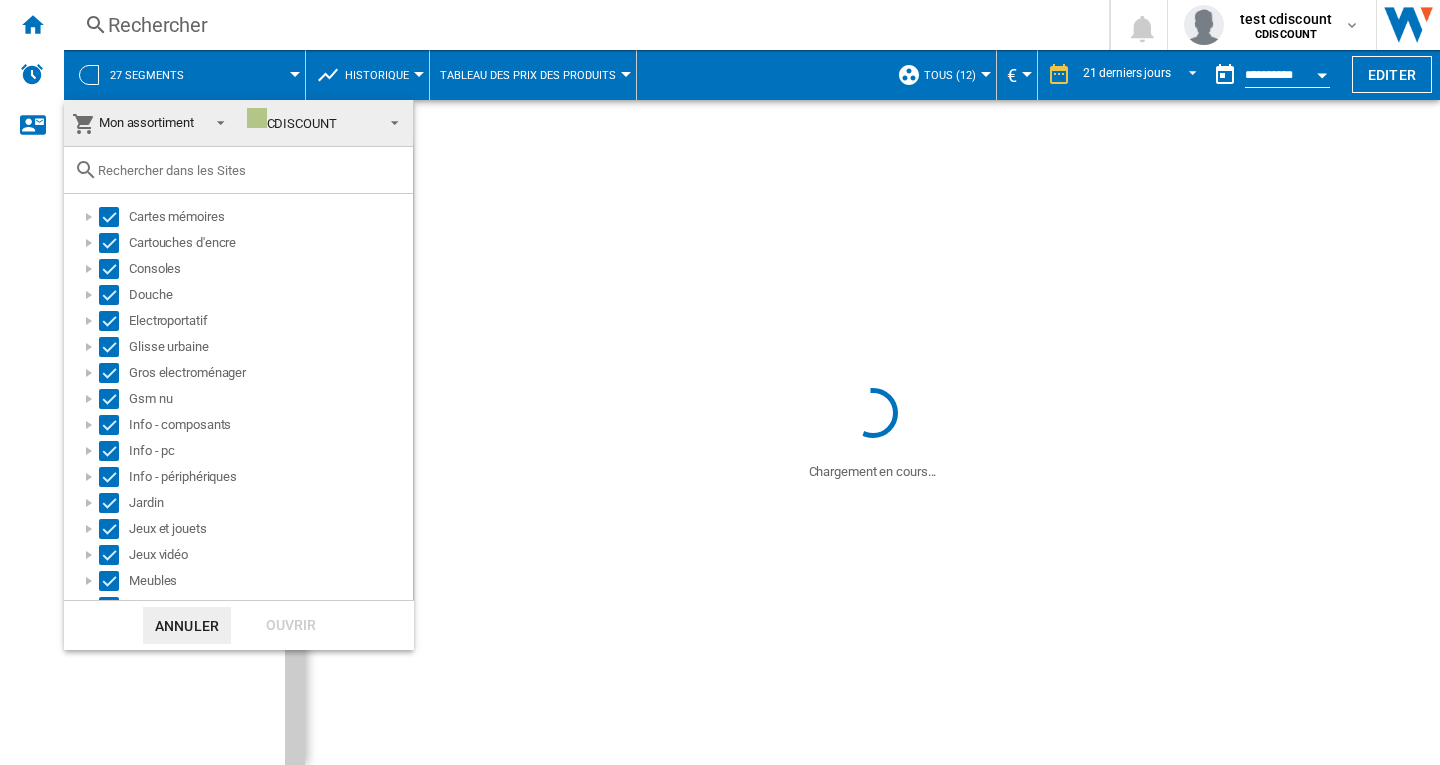click at bounding box center [215, 121] 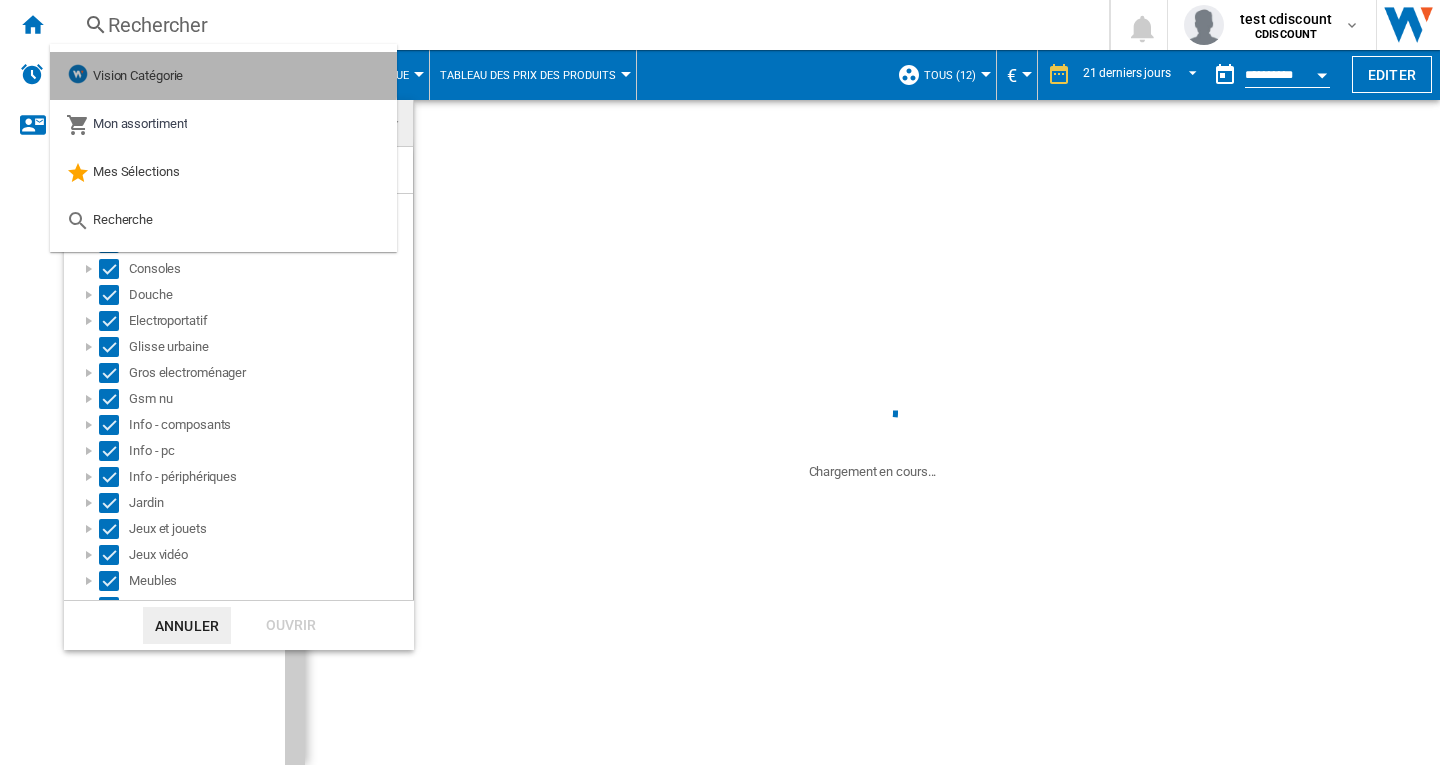 click on "Vision Catégorie" at bounding box center (138, 75) 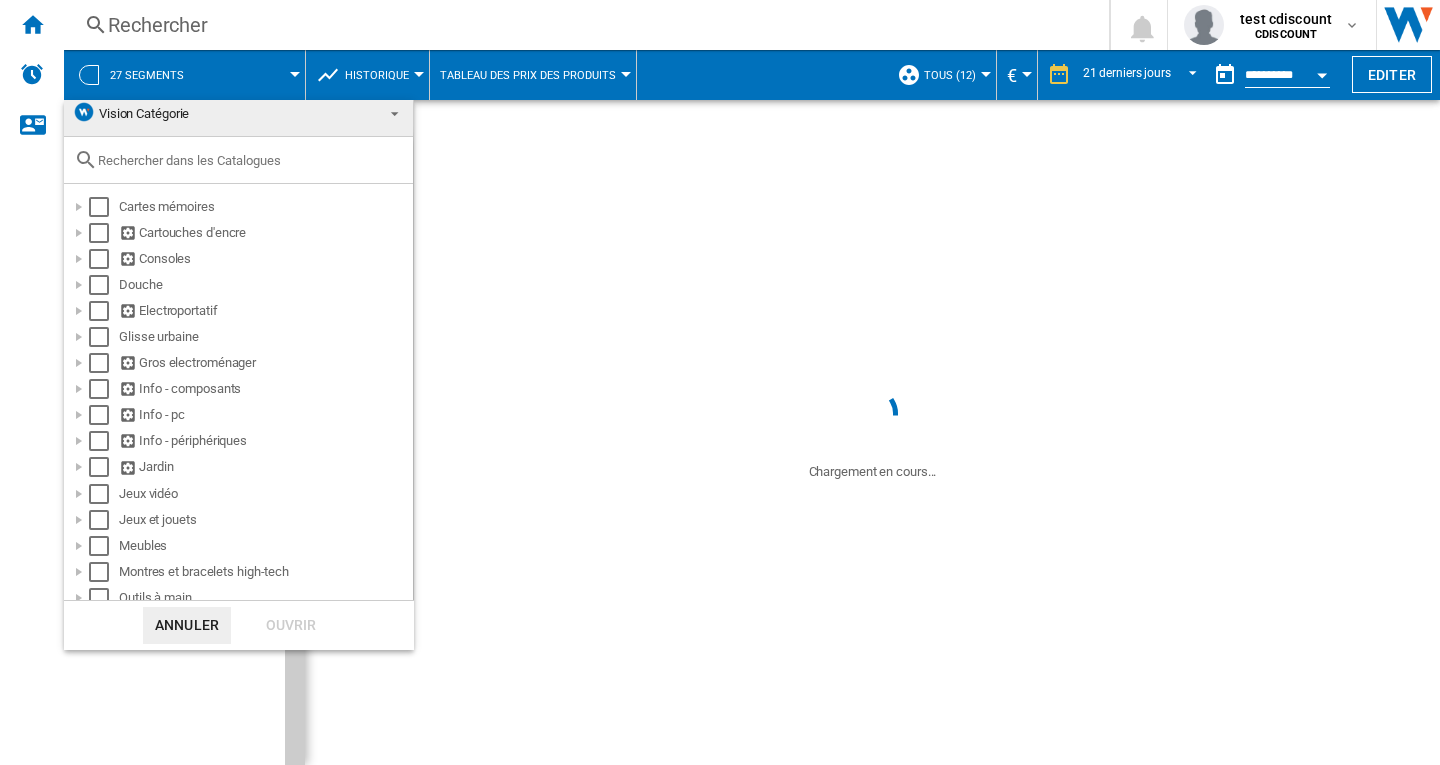 scroll, scrollTop: 0, scrollLeft: 0, axis: both 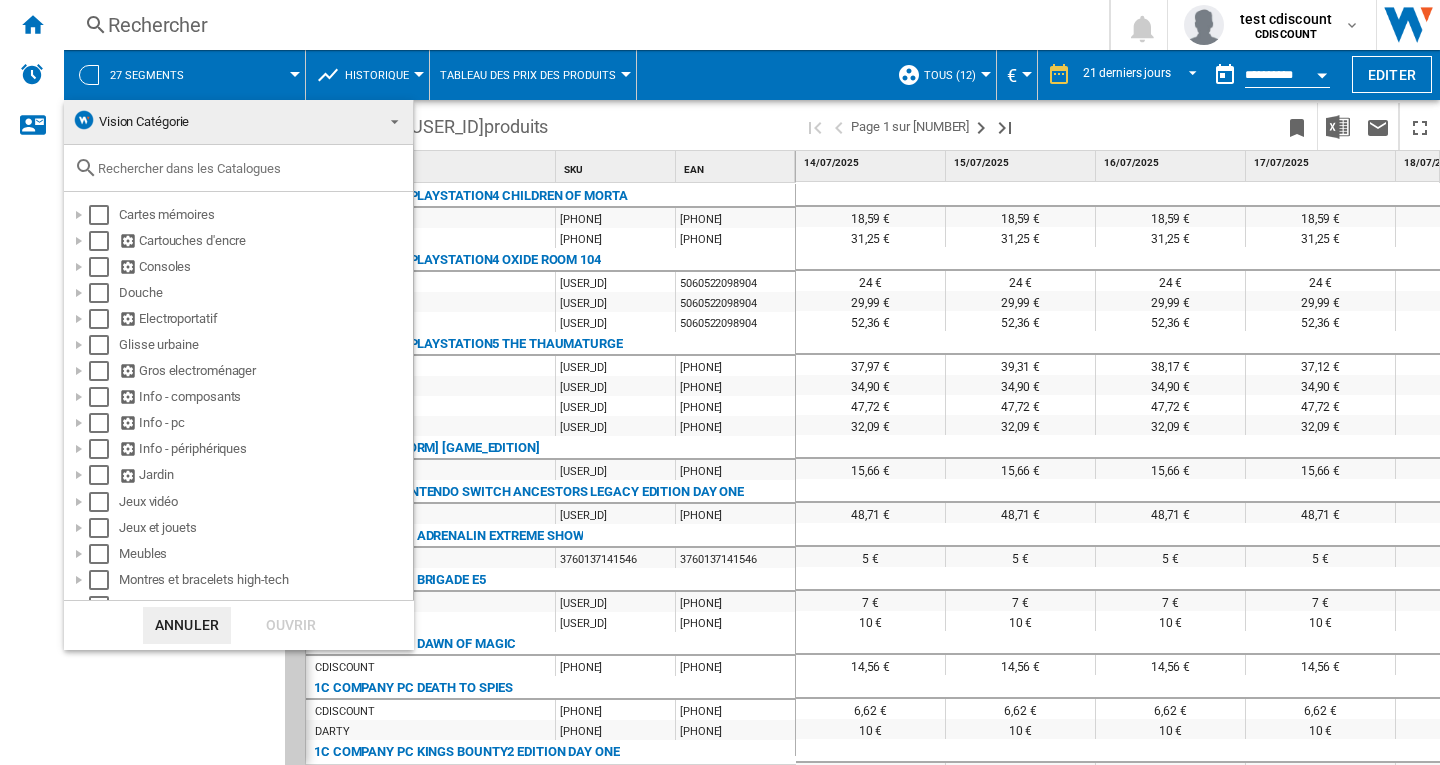 click at bounding box center (720, 382) 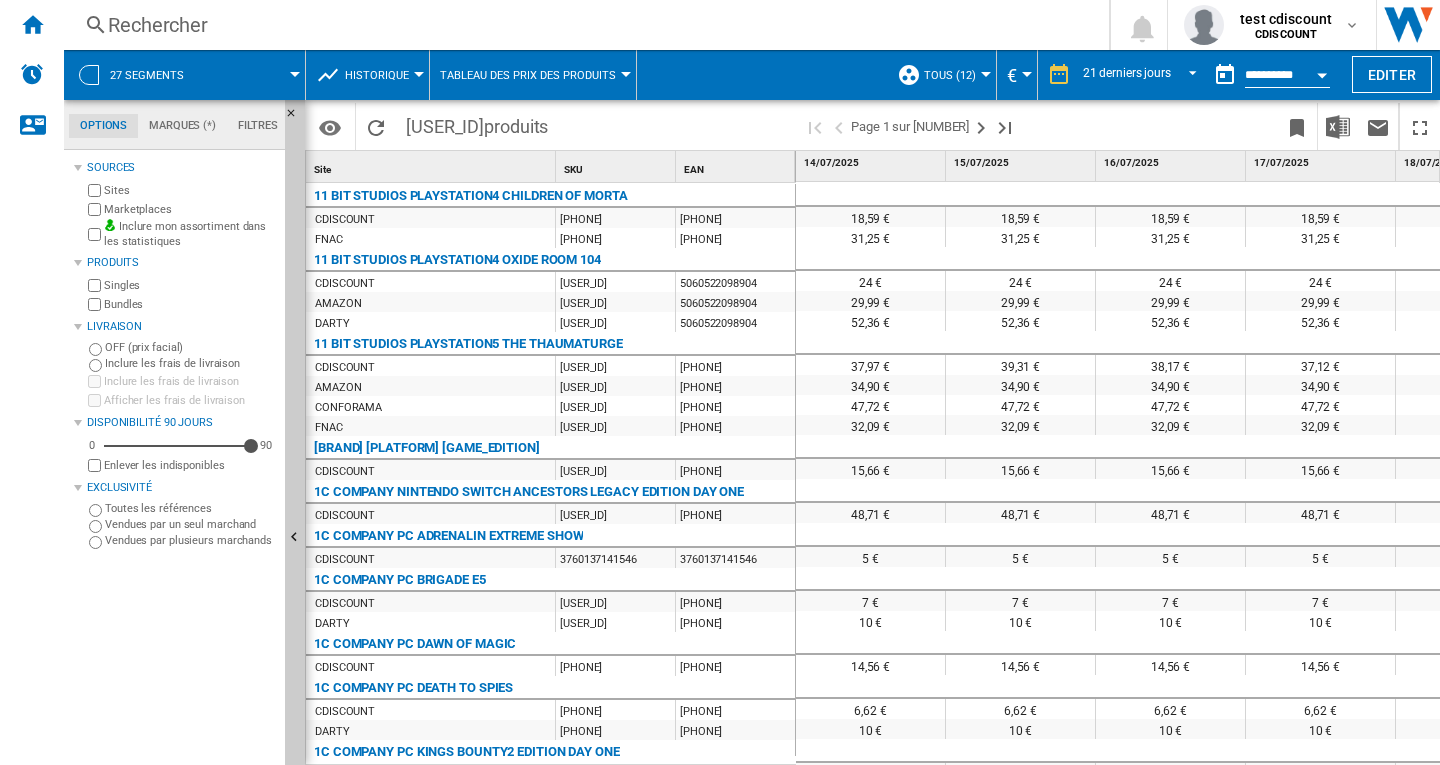 scroll, scrollTop: 0, scrollLeft: 343, axis: horizontal 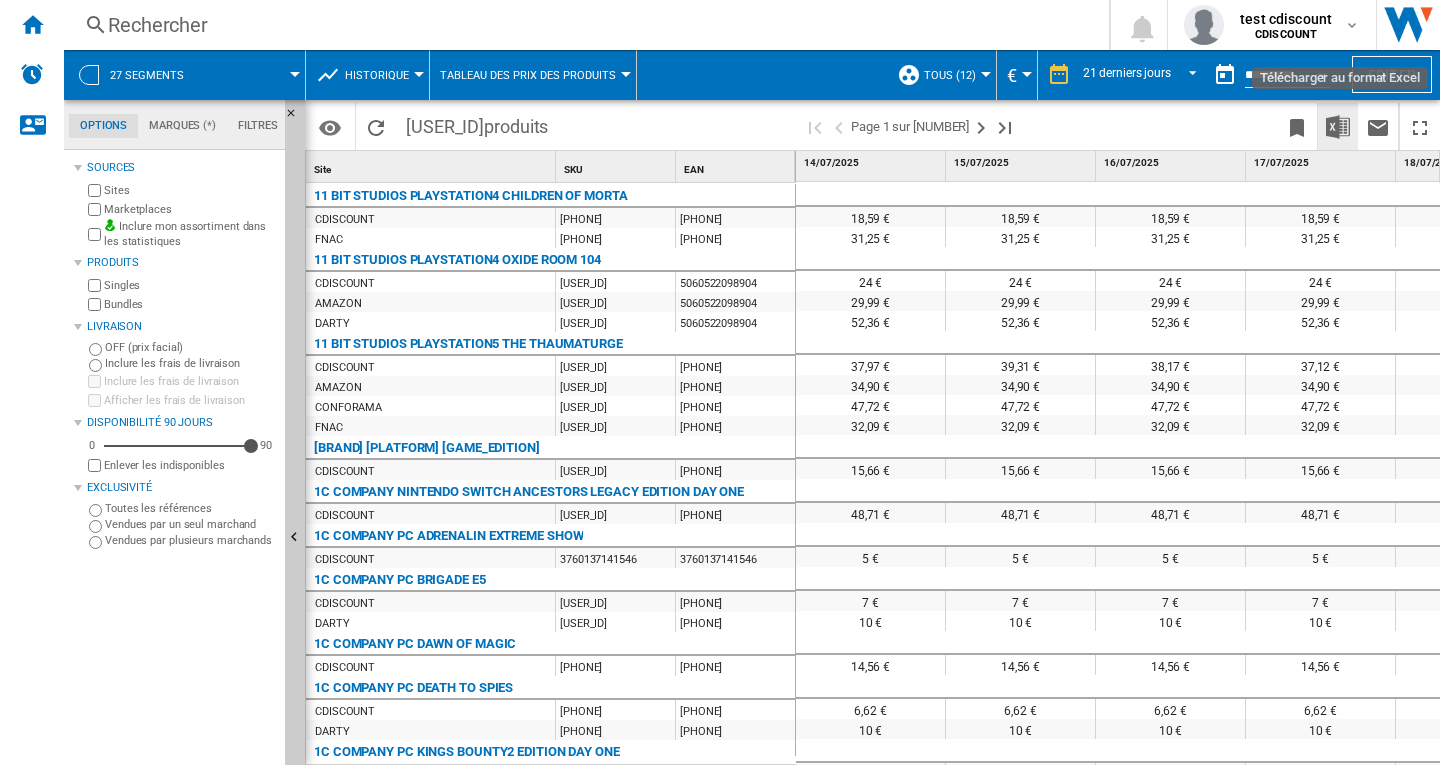 click at bounding box center (1338, 127) 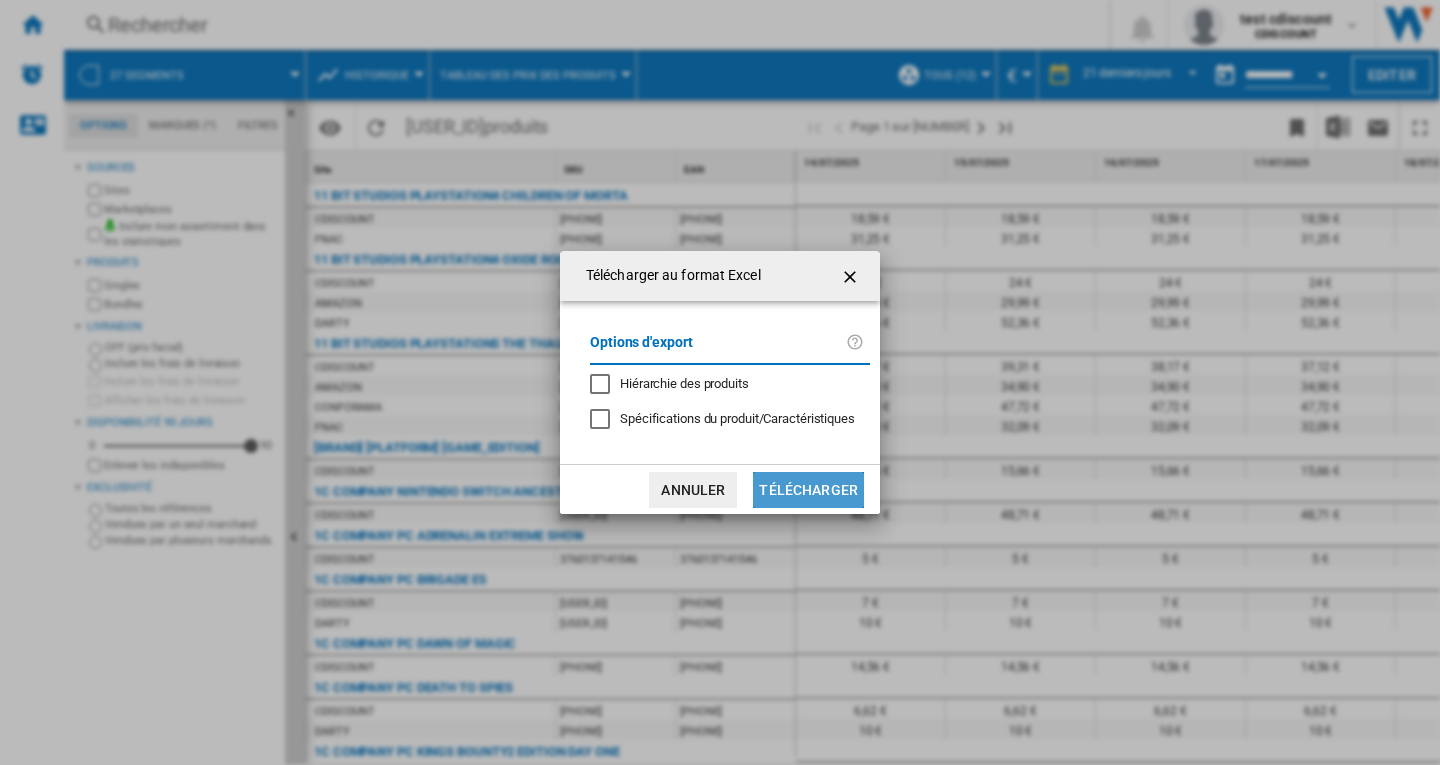click on "Télécharger" 